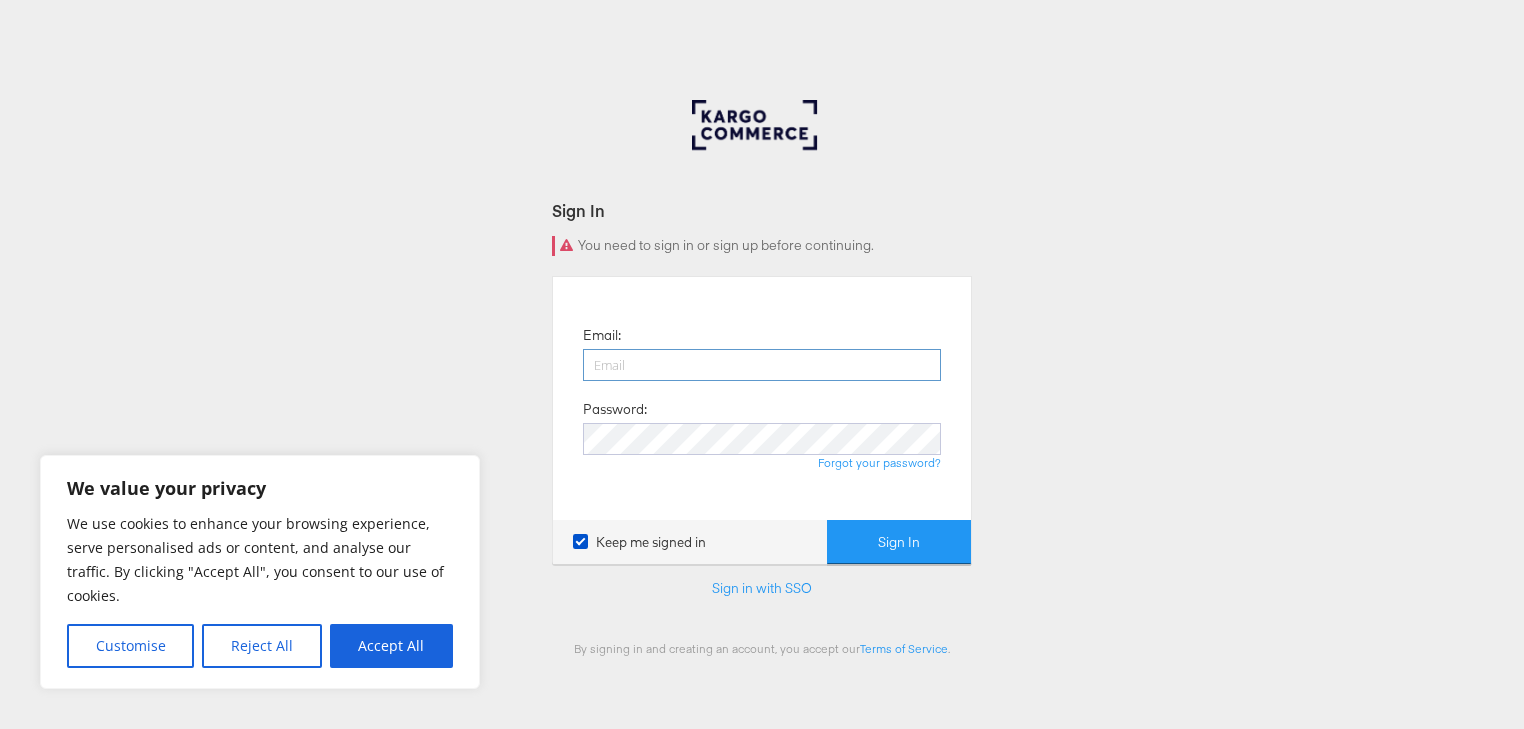 scroll, scrollTop: 0, scrollLeft: 0, axis: both 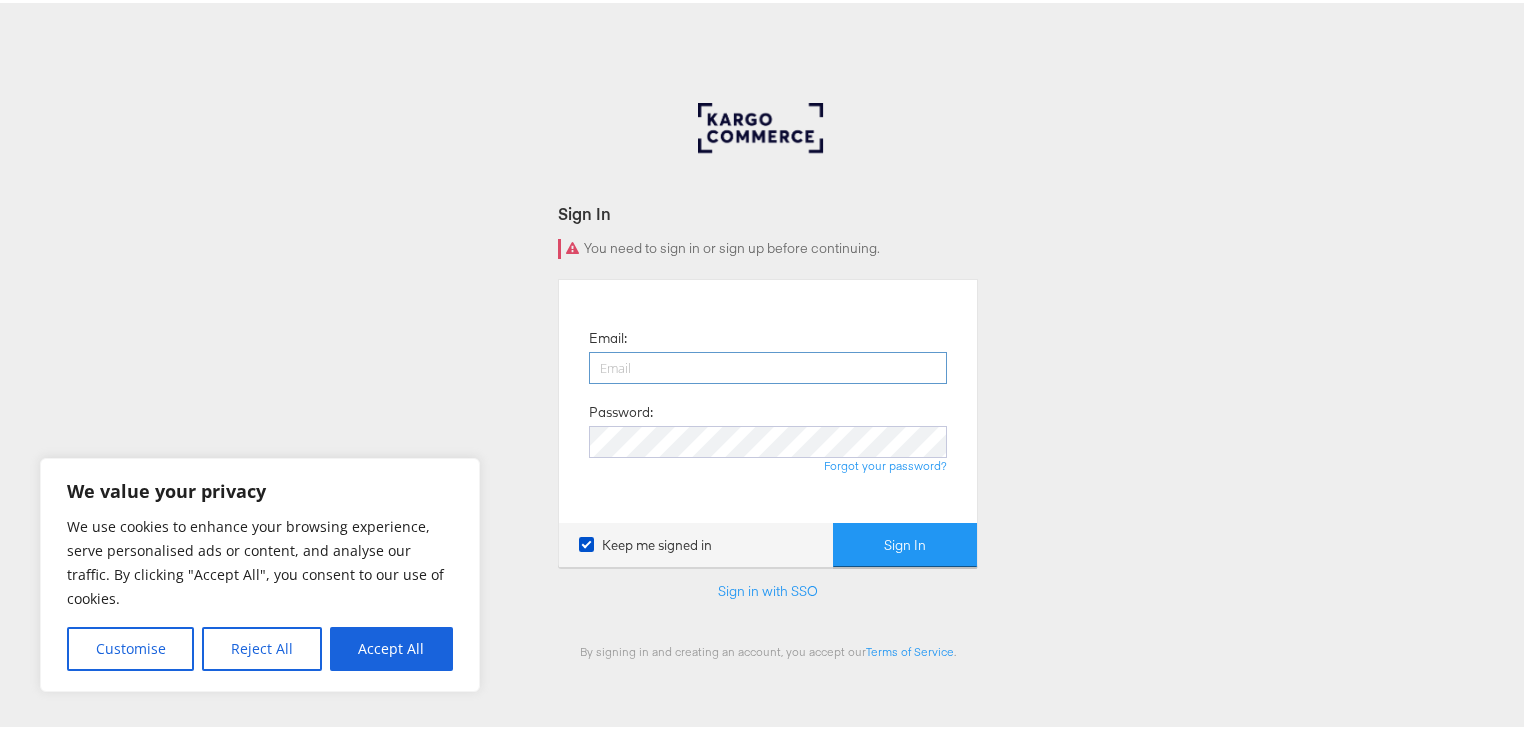 click at bounding box center (768, 365) 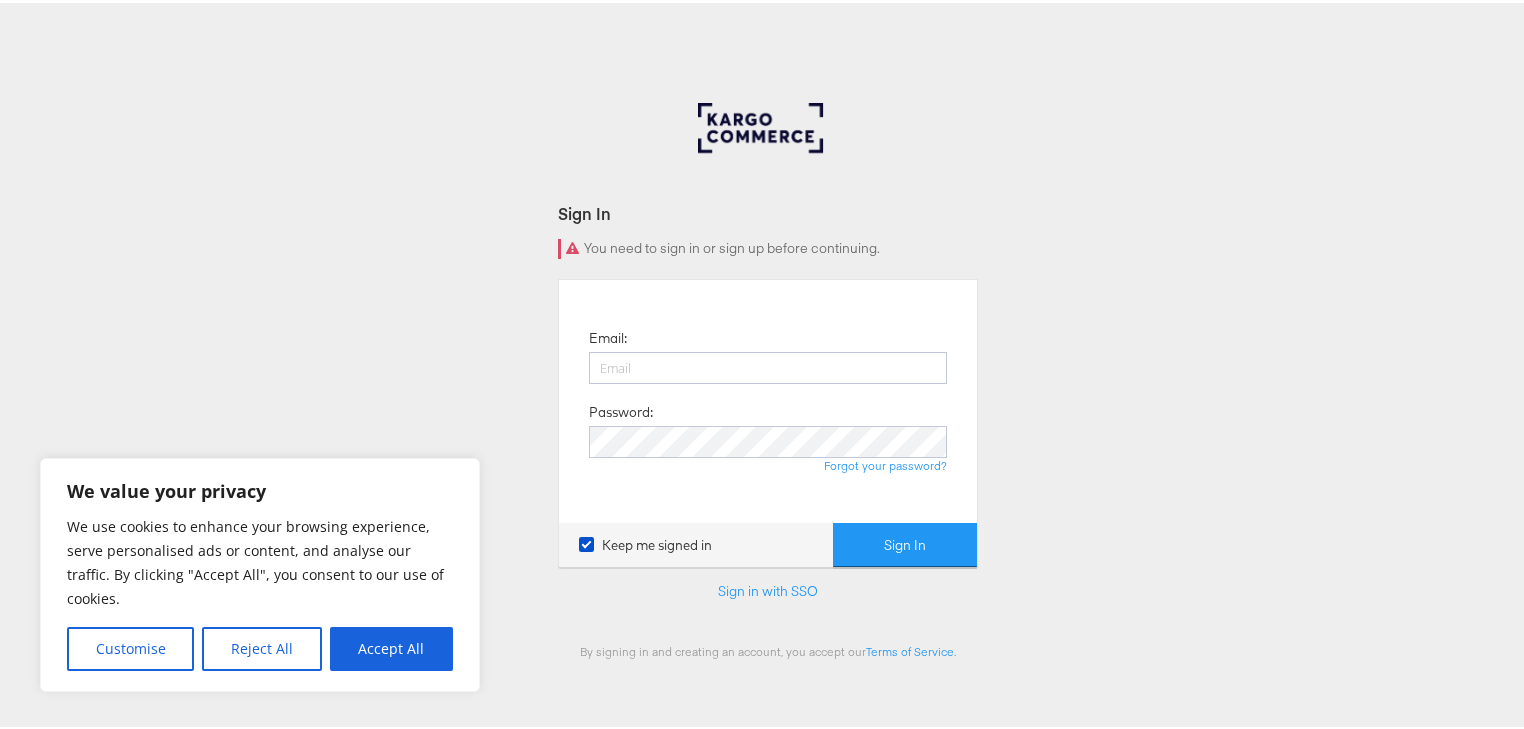 type on "[EMAIL]" 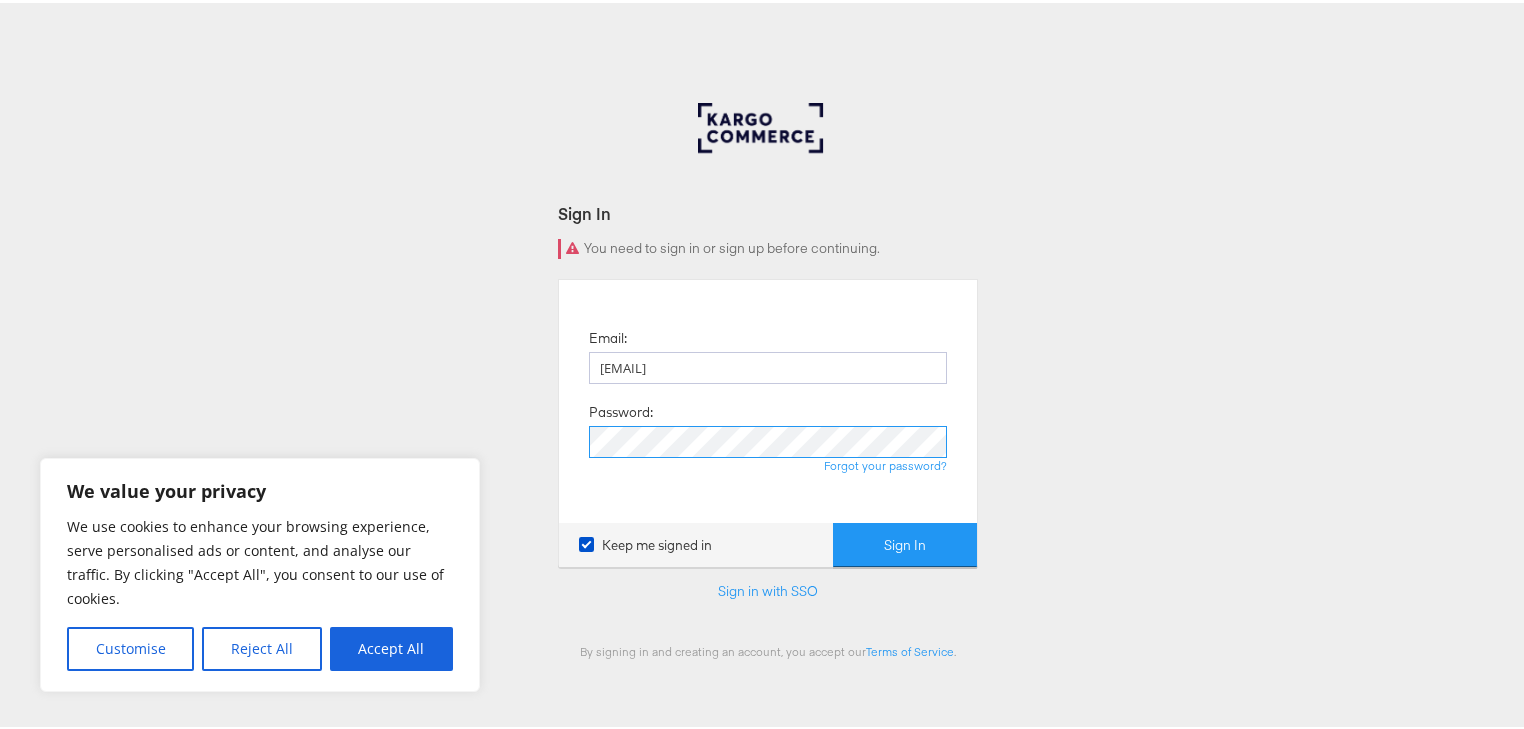 click on "Sign In" at bounding box center (905, 542) 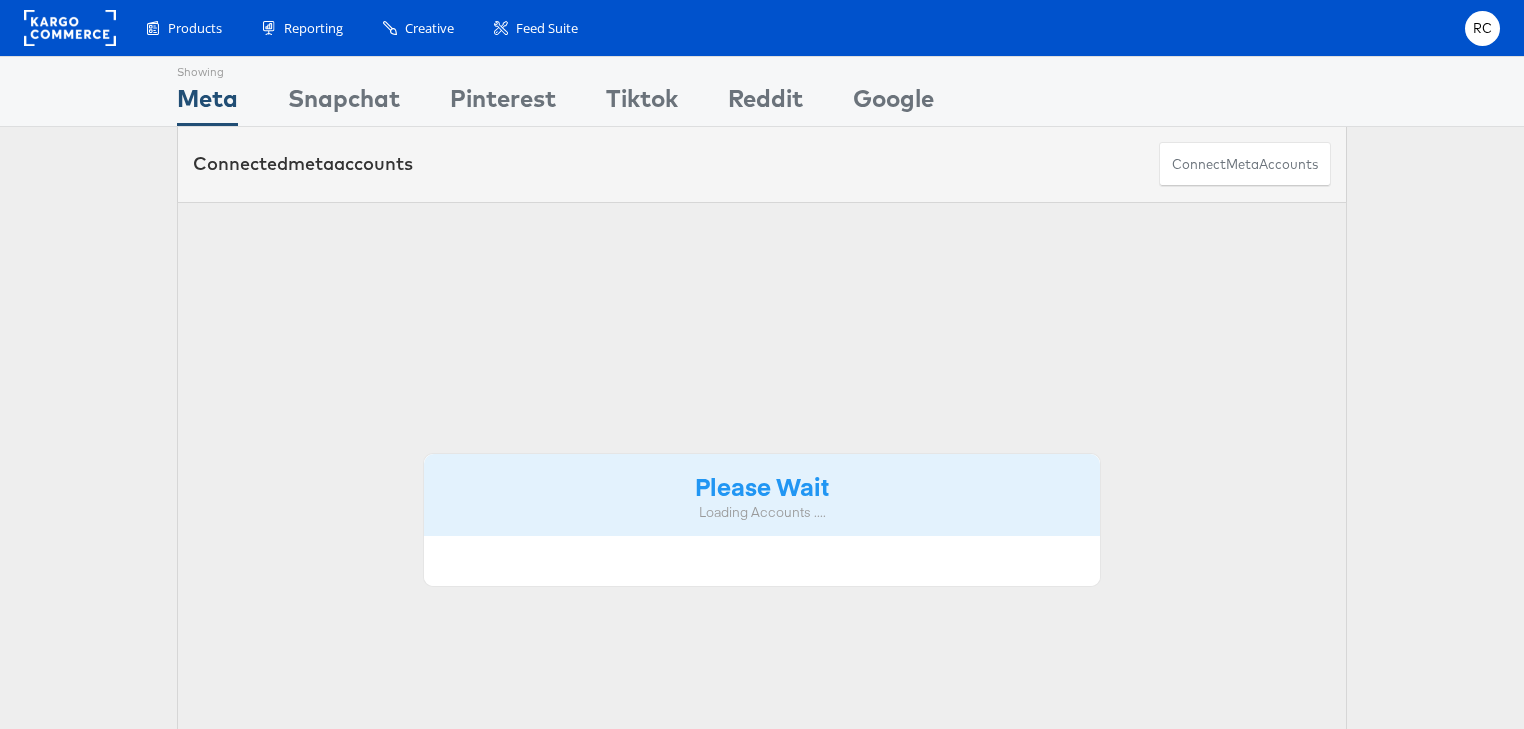 scroll, scrollTop: 0, scrollLeft: 0, axis: both 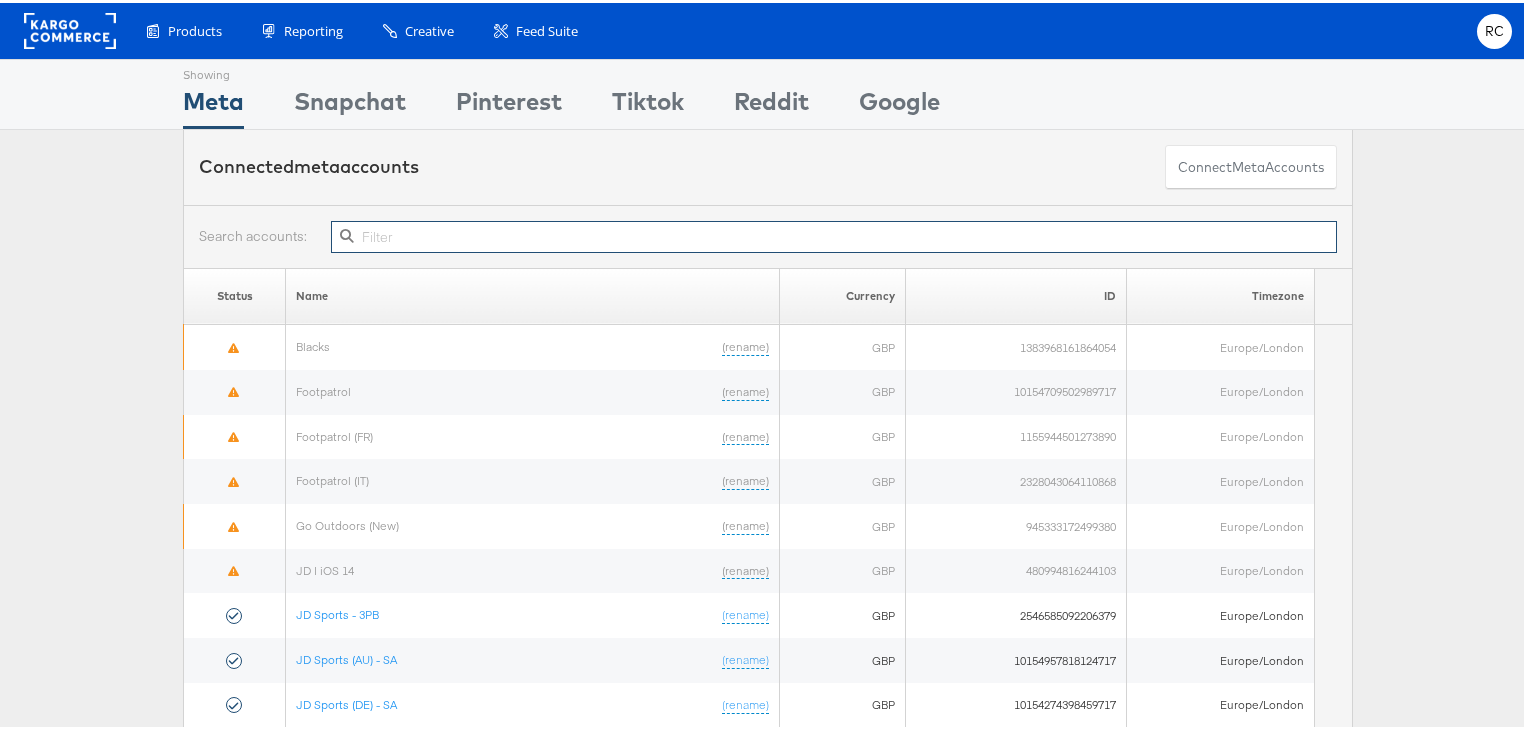click at bounding box center [834, 234] 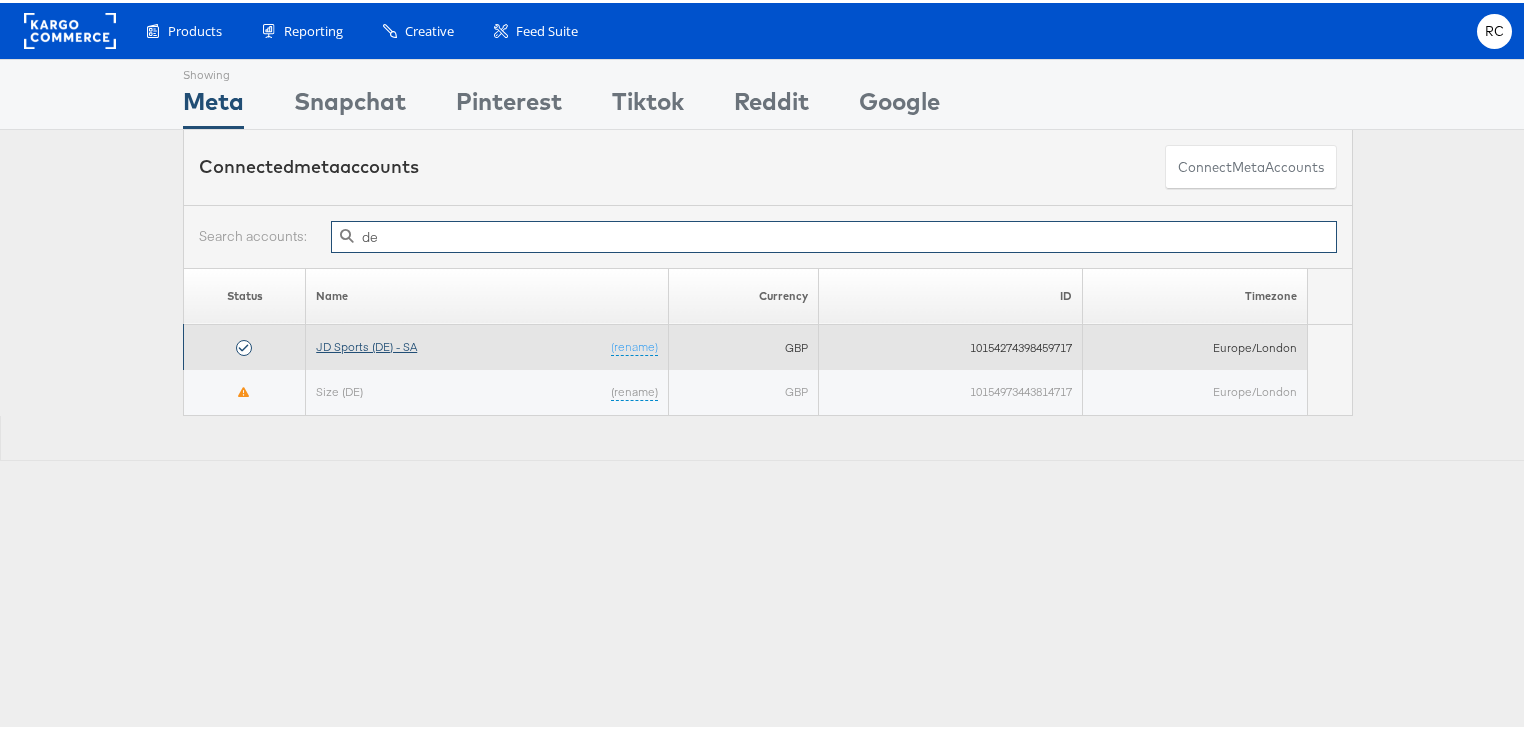 type on "de" 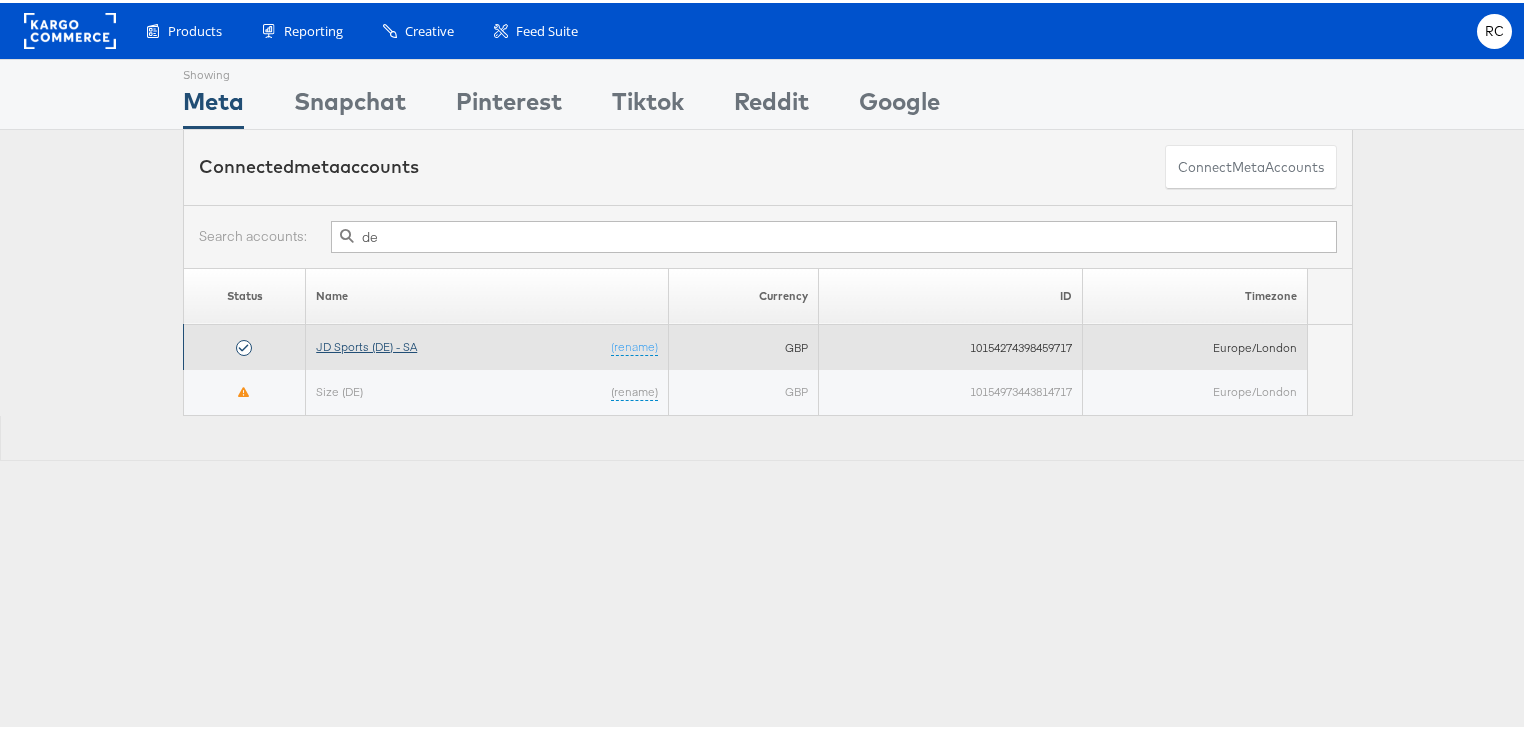 click on "JD Sports (DE) - SA" at bounding box center (366, 343) 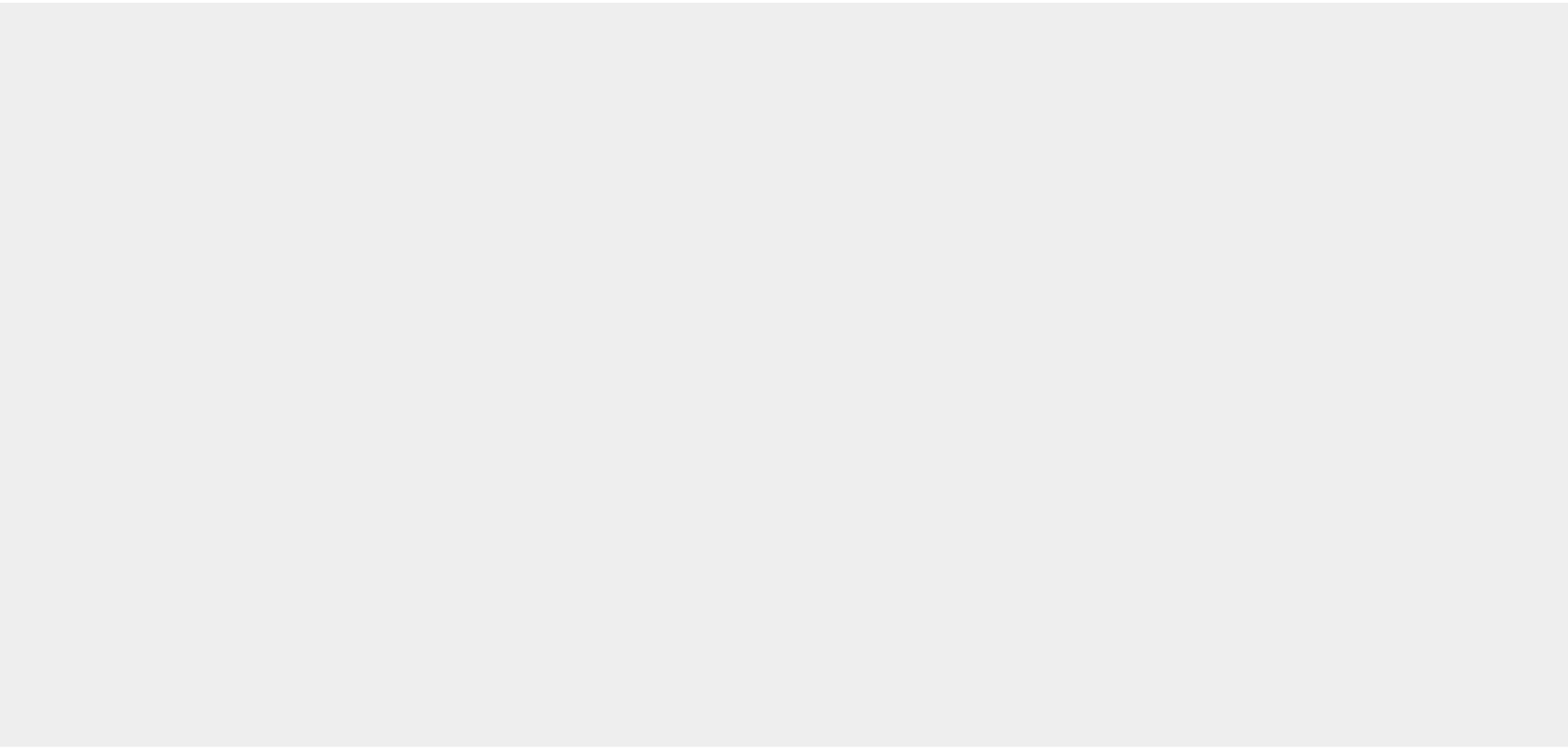 scroll, scrollTop: 0, scrollLeft: 0, axis: both 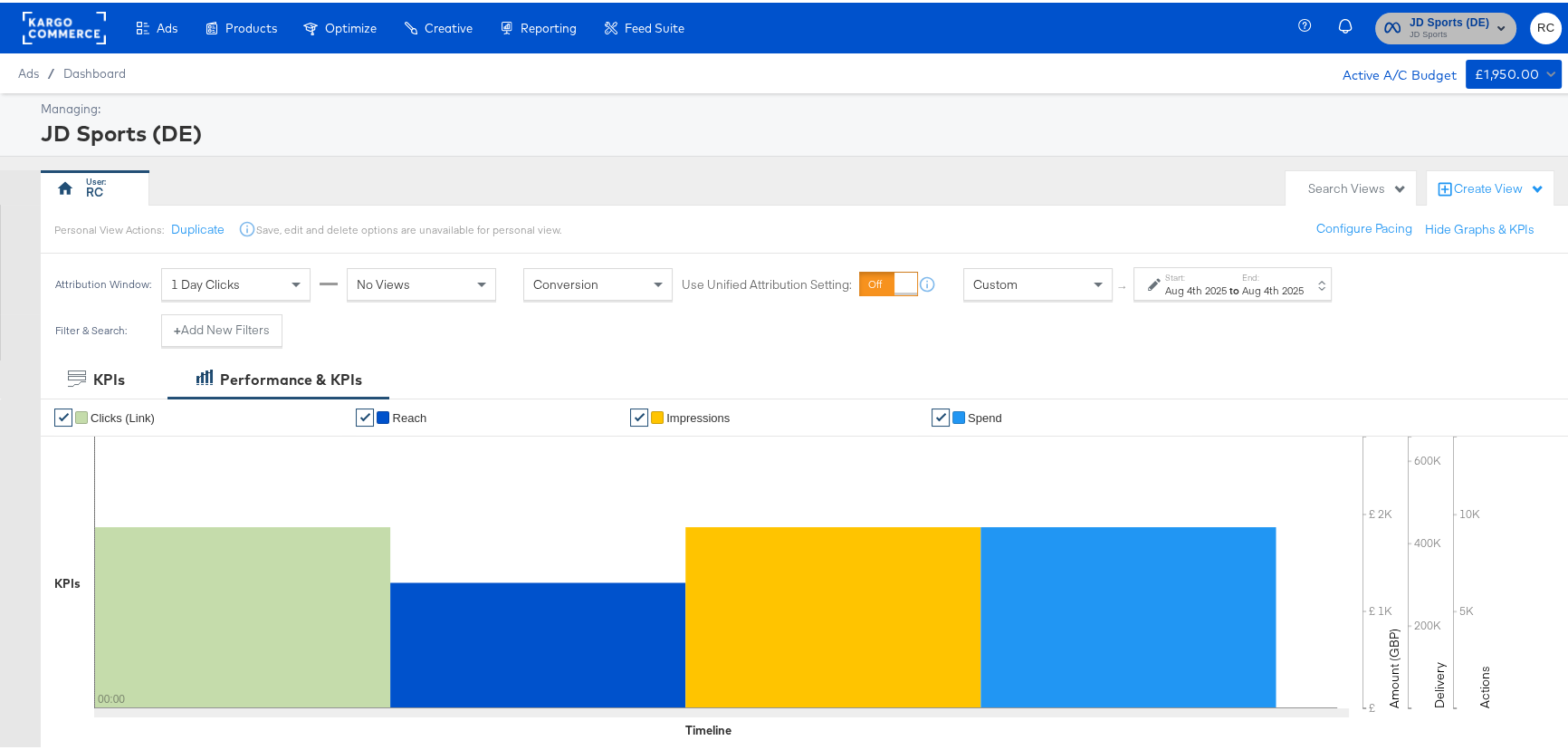 click on "JD Sports" at bounding box center (1449, 33) 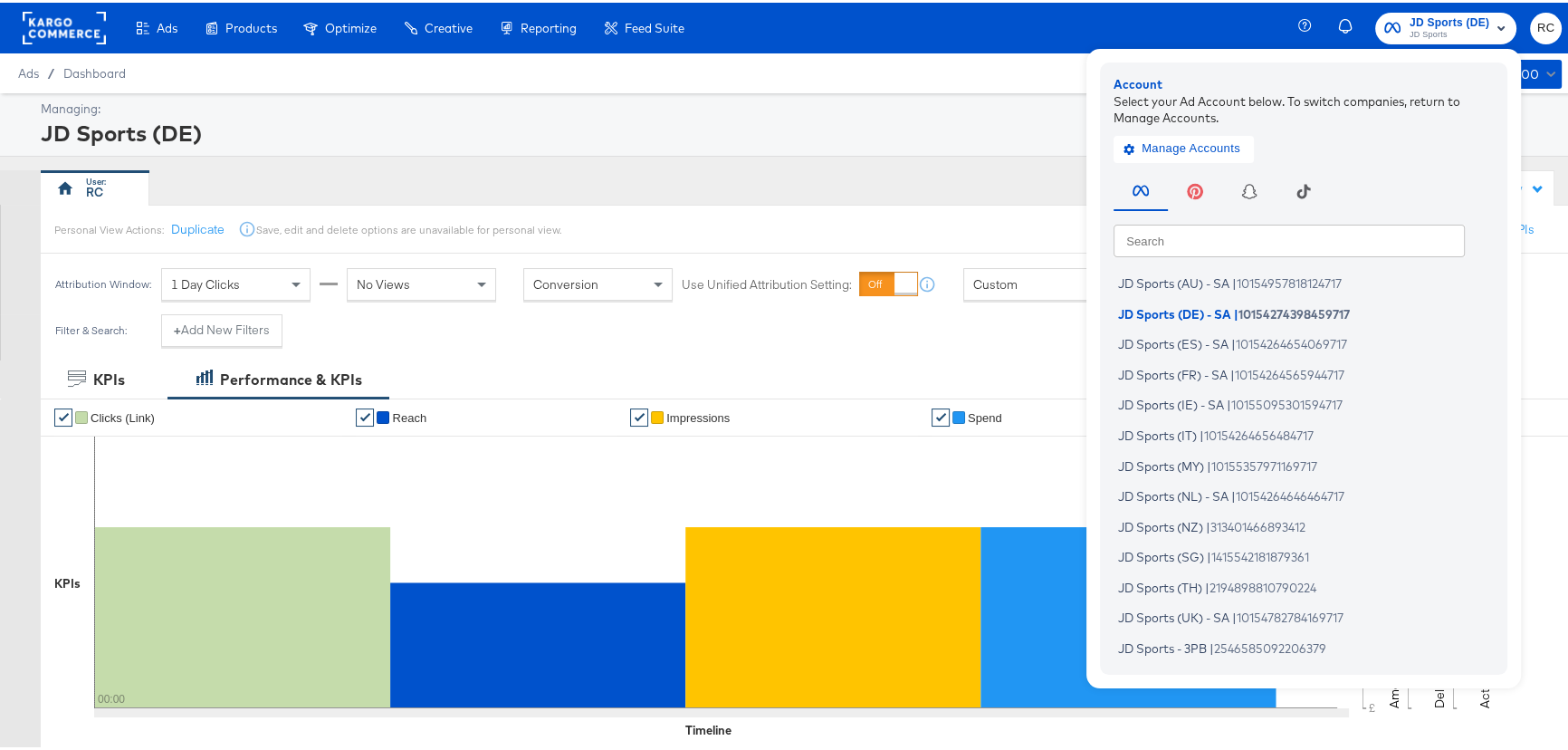click on "JD Sports (DE)" at bounding box center [1449, 20] 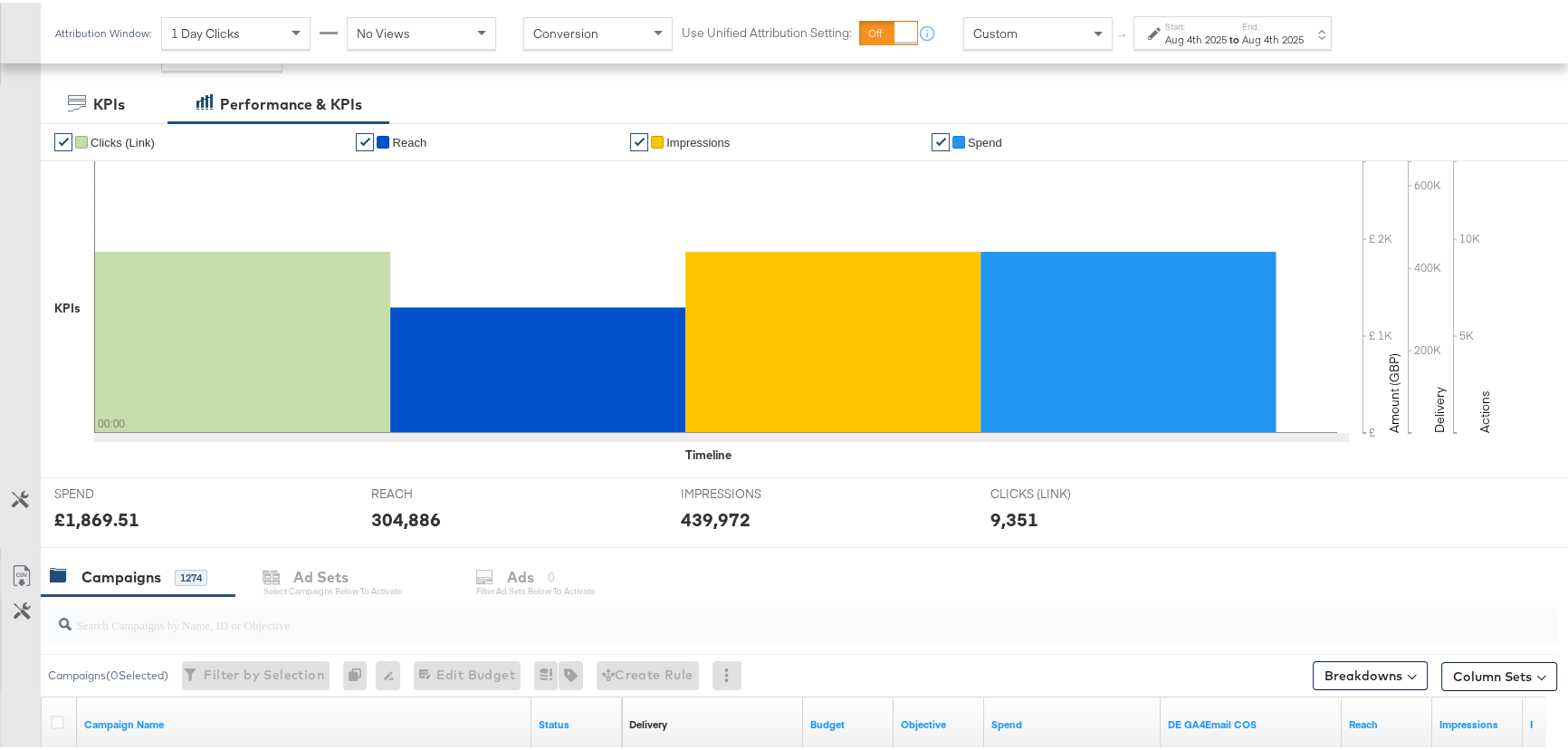 scroll, scrollTop: 246, scrollLeft: 0, axis: vertical 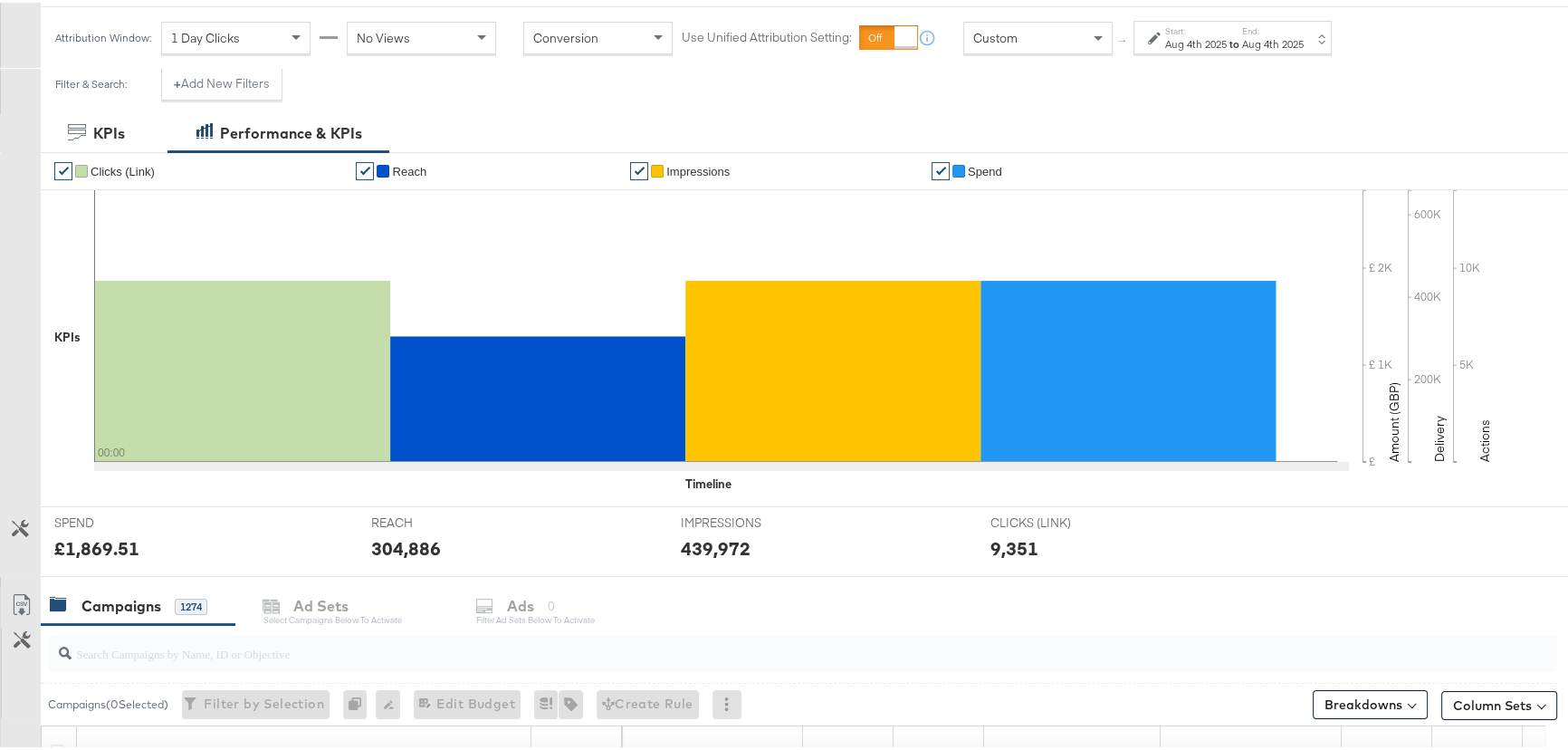 click on "to" at bounding box center (1234, 41) 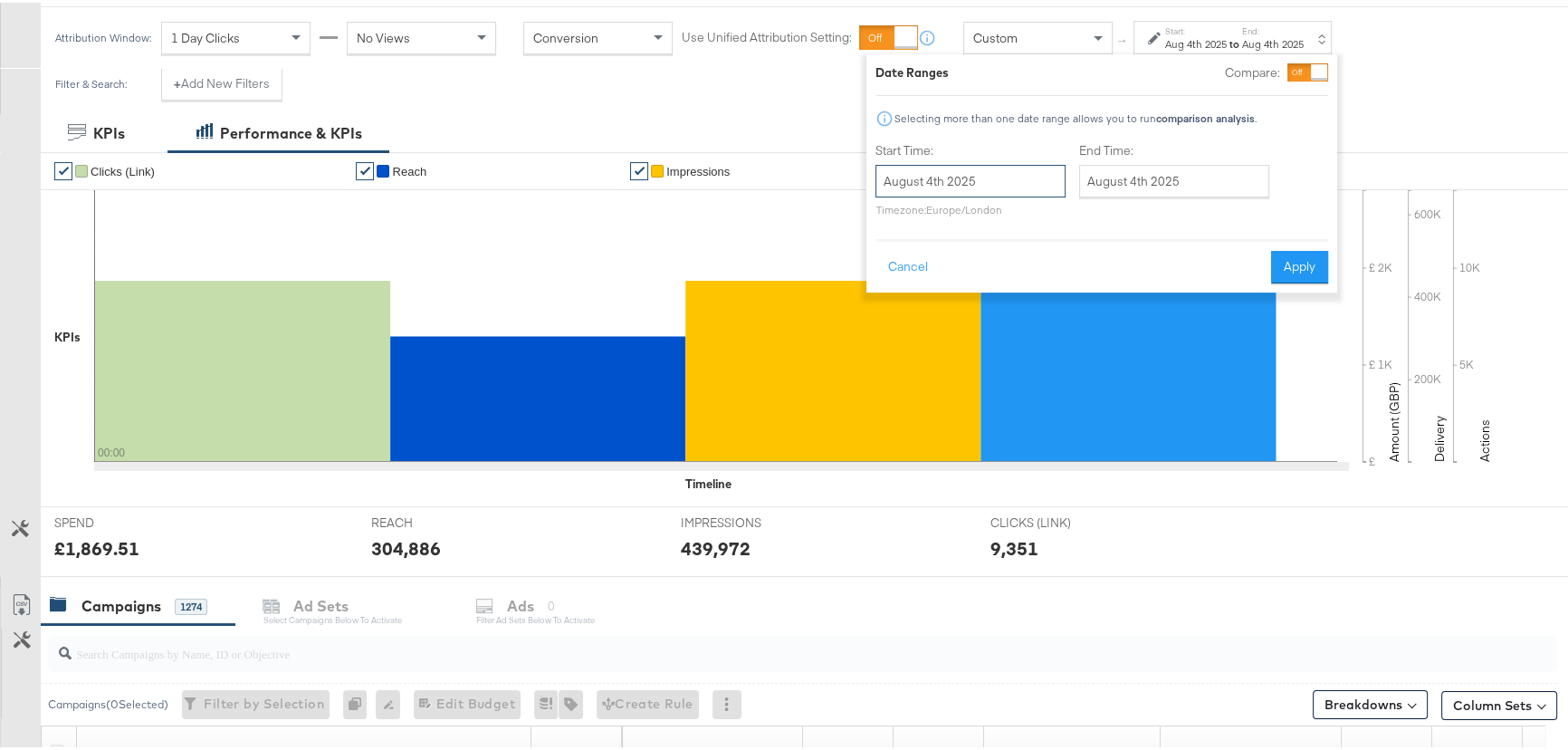 click on "August 4th 2025" at bounding box center (970, 178) 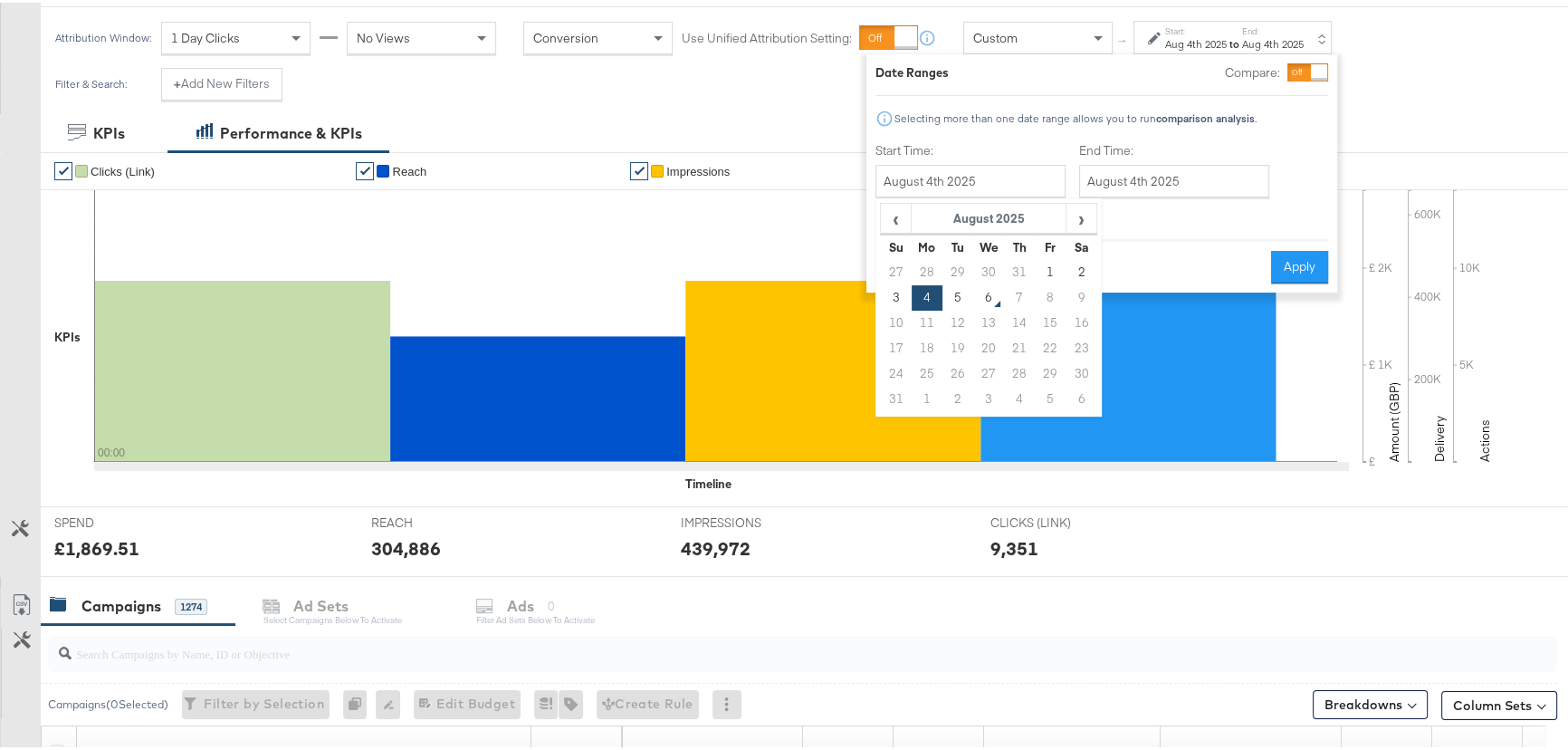click on "5" at bounding box center [958, 295] 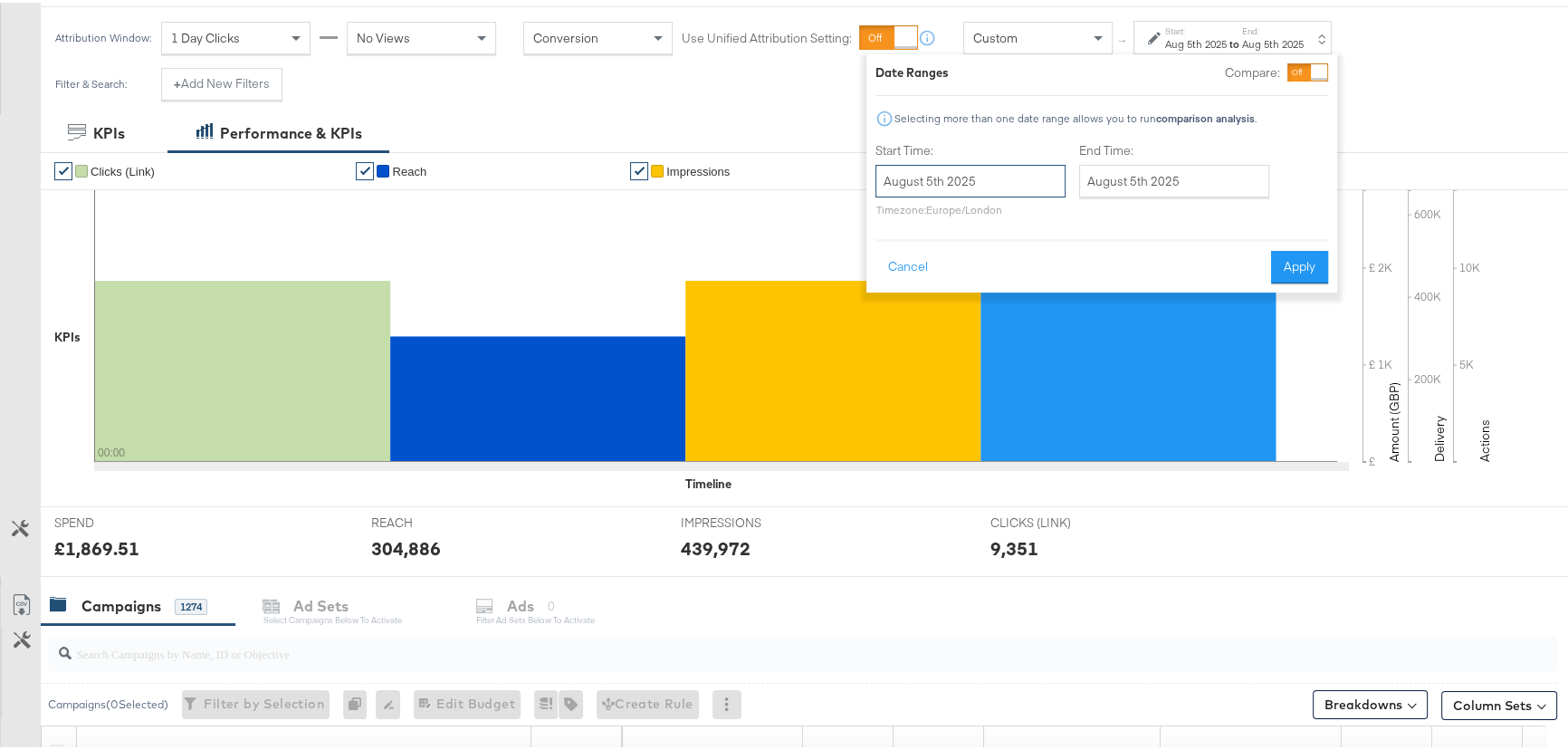 click on "August 5th 2025" at bounding box center [970, 178] 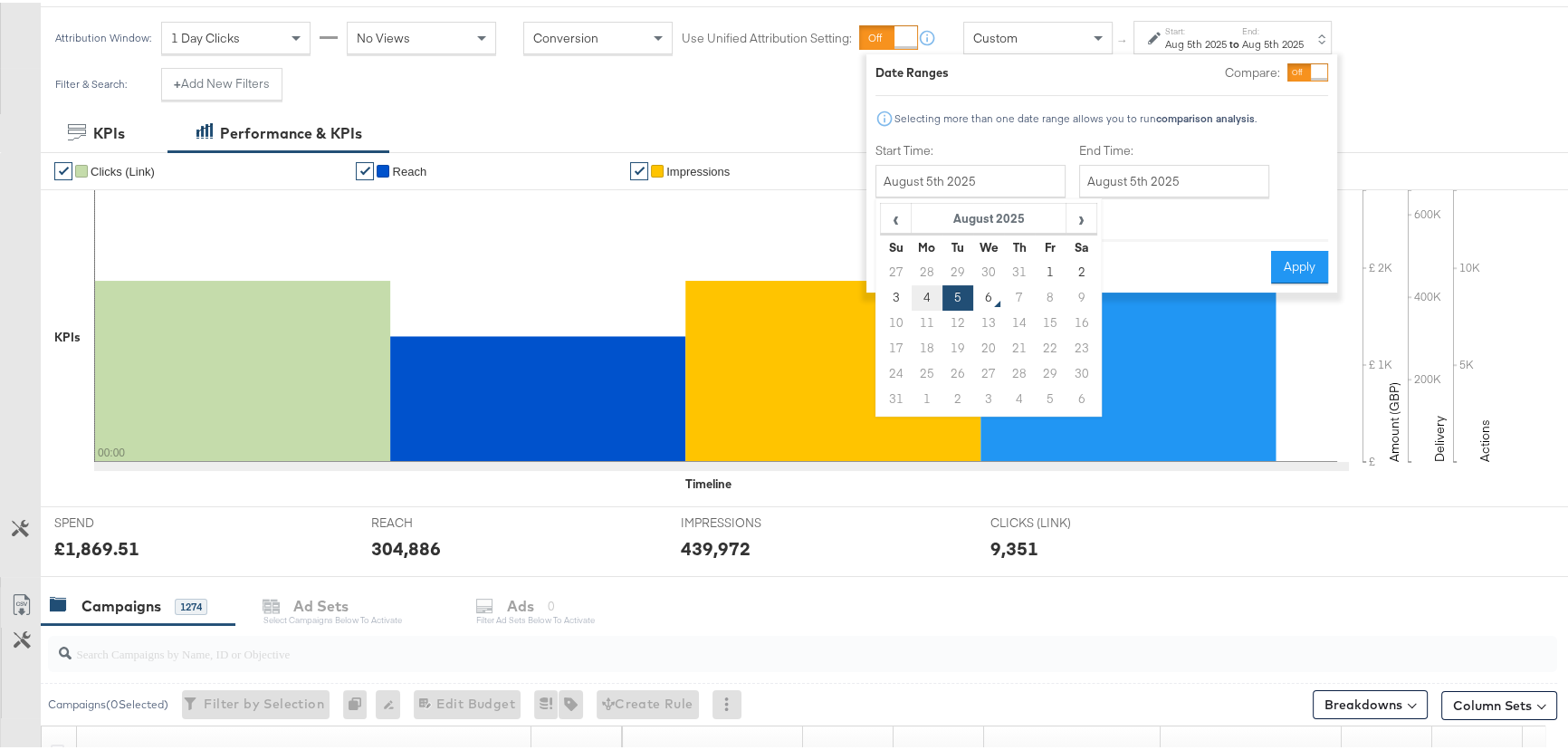 click on "4" at bounding box center (927, 295) 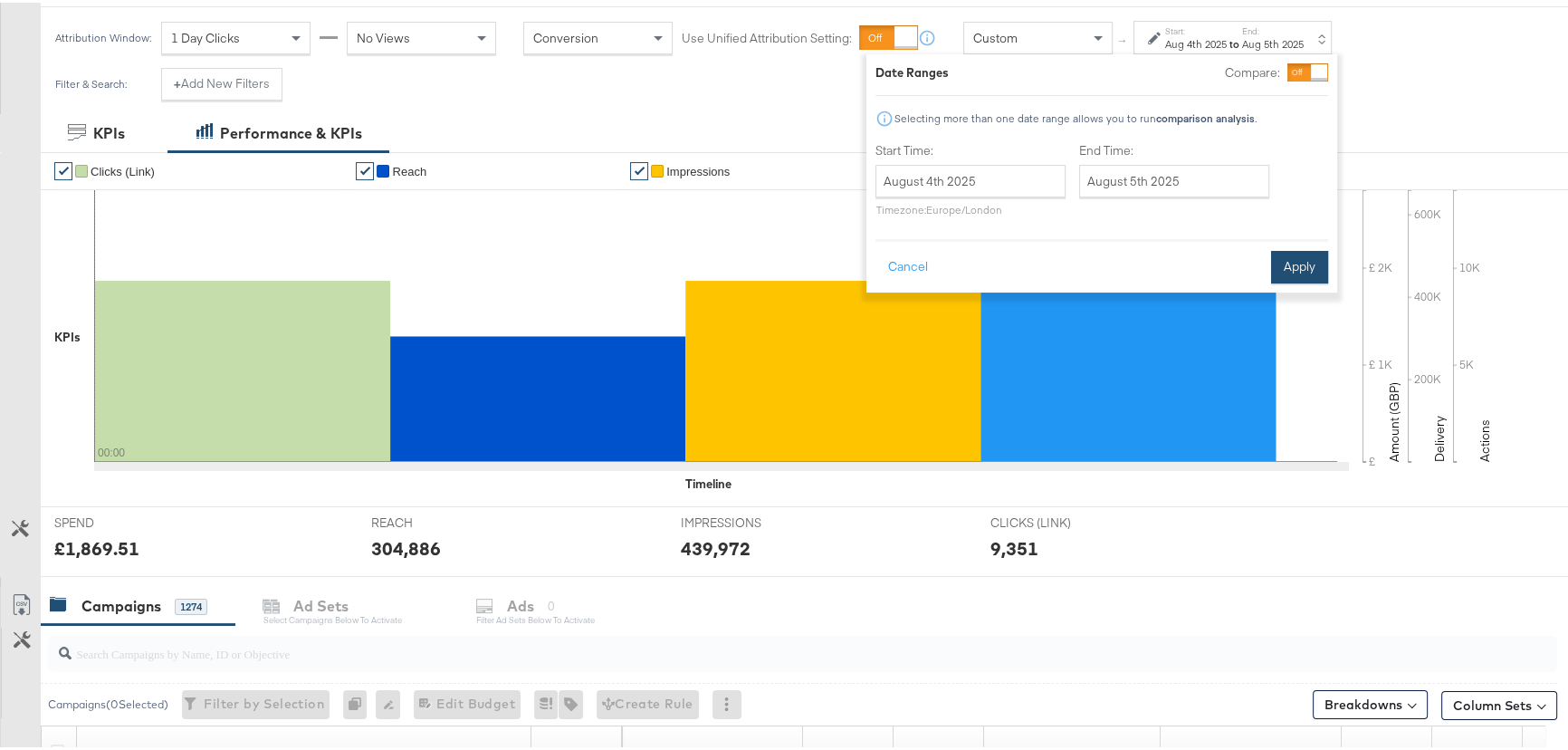 click on "Apply" at bounding box center [1299, 264] 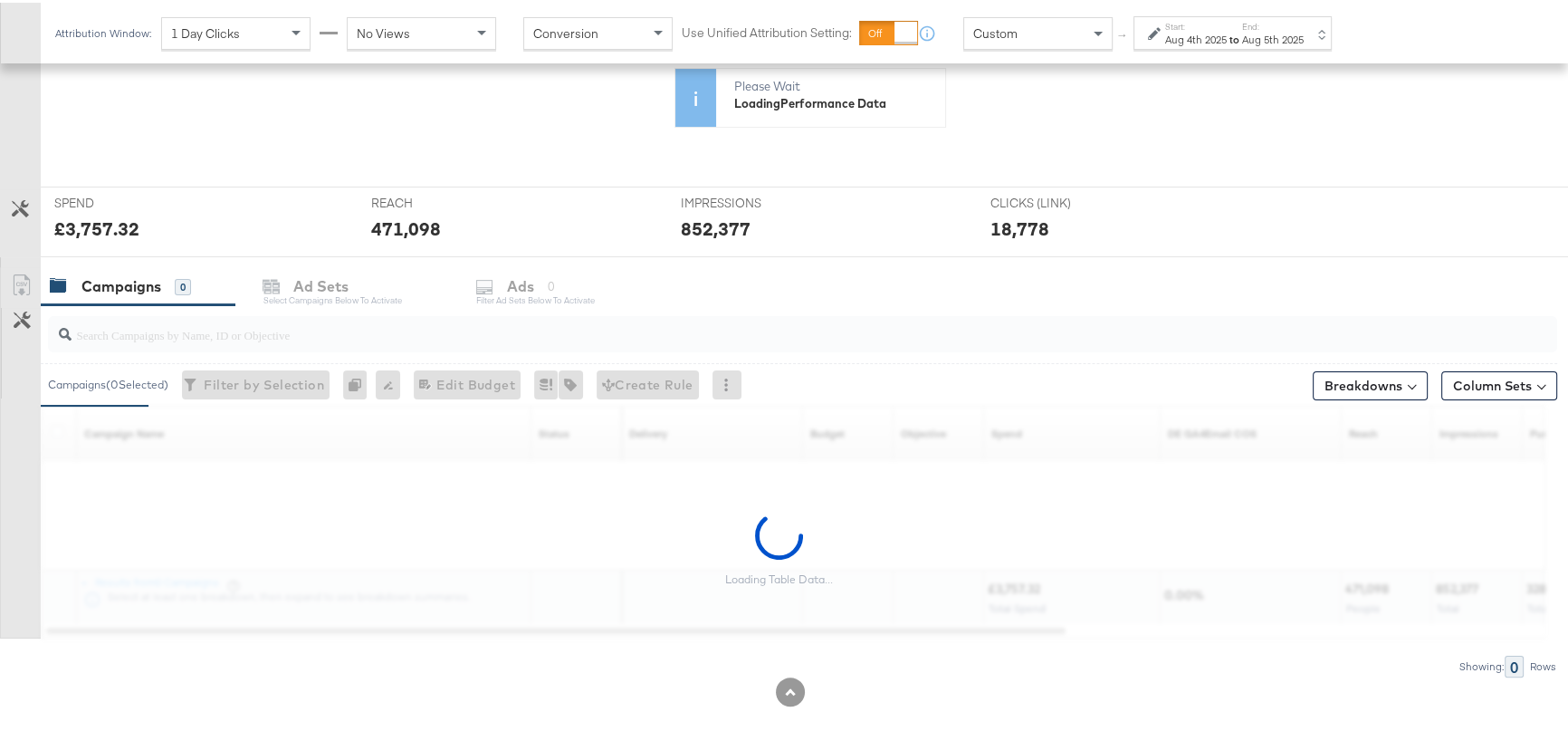 click at bounding box center (746, 324) 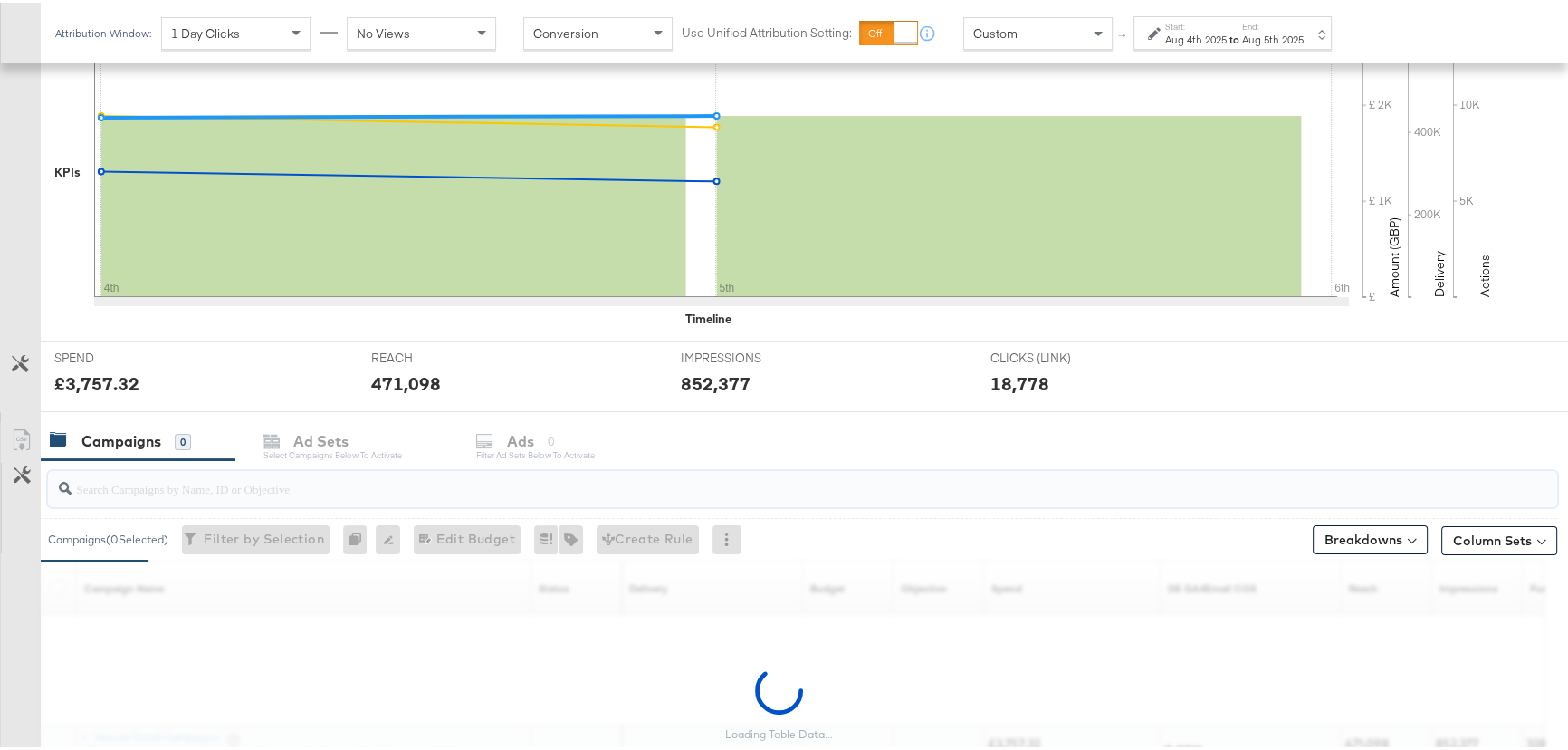 scroll, scrollTop: 565, scrollLeft: 0, axis: vertical 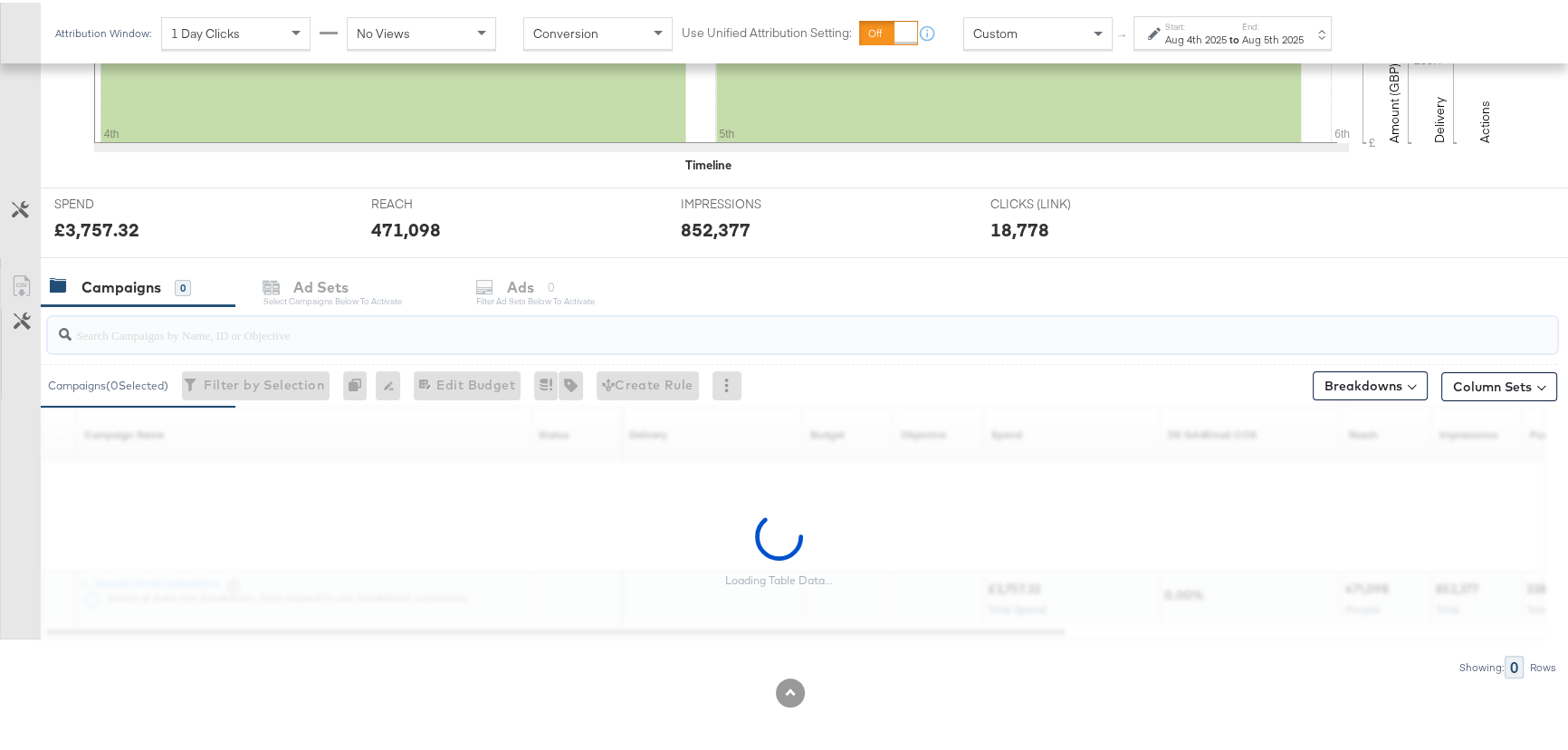 click at bounding box center [746, 324] 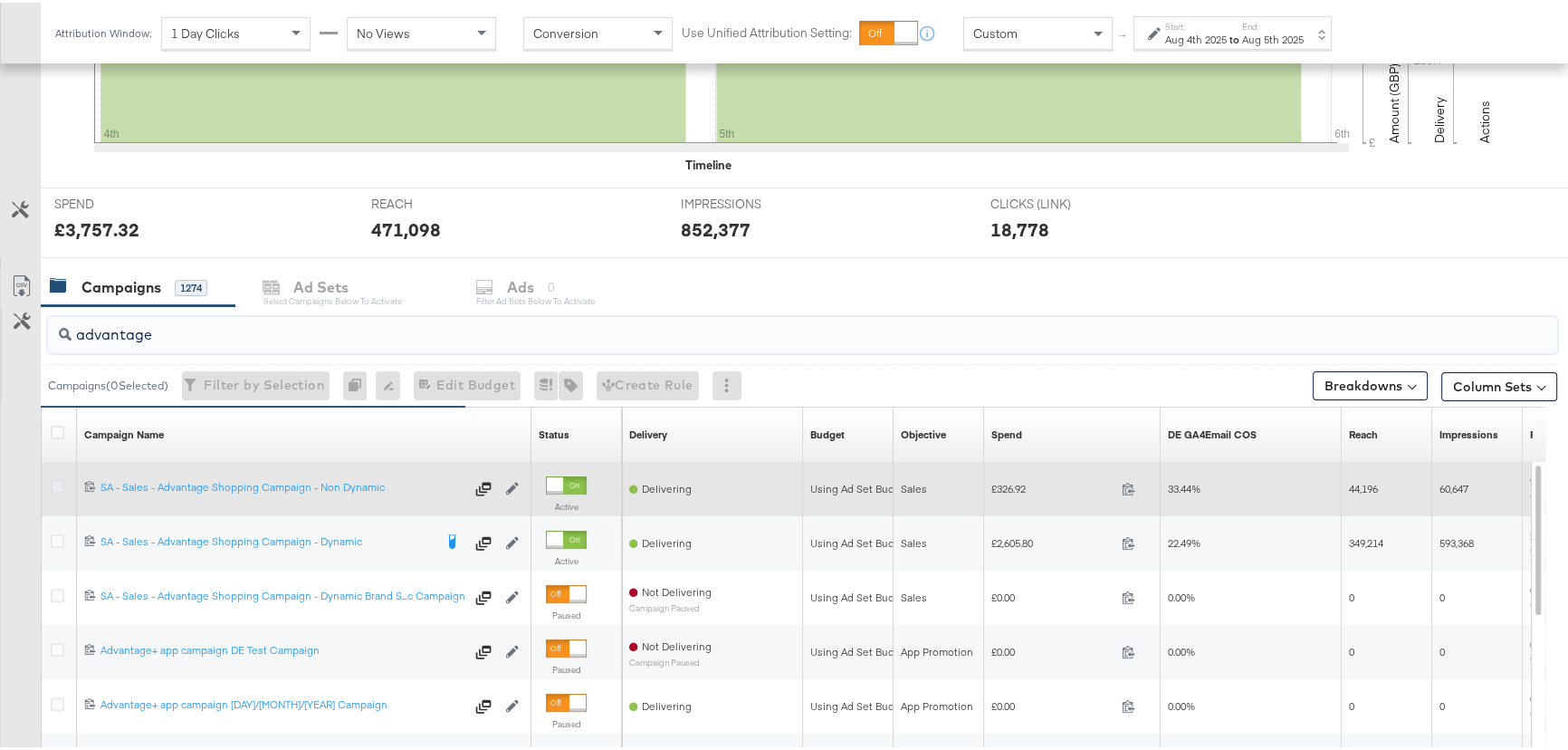 type on "advantage" 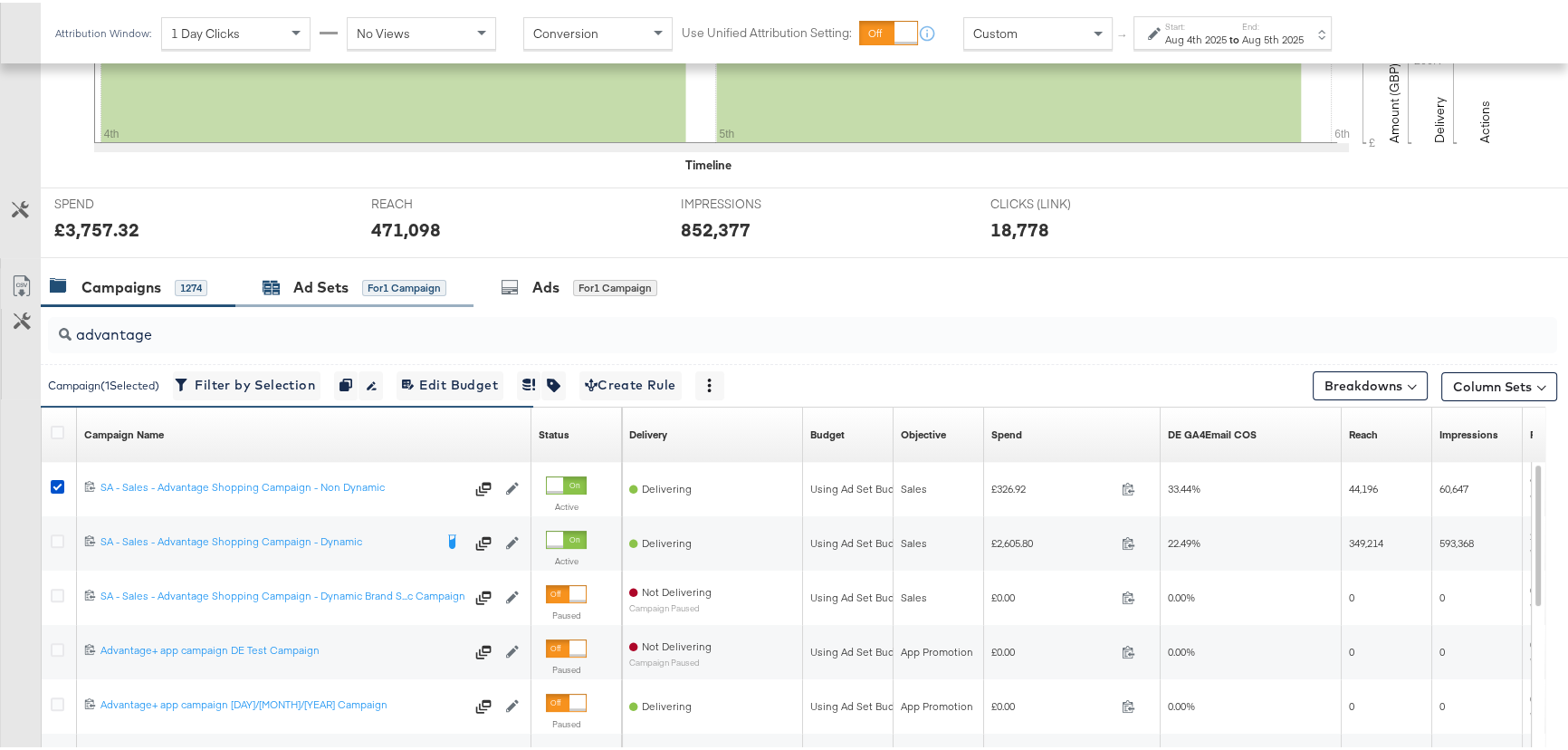 click on "for  1   Campaign" at bounding box center [404, 285] 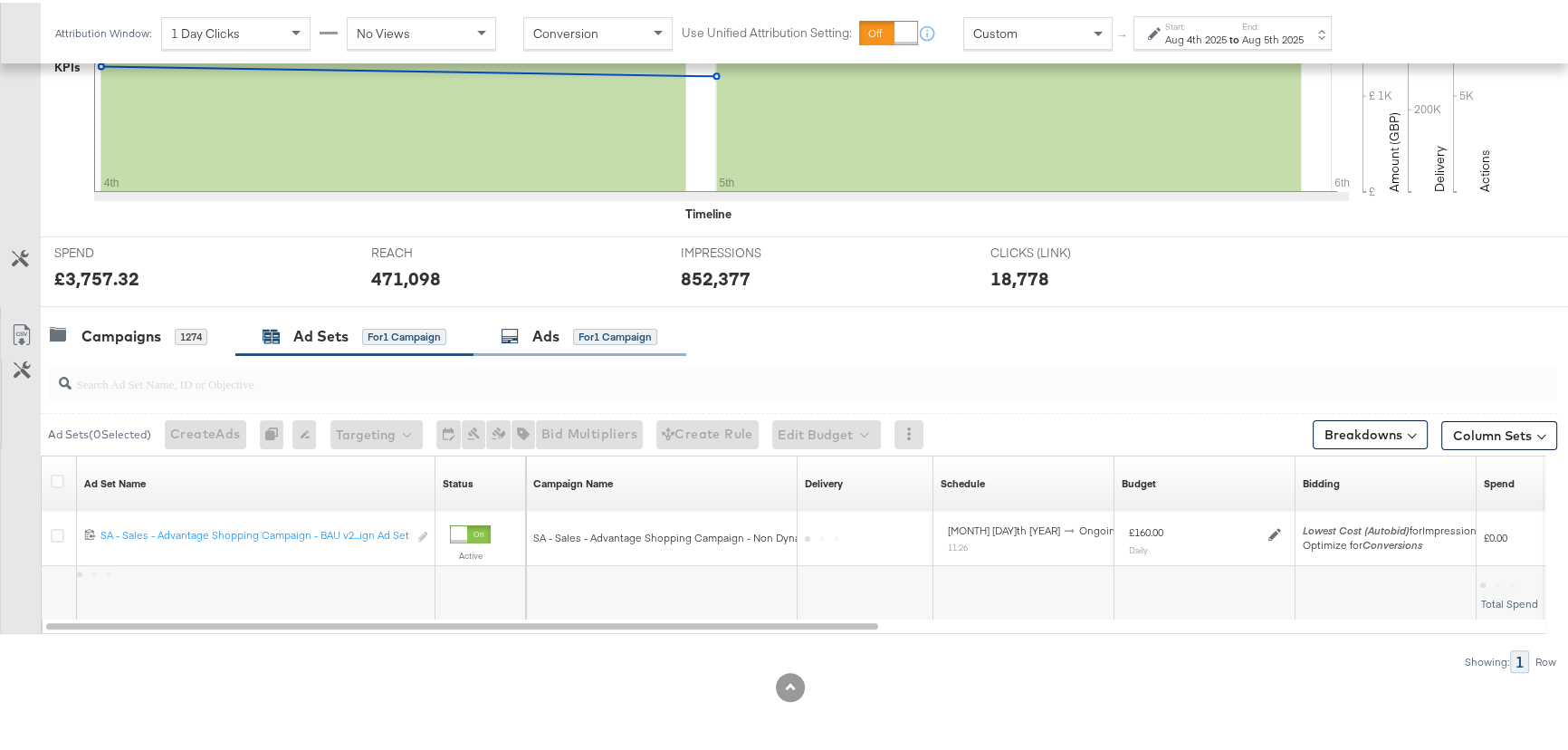 scroll, scrollTop: 514, scrollLeft: 0, axis: vertical 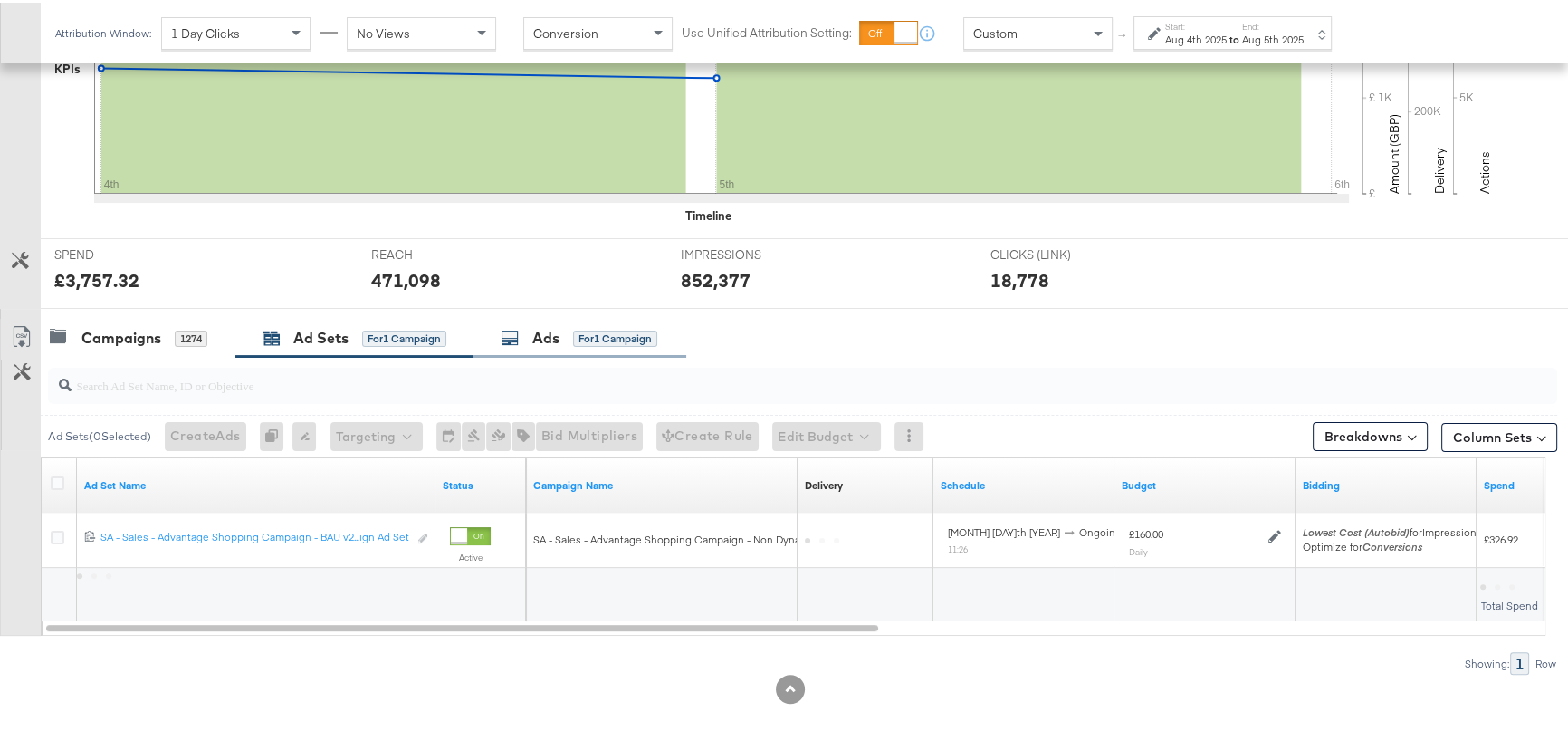 click on "Ads for  1   Campaign" at bounding box center (579, 335) 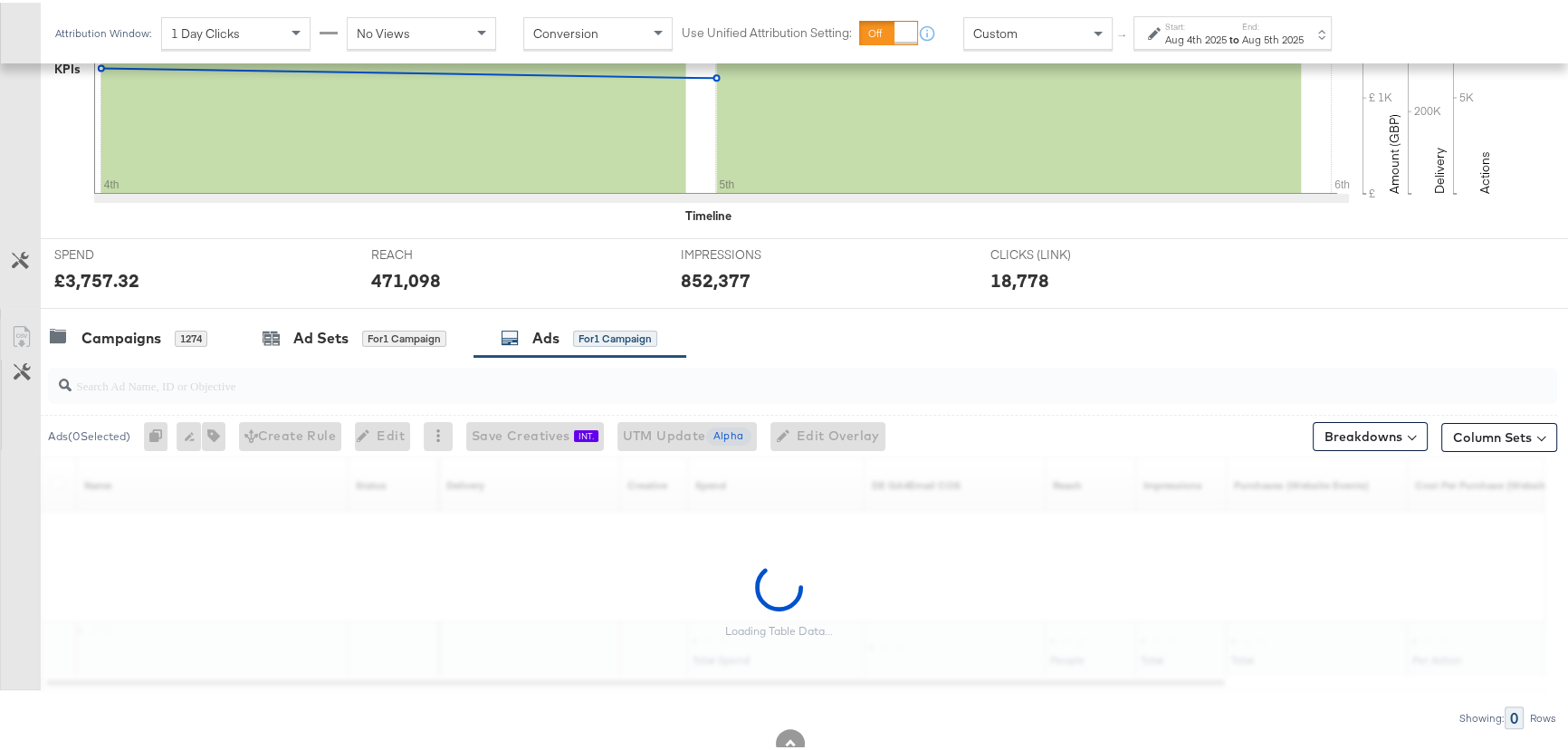 scroll, scrollTop: 565, scrollLeft: 0, axis: vertical 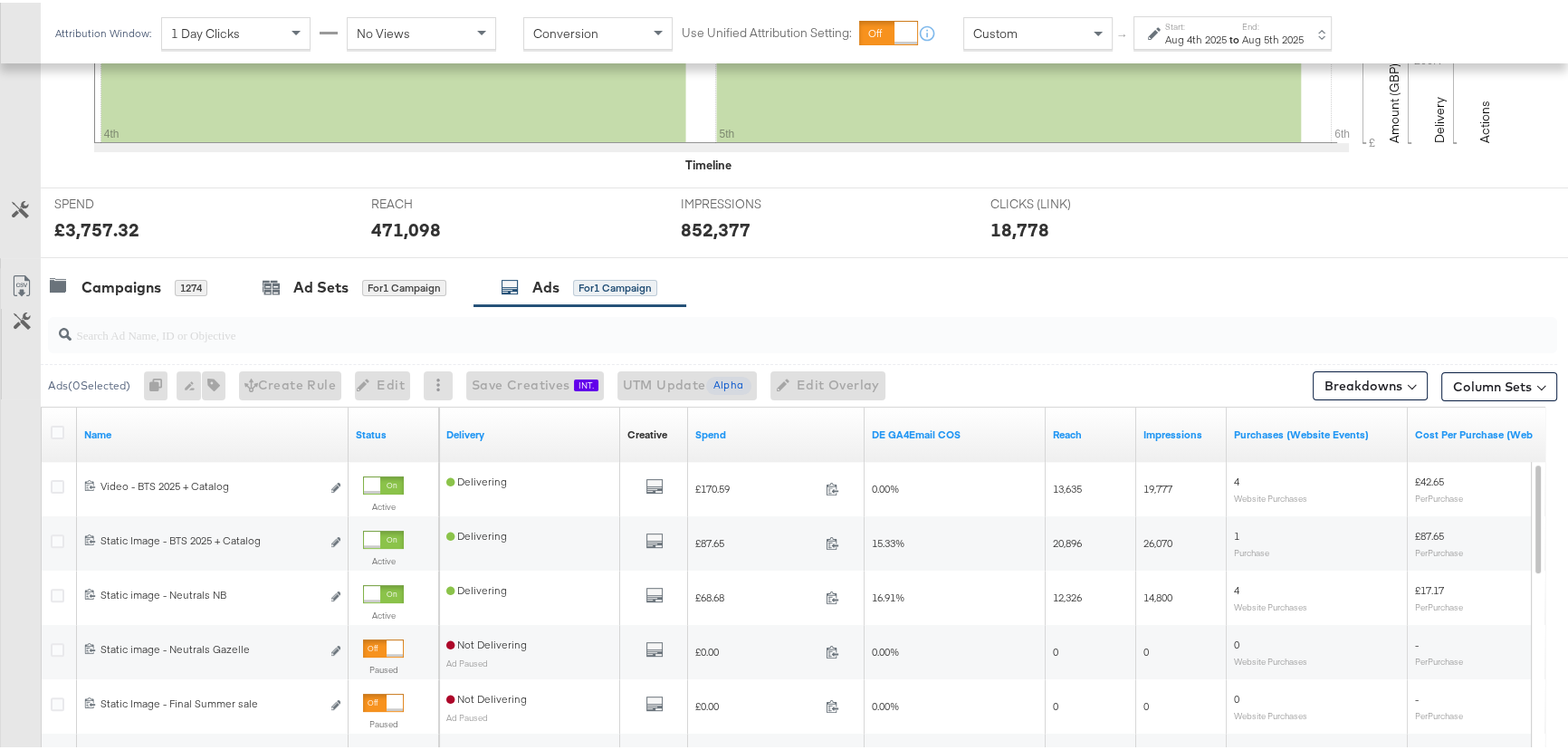 click on "Aug 5th 2025" at bounding box center (1273, 37) 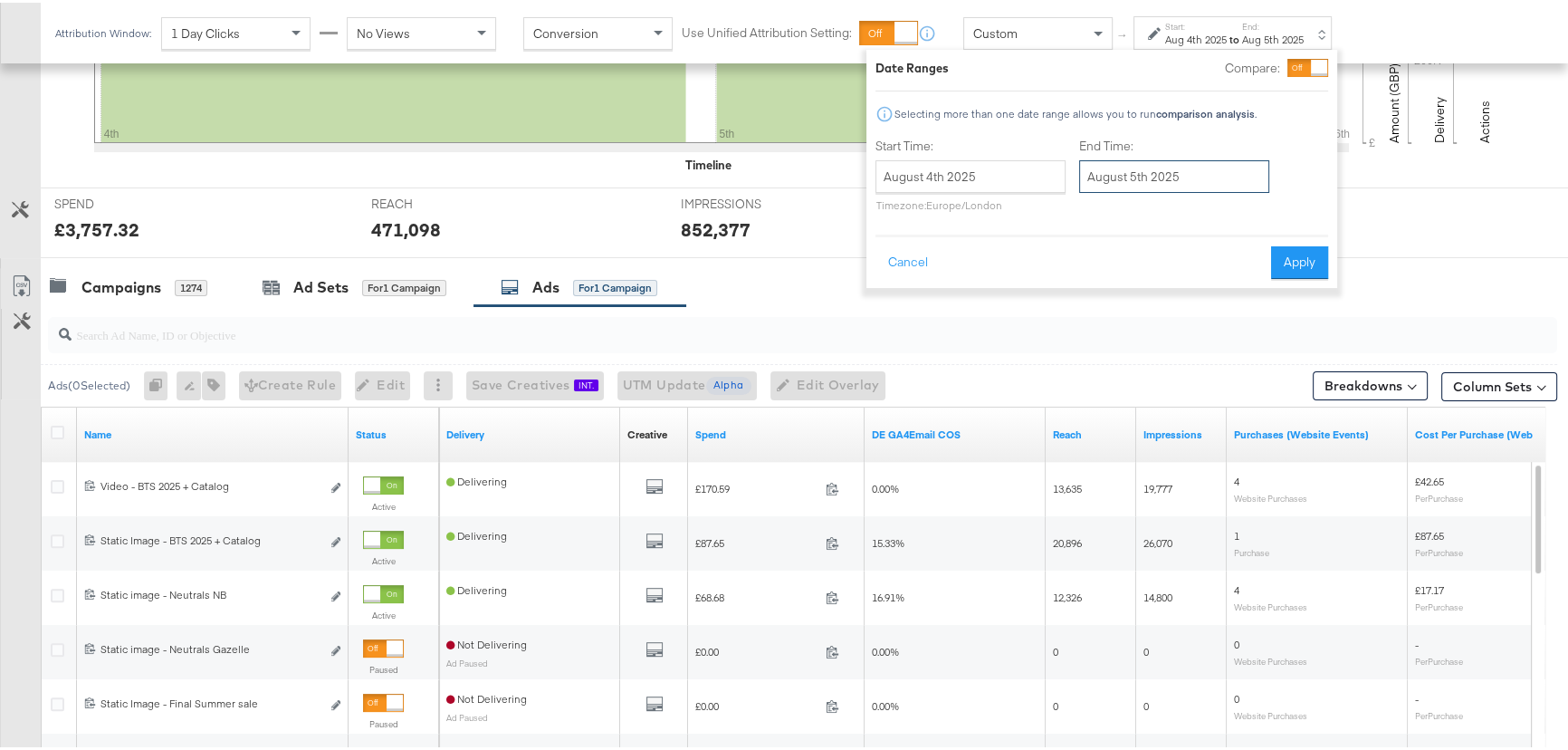 click on "August 5th 2025" at bounding box center (1174, 174) 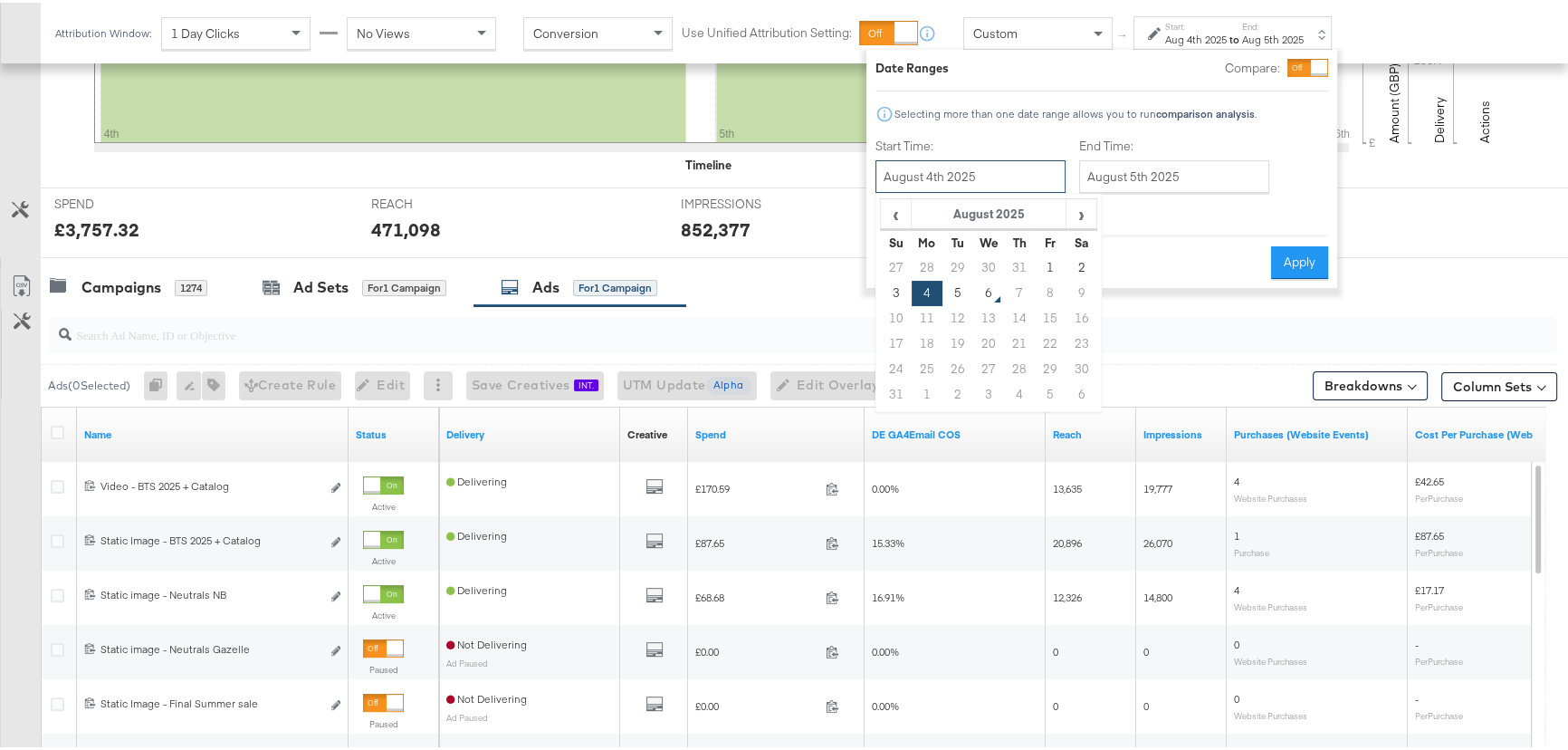 click on "August 4th 2025" at bounding box center (970, 174) 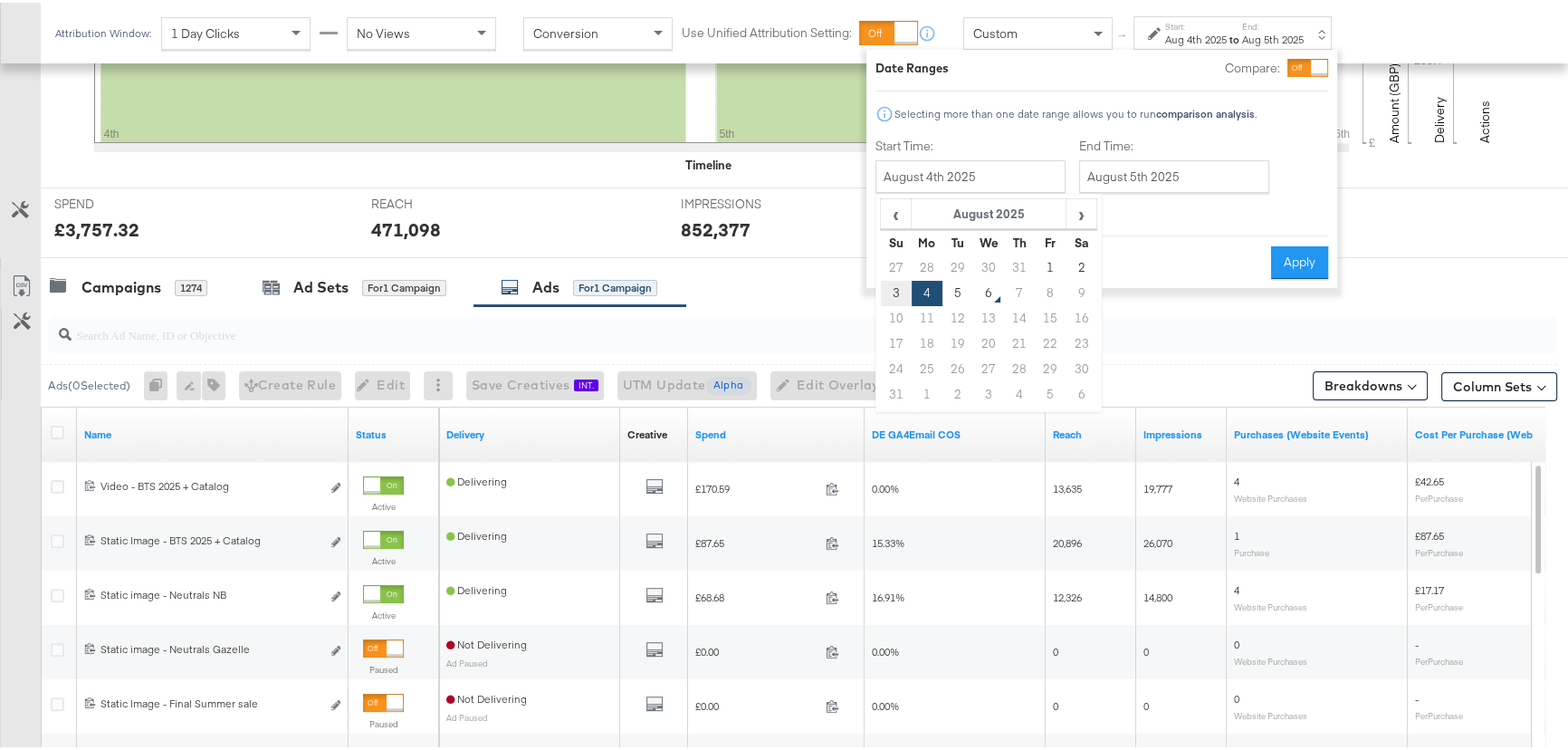 click on "3" at bounding box center [896, 291] 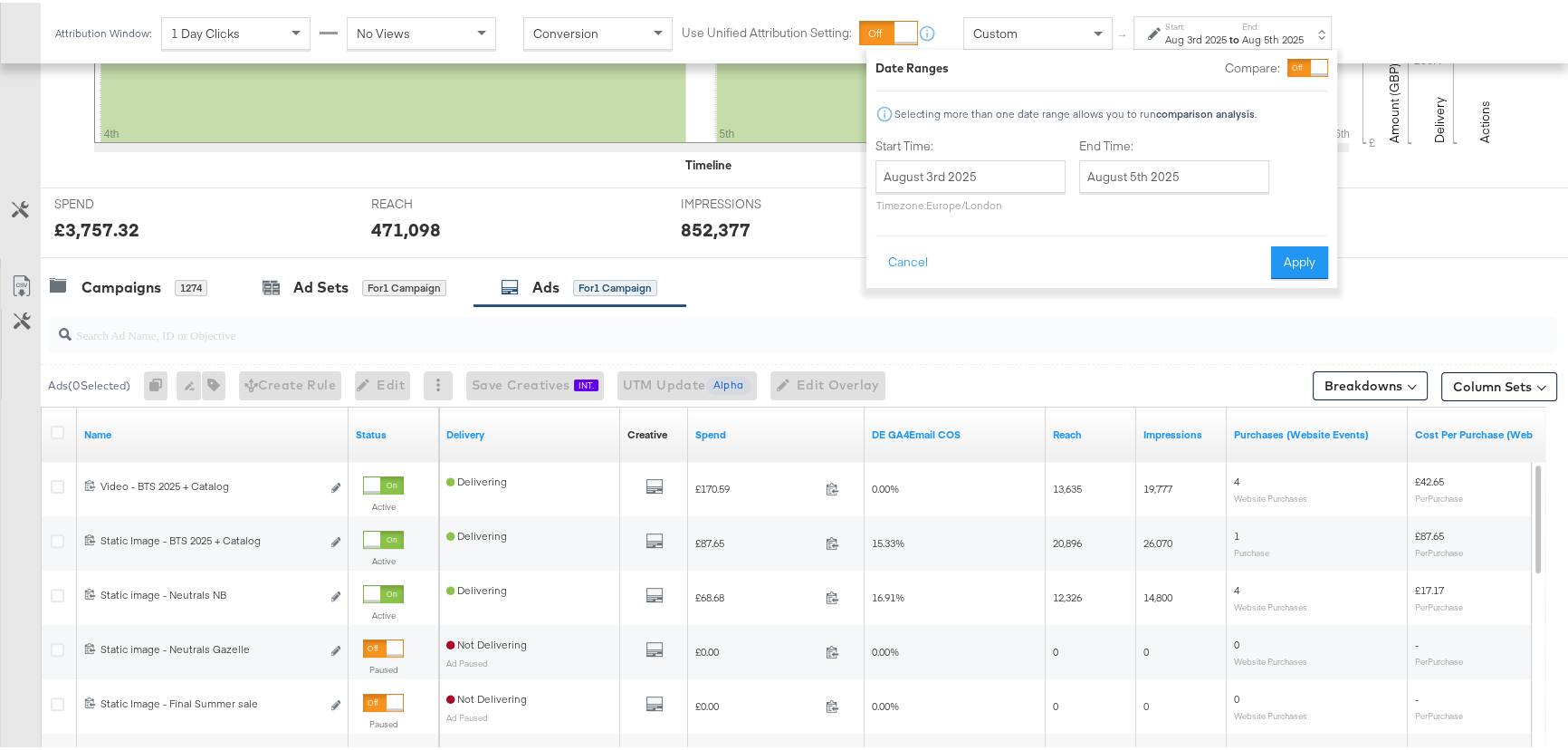 click on "Apply" at bounding box center [1299, 260] 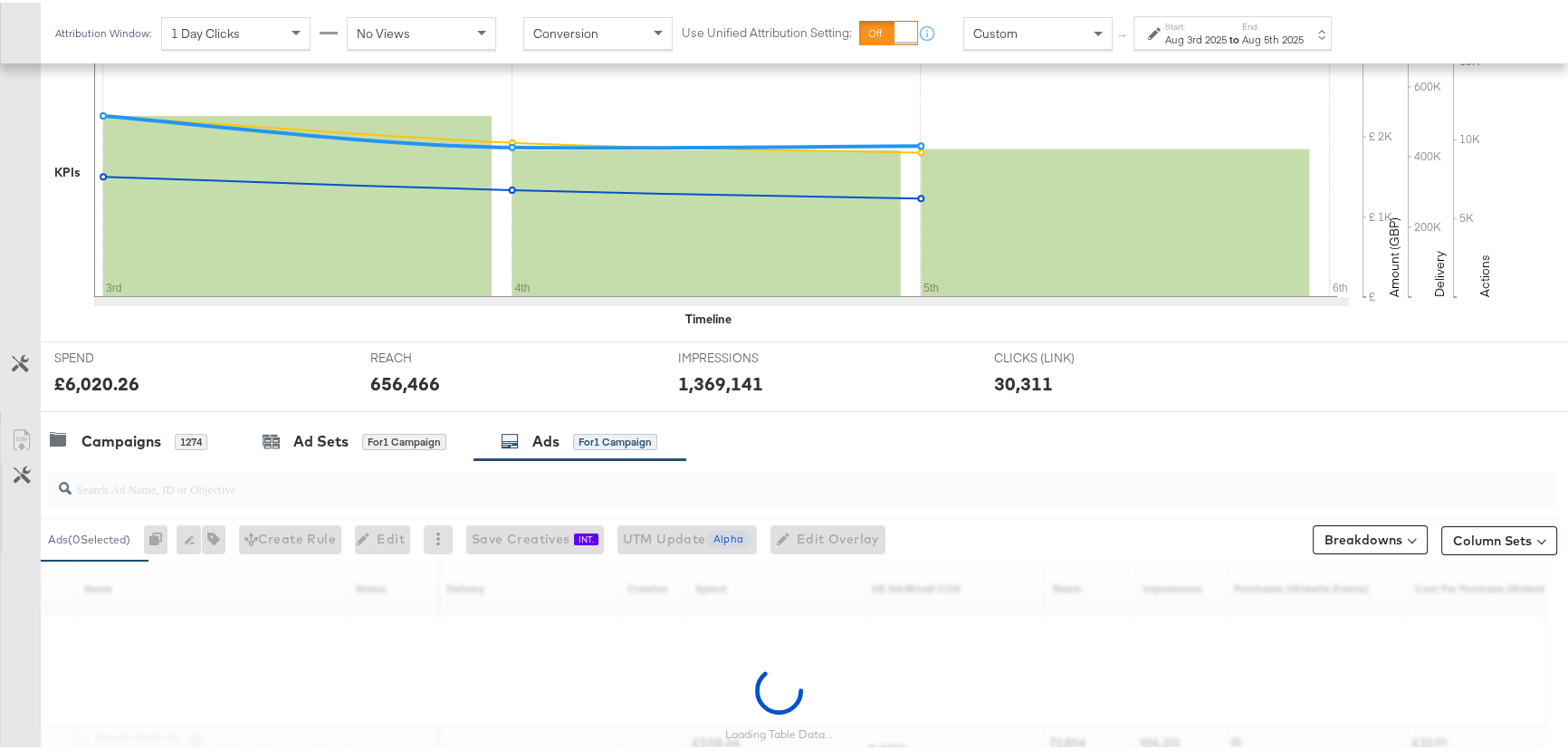 scroll, scrollTop: 565, scrollLeft: 0, axis: vertical 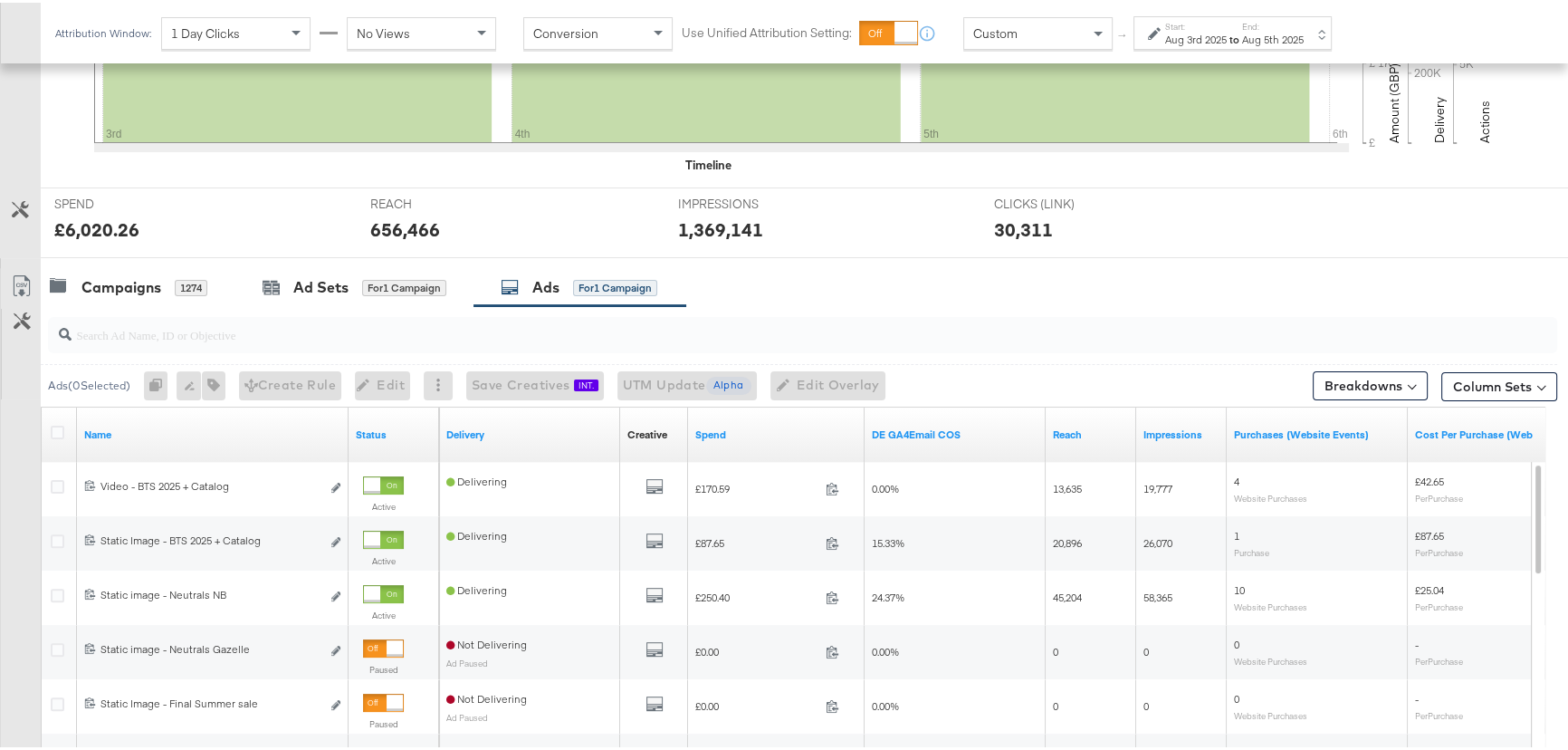 click on "End:" at bounding box center [1273, 24] 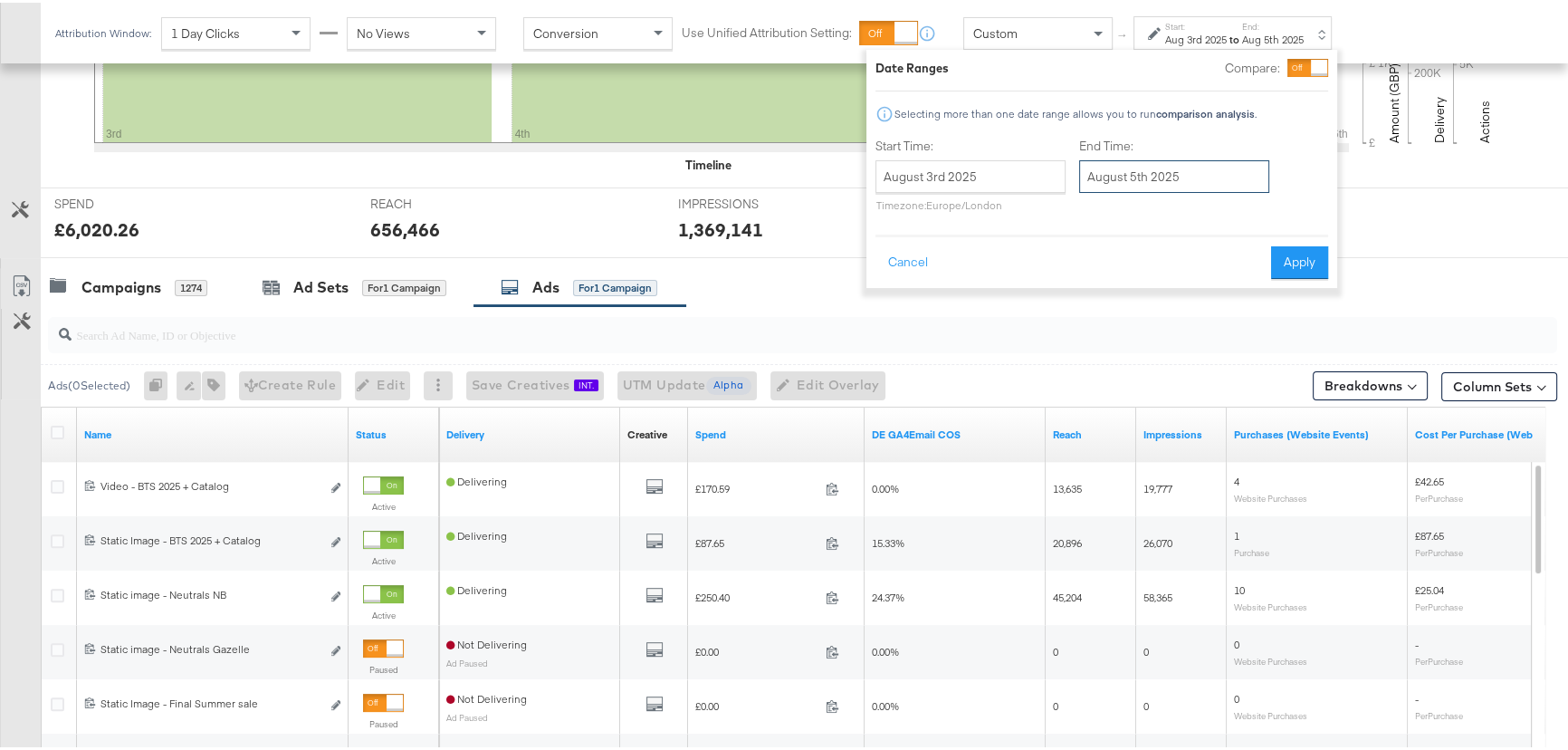click on "August 5th 2025" at bounding box center (1174, 174) 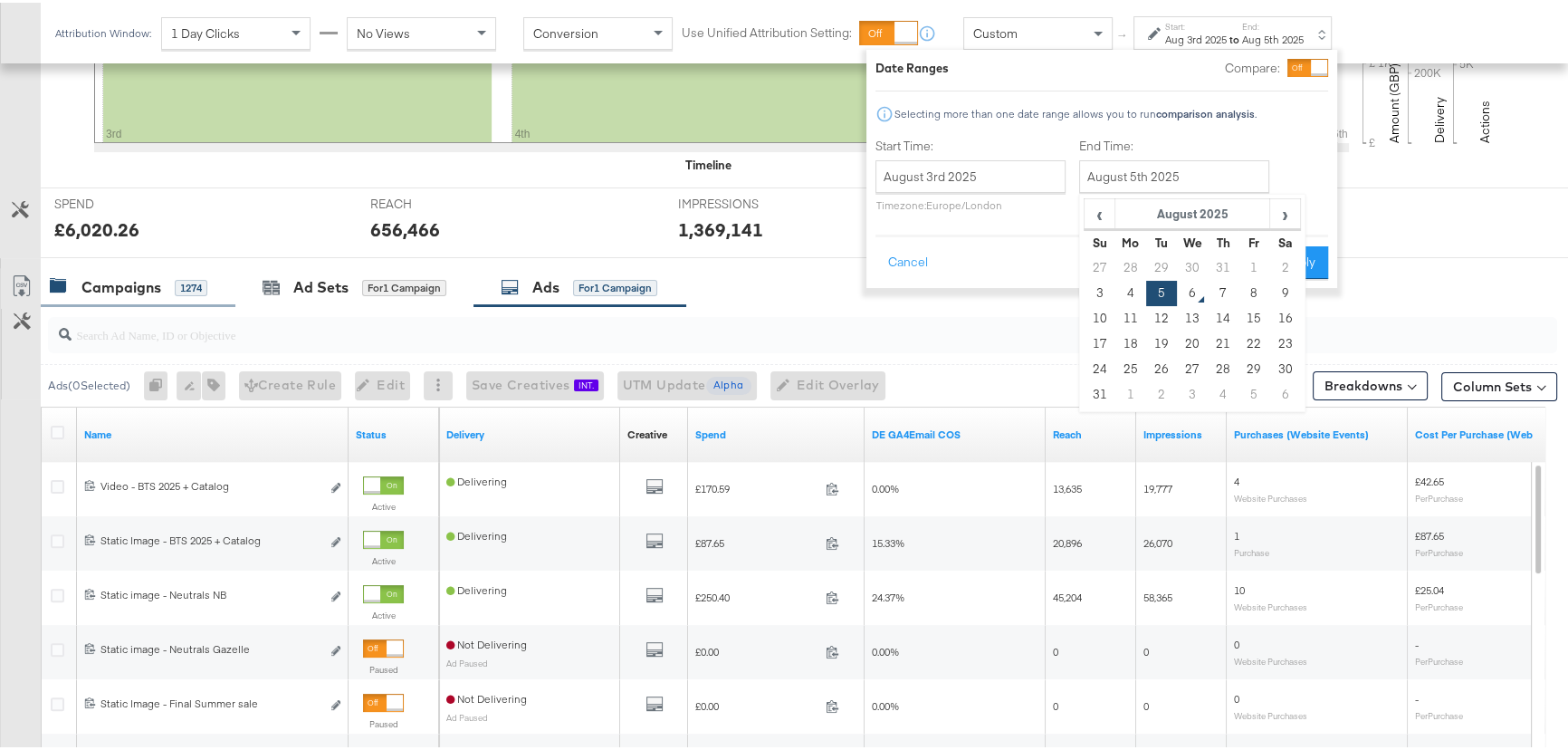 click on "Campaigns" at bounding box center [121, 284] 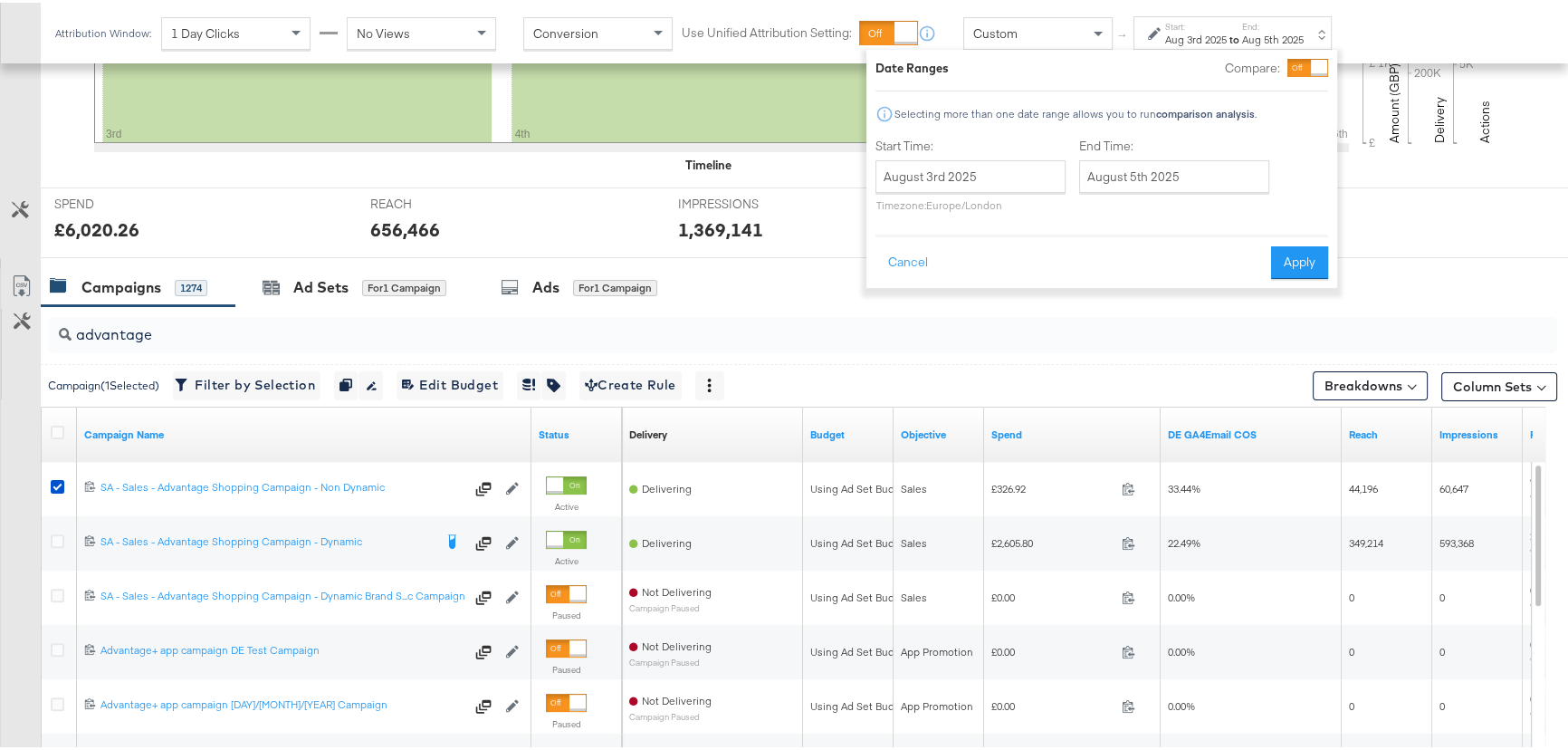 click on "Attribution Window:  1 Day Clicks No Views Conversion Use Unified Attribution Setting: If you set use unified attribution setting, your query's conversion metric attribution and campaign optimization will use the attribution setting of the ad object(s) being queried — a single period of time during which conversions are credited to ads and used to inform campaign optimization. Custom ↑  Start:  Aug 3rd 2025    to     End:  Aug 5th 2025 Date Ranges Compare:  Selecting more than one date range allows you to run  comparison analysis . Start Time: August 3rd 2025 ‹ August 2025 › Su Mo Tu We Th Fr Sa 27 28 29 30 31 1 2 3 4 5 6 7 8 9 10 11 12 13 14 15 16 17 18 19 20 21 22 23 24 25 26 27 28 29 30 31 1 2 3 4 5 6 Timezone:  Europe/London End Time: August 5th 2025 ‹ August 2025 › Su Mo Tu We Th Fr Sa 27 28 29 30 31 1 2 3 4 5 6 7 8 9 10 11 12 13 14 15 16 17 18 19 20 21 22 23 24 25 26 27 28 29 30 31 1 2 3 4 5 6 Cancel Apply" at bounding box center (784, 30) 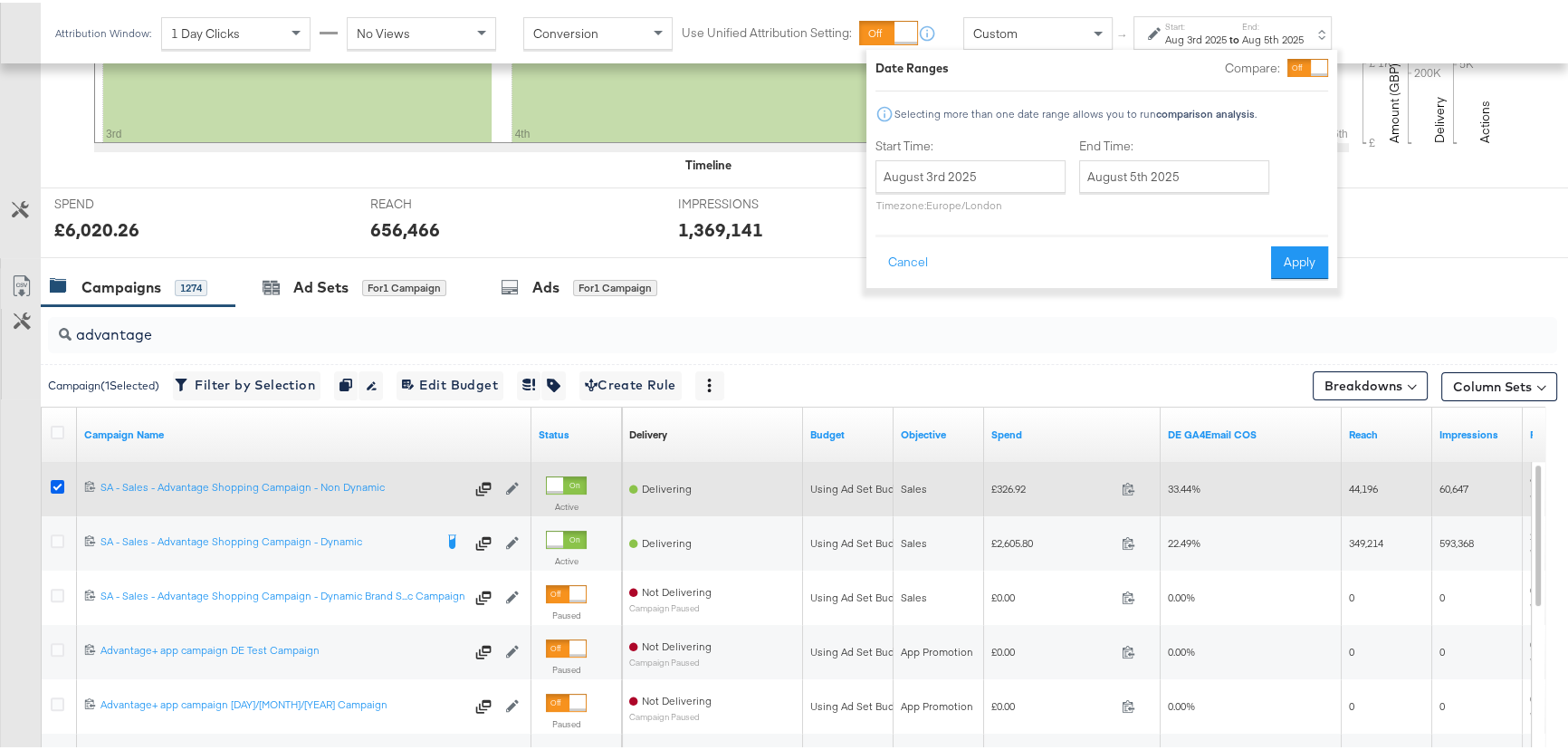 click at bounding box center (57, 484) 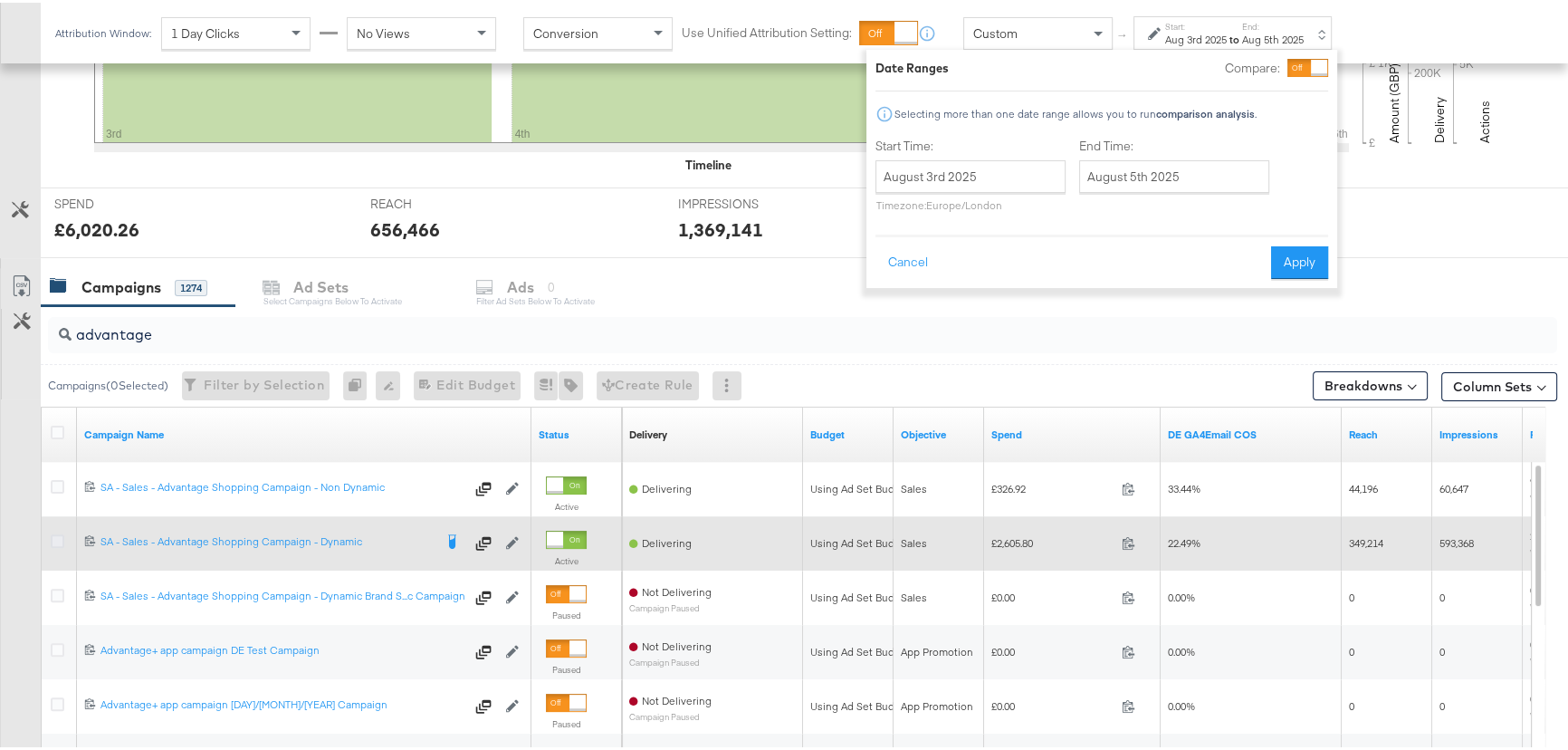 click at bounding box center [57, 538] 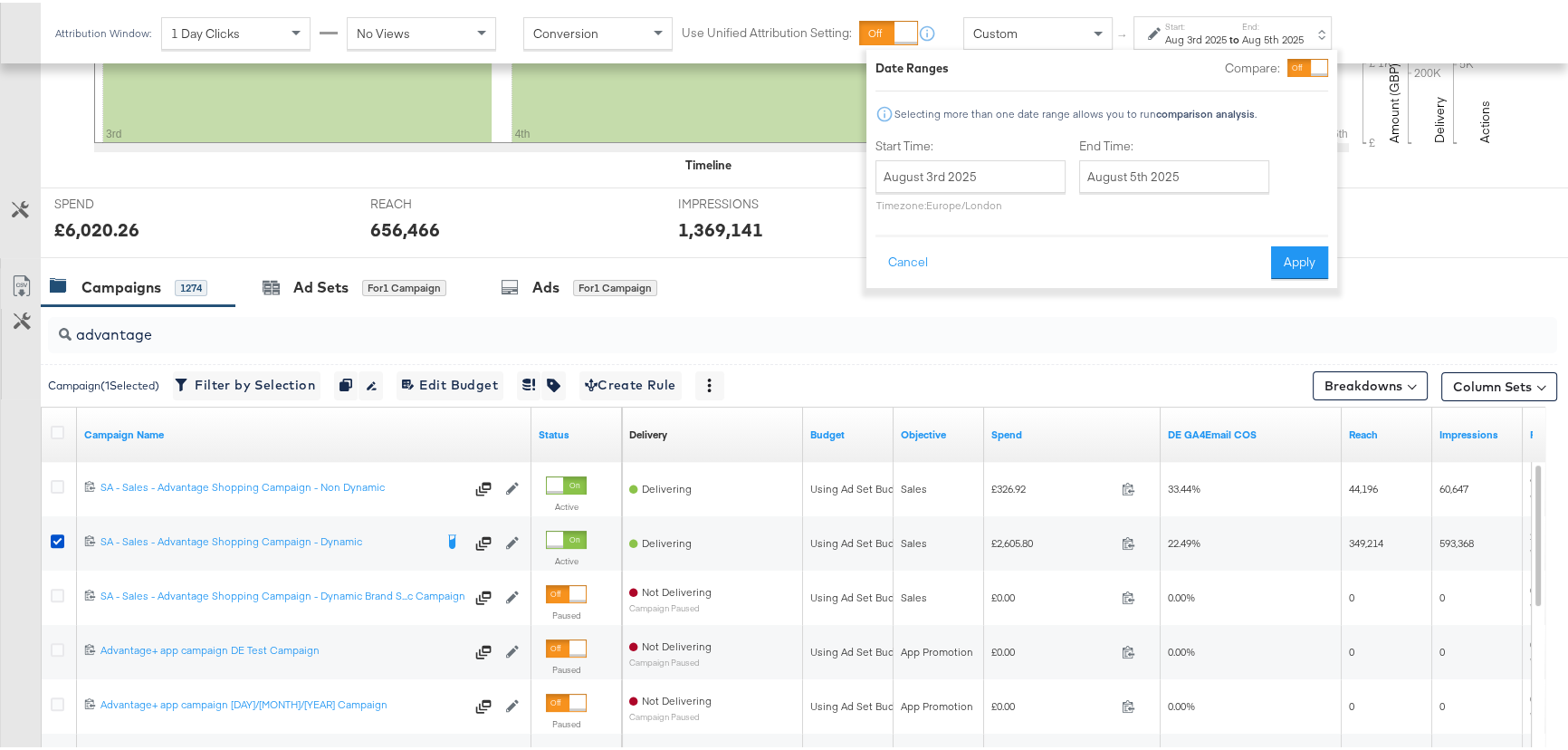 click at bounding box center (57, 538) 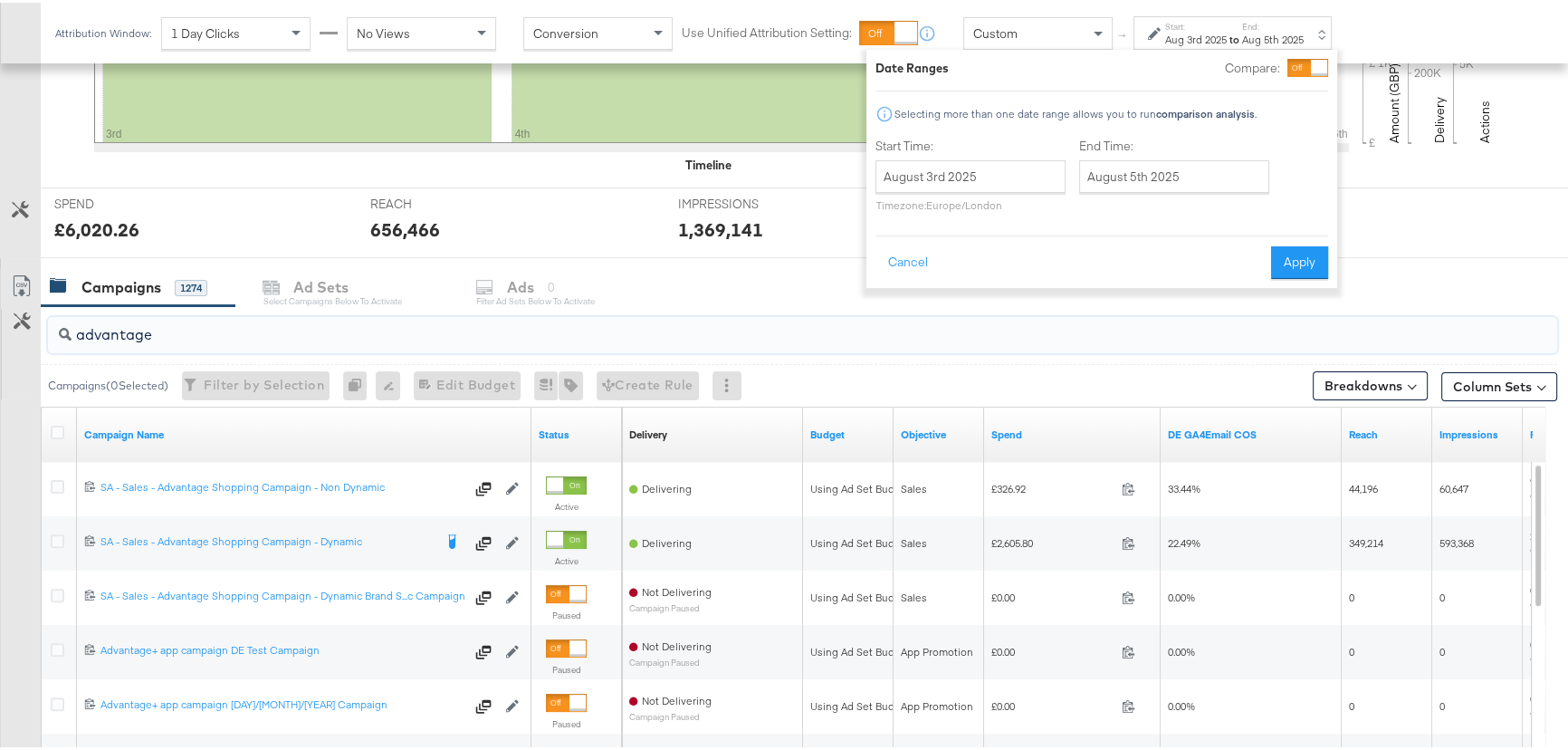 drag, startPoint x: 210, startPoint y: 337, endPoint x: 0, endPoint y: 334, distance: 210.0214 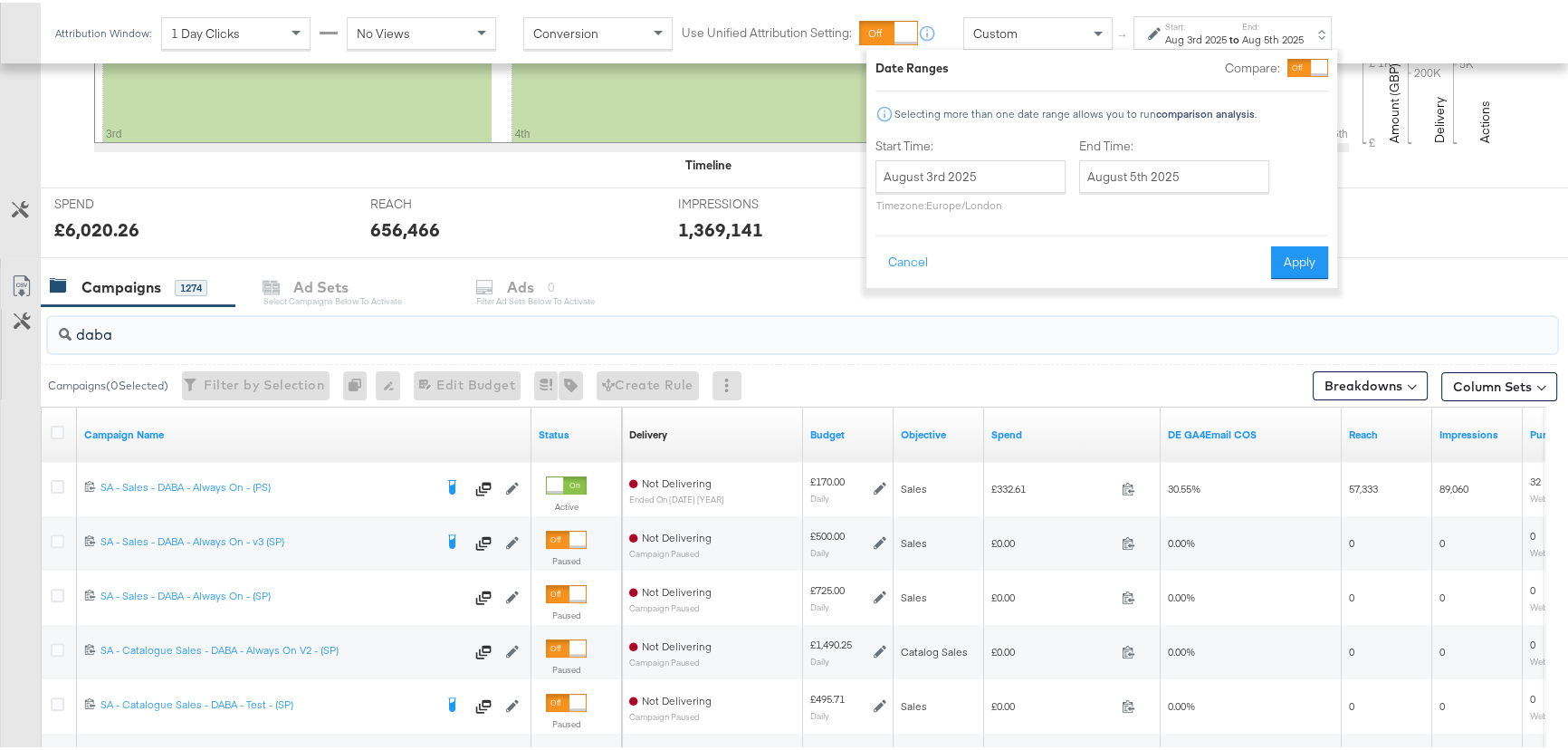 type on "daba" 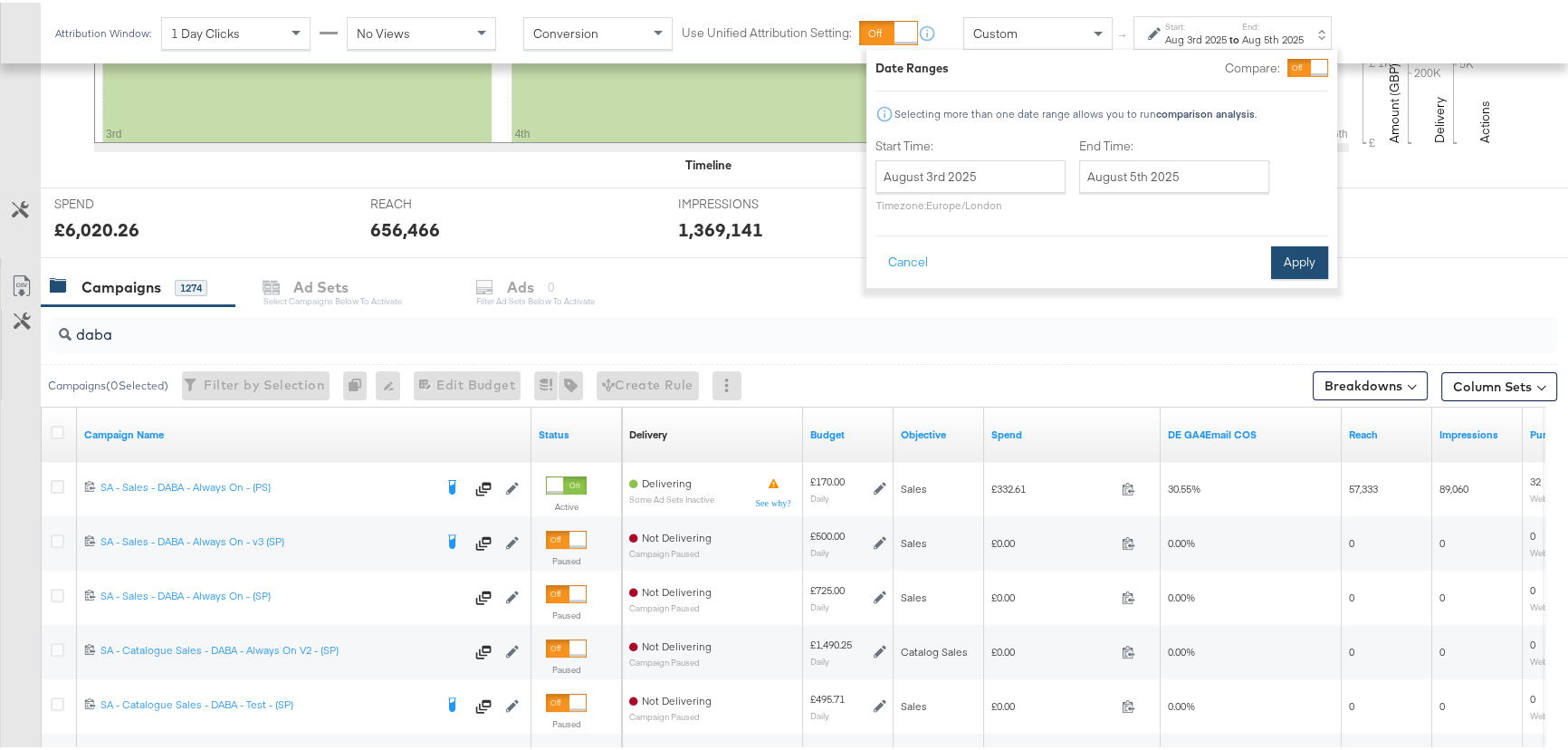 click on "Apply" at bounding box center [1299, 260] 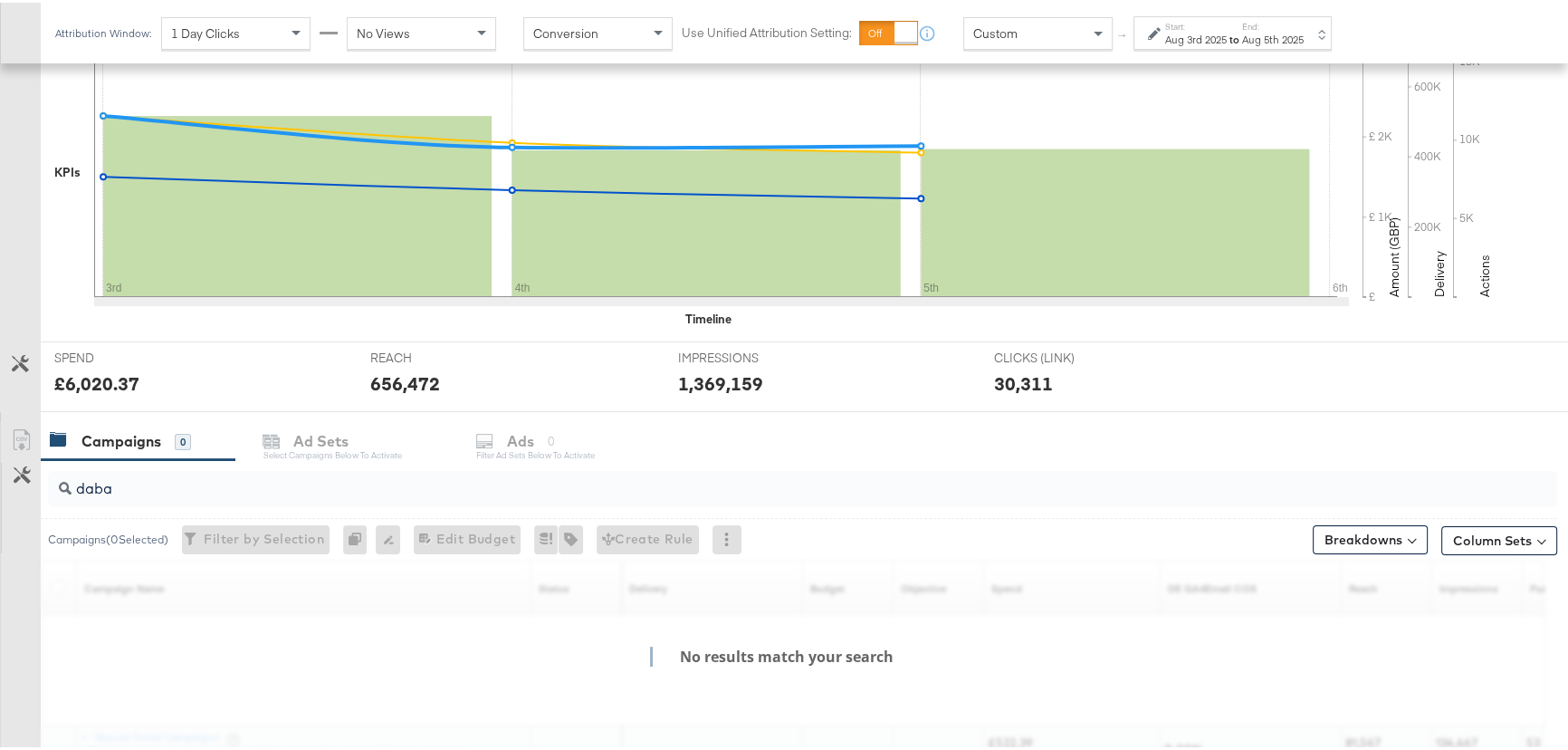 scroll, scrollTop: 565, scrollLeft: 0, axis: vertical 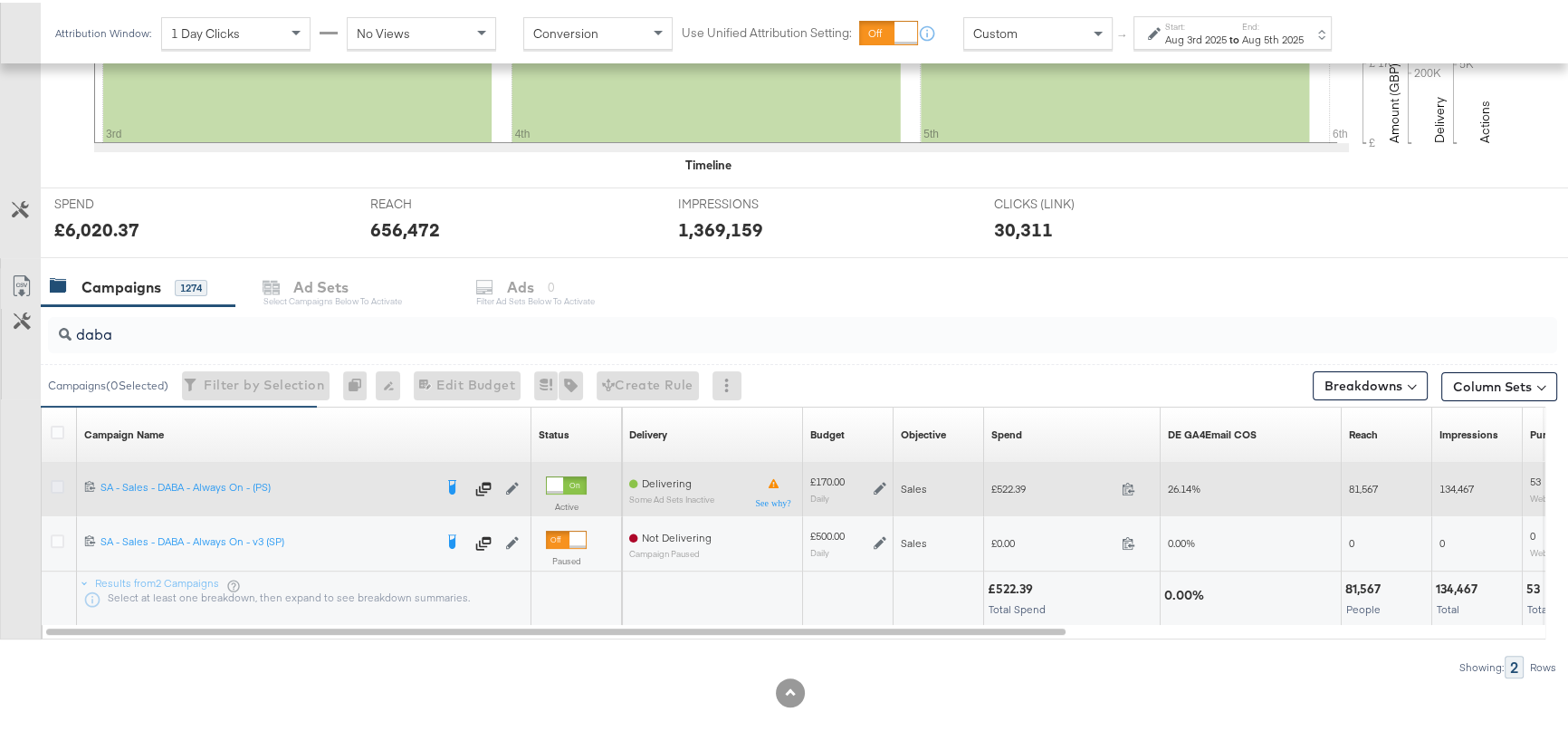 click at bounding box center [57, 484] 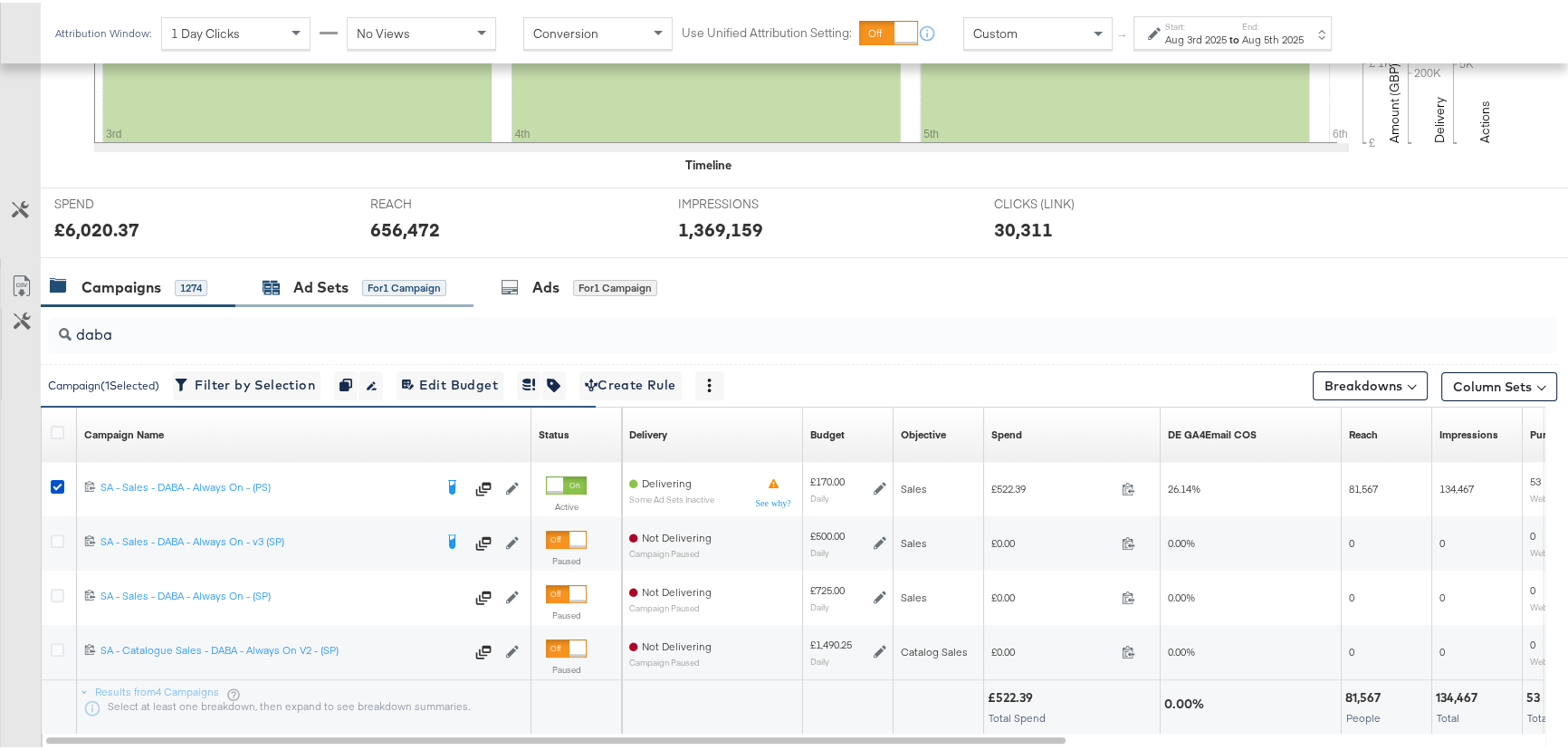 click on "Ad Sets" at bounding box center (320, 284) 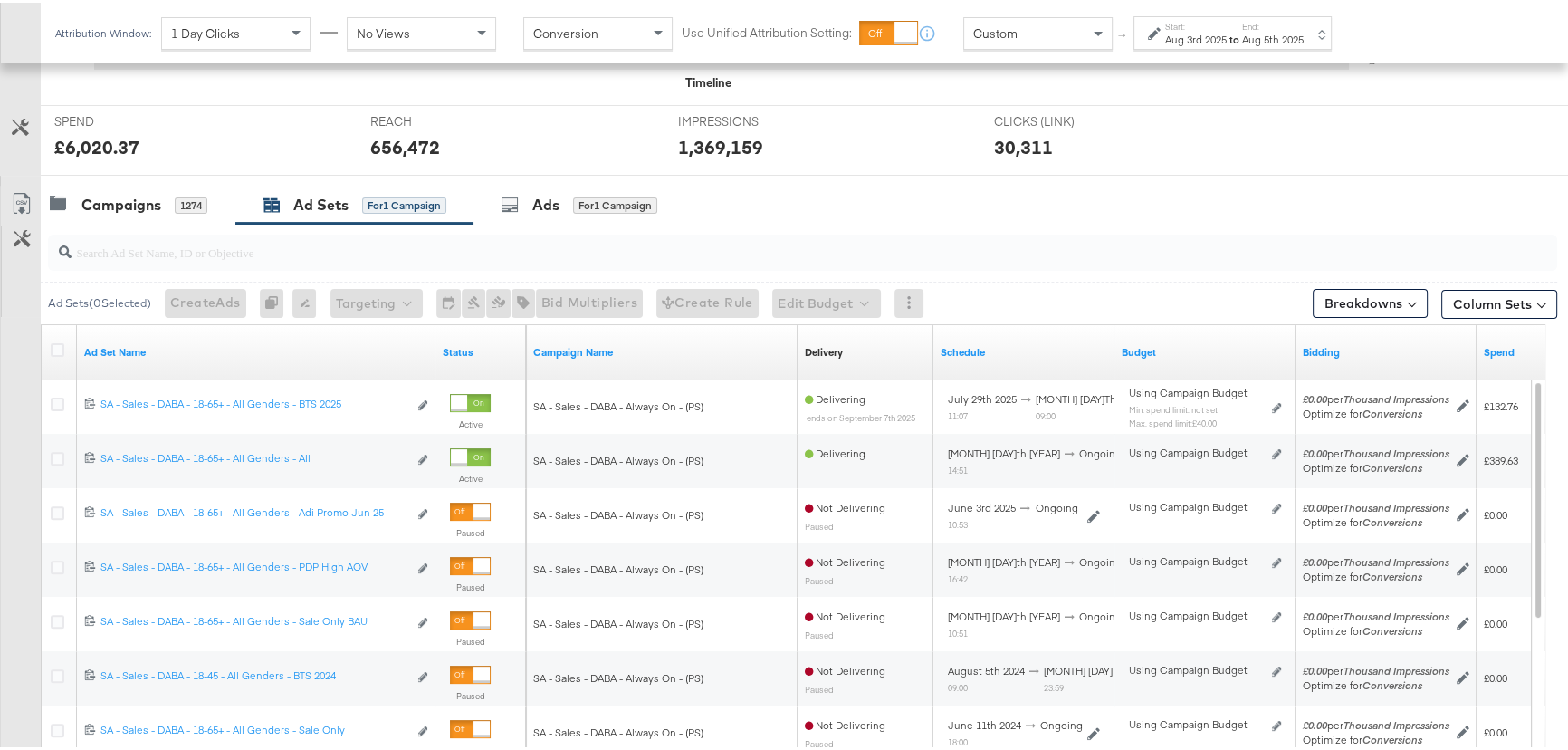 scroll, scrollTop: 730, scrollLeft: 0, axis: vertical 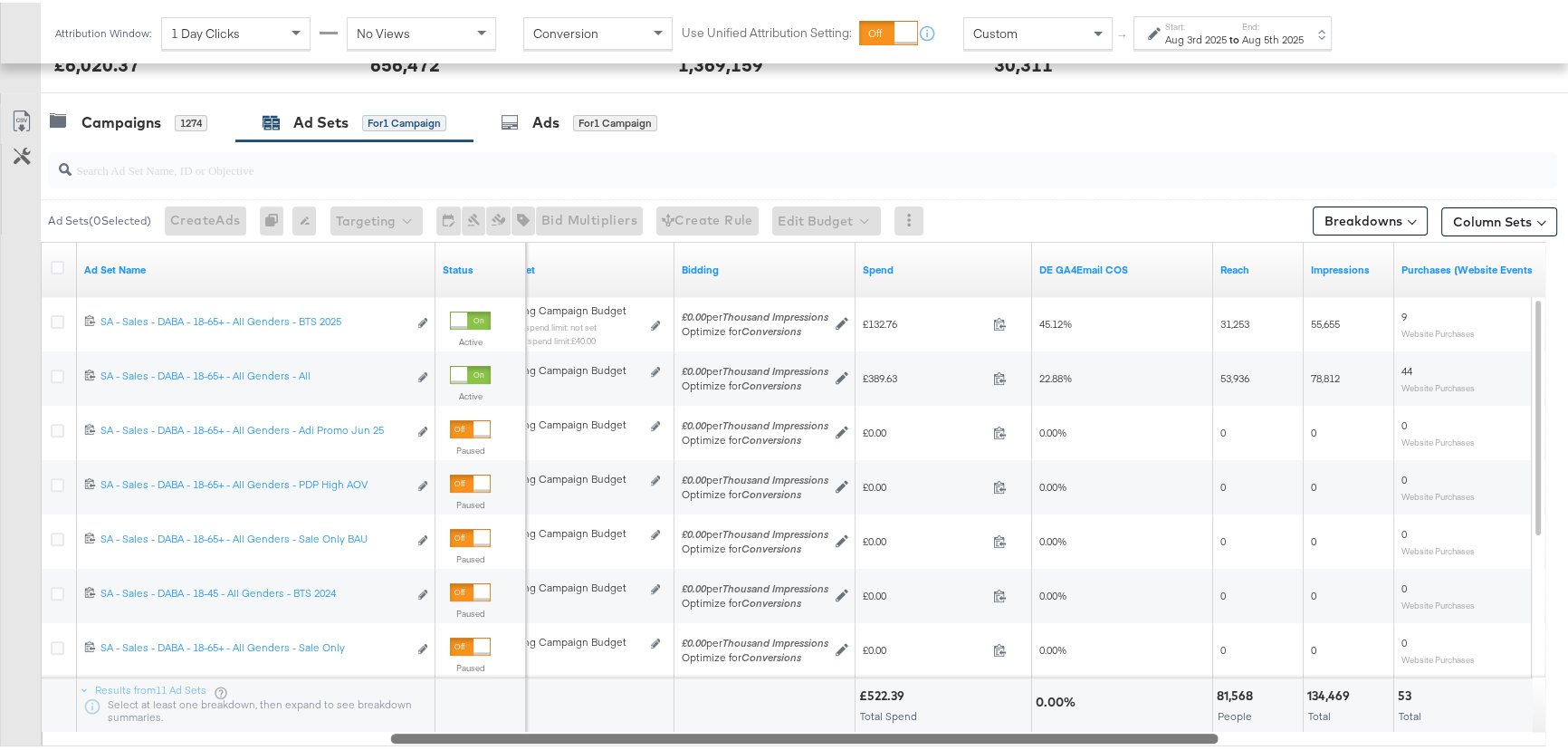 drag, startPoint x: 830, startPoint y: 729, endPoint x: 1211, endPoint y: 728, distance: 381.0013 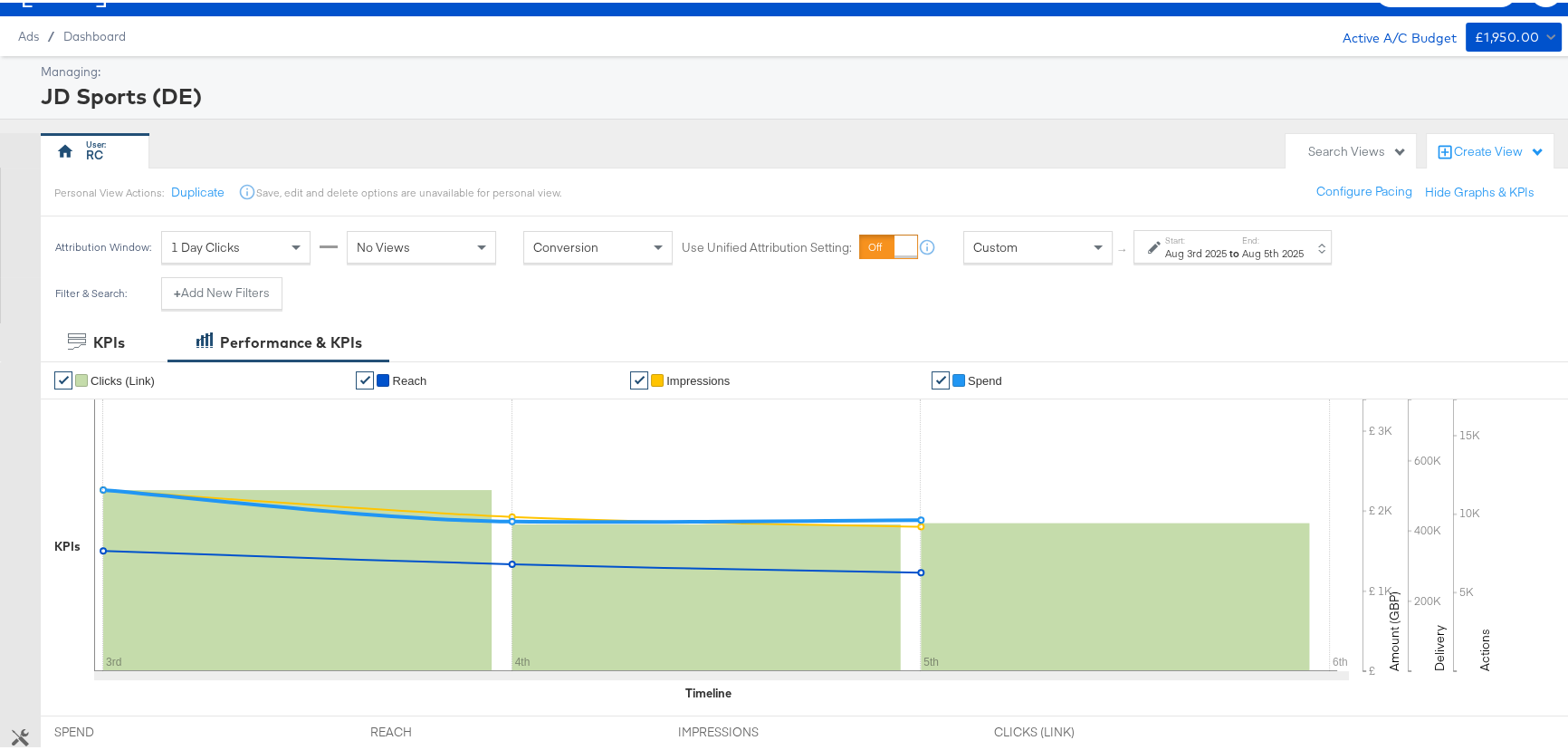 scroll, scrollTop: 0, scrollLeft: 0, axis: both 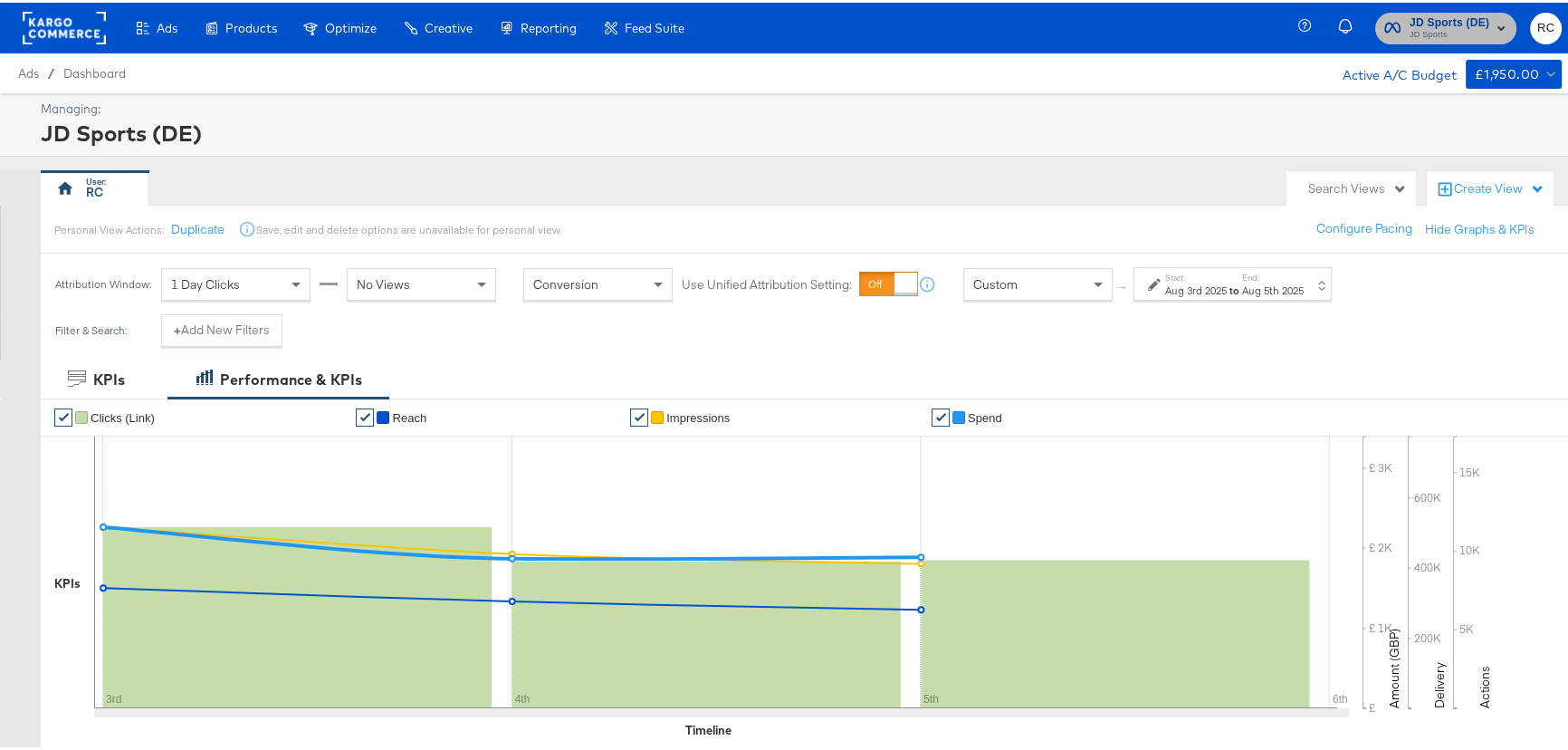 click on "JD Sports" at bounding box center (1449, 33) 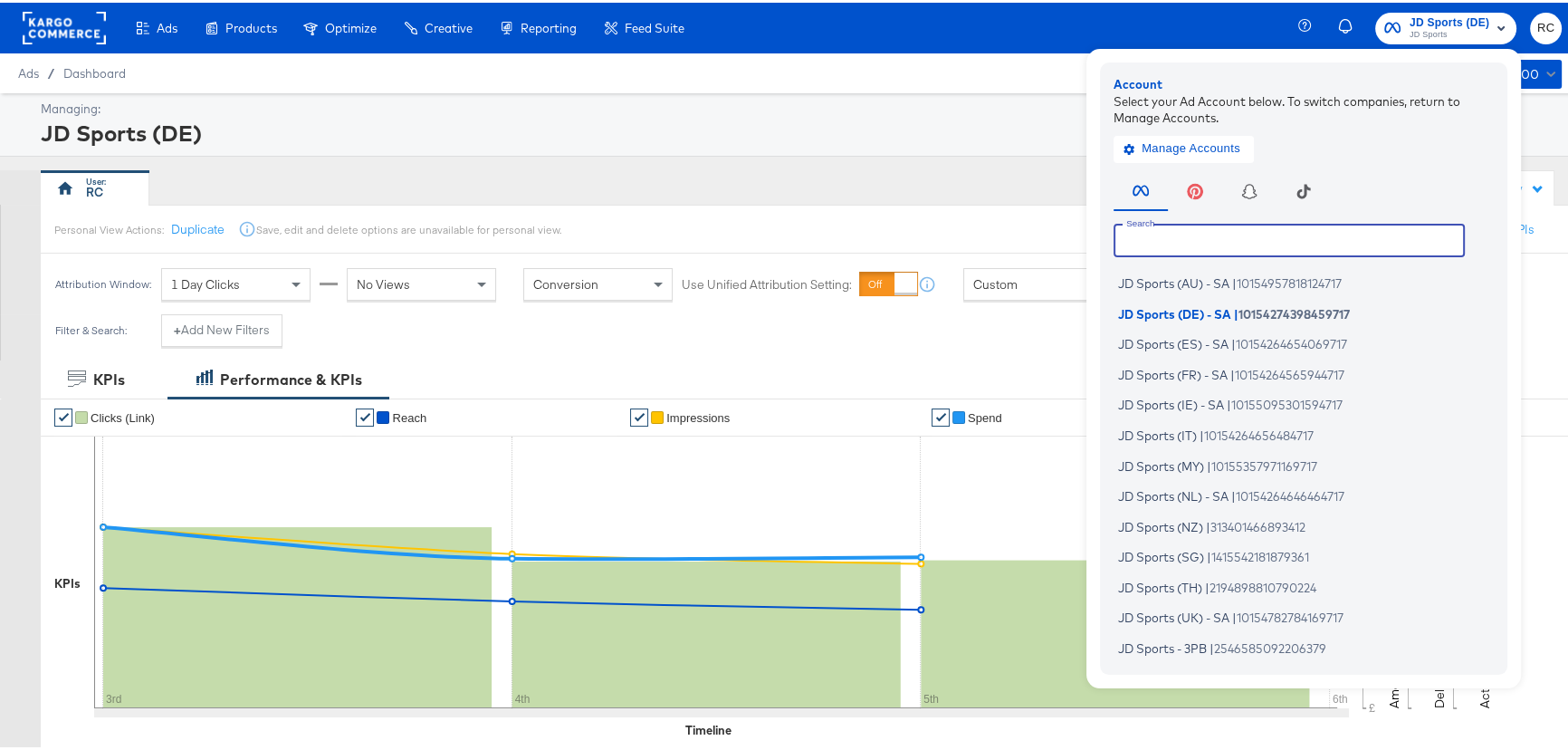click at bounding box center [1289, 237] 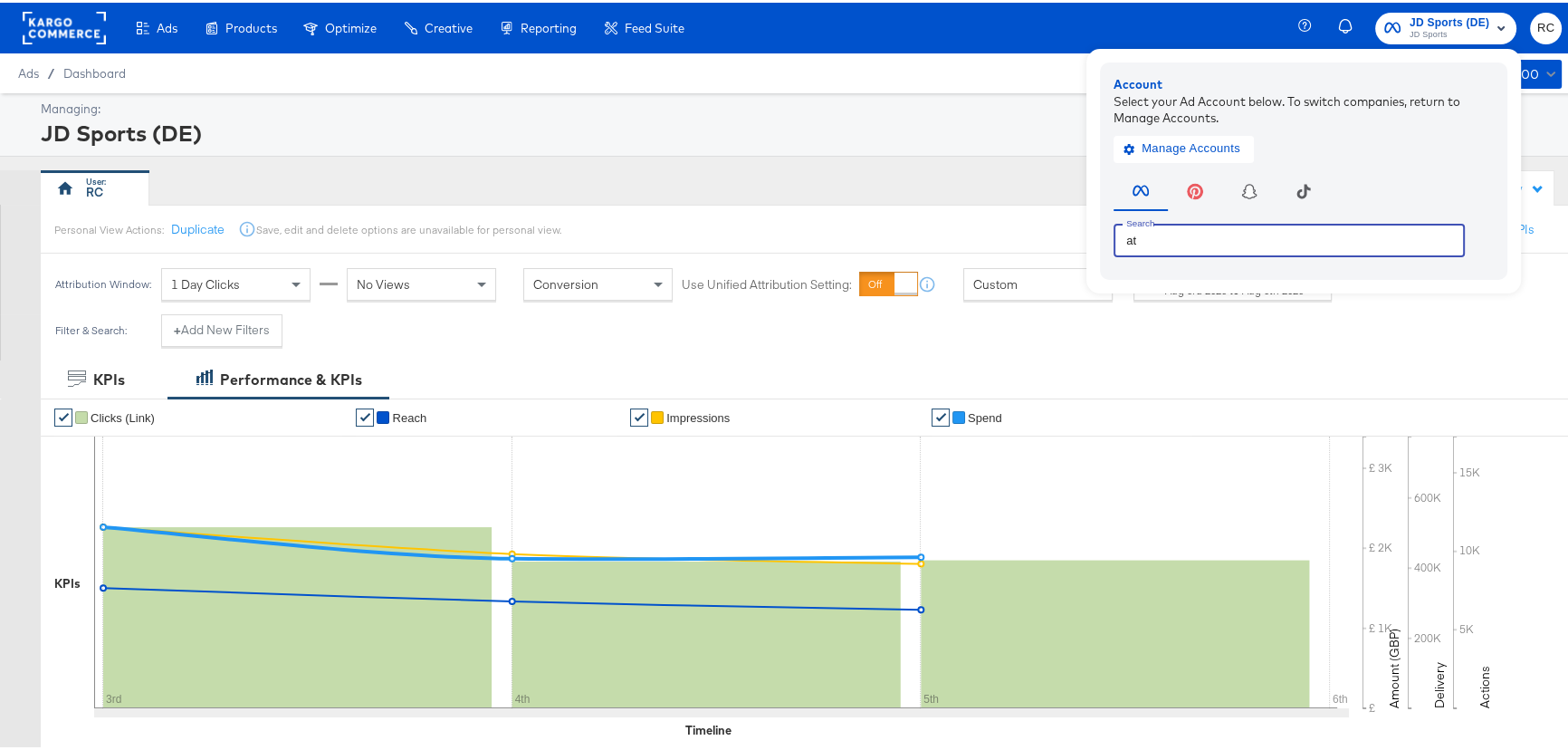 type on "a" 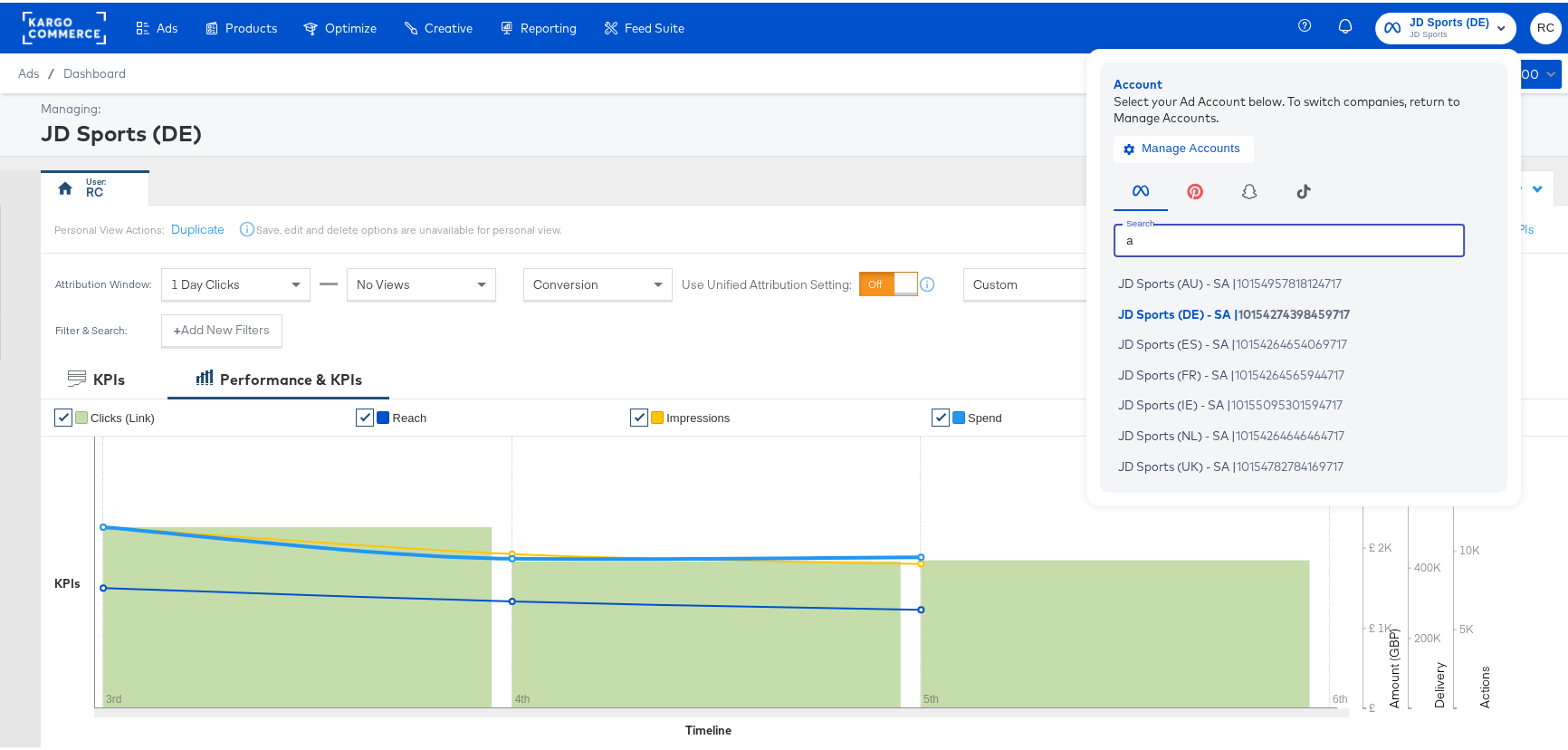 type 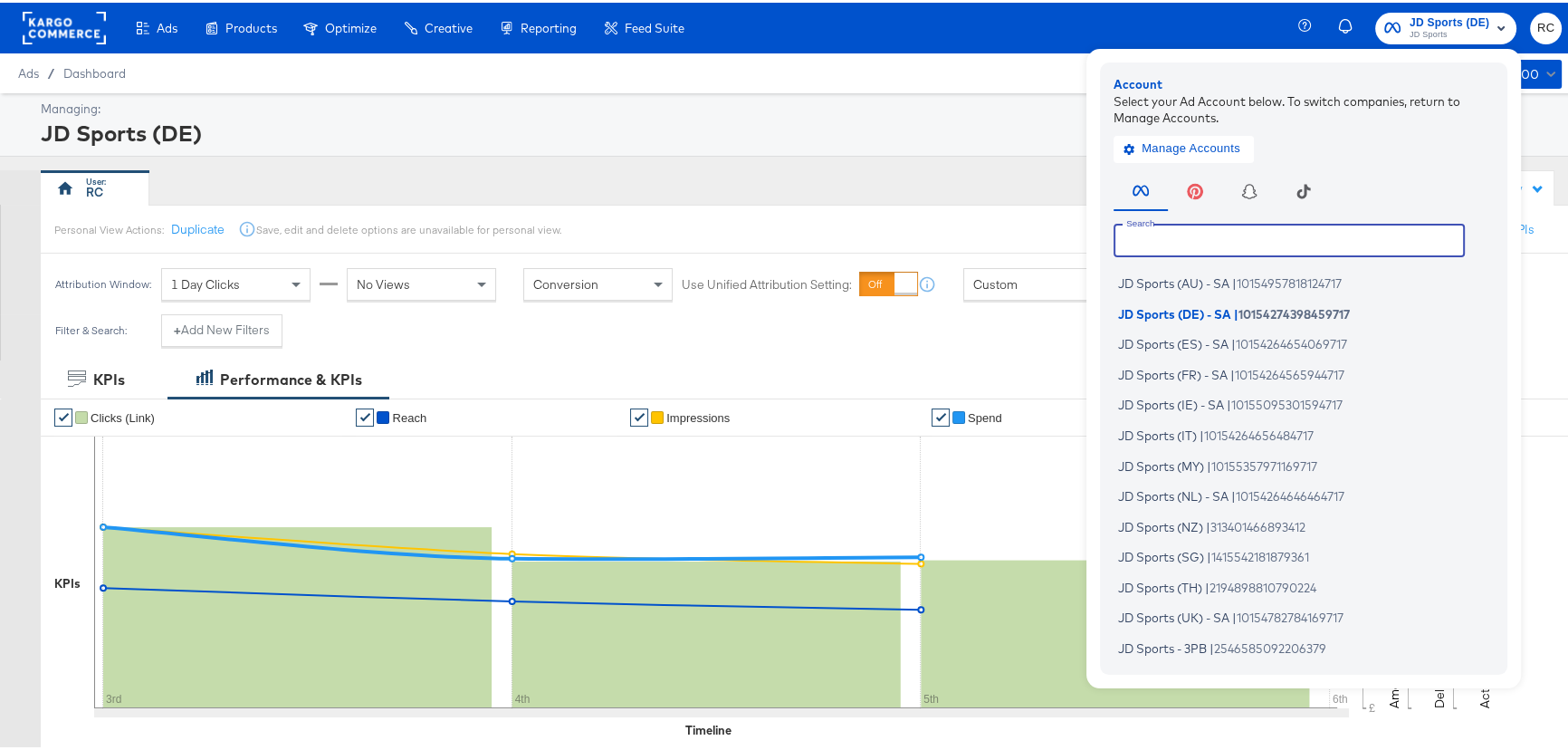 click on "Ads / Dashboard Active A/C Budget £1,950.00" at bounding box center (789, 71) 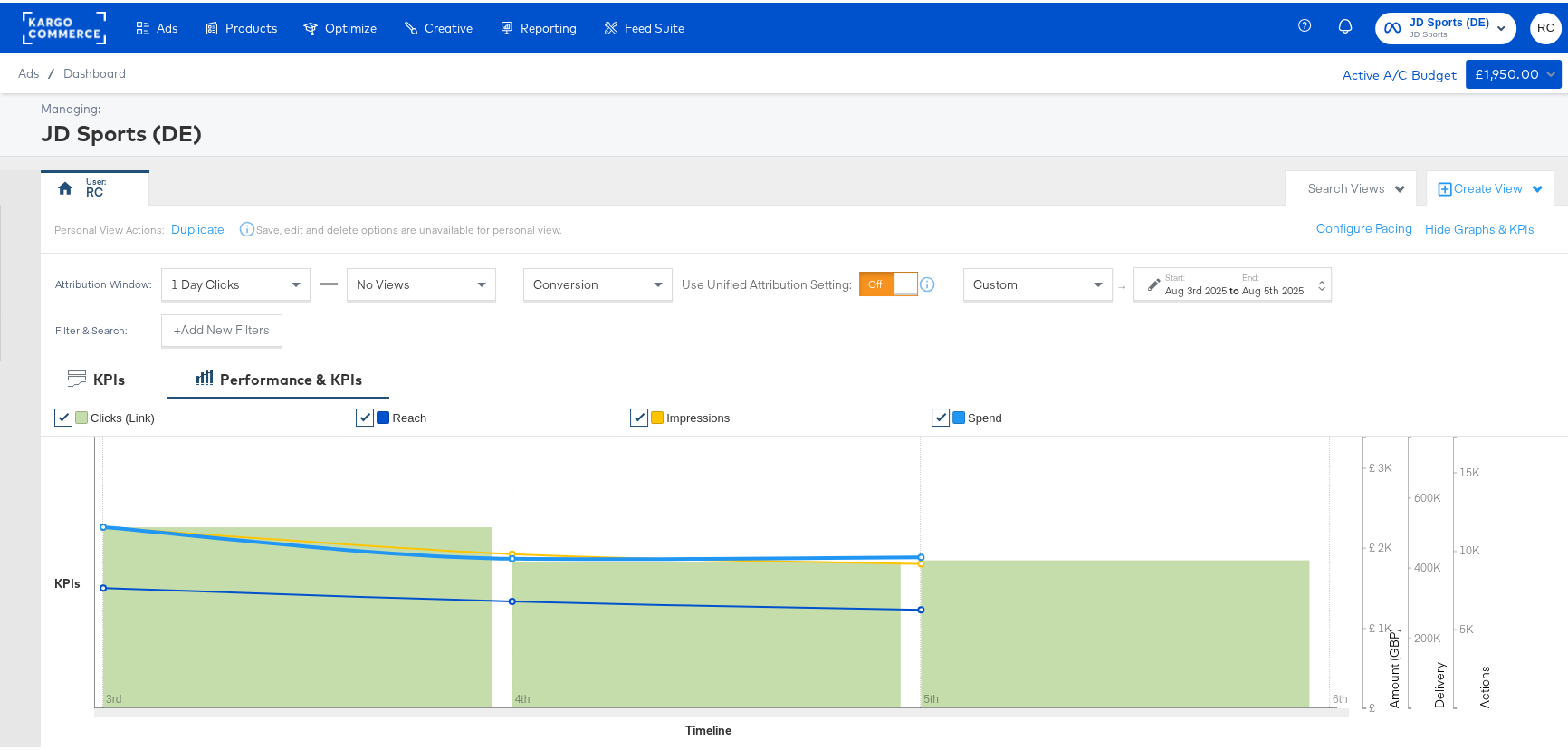 click on "JD Sports (DE)" at bounding box center [798, 130] 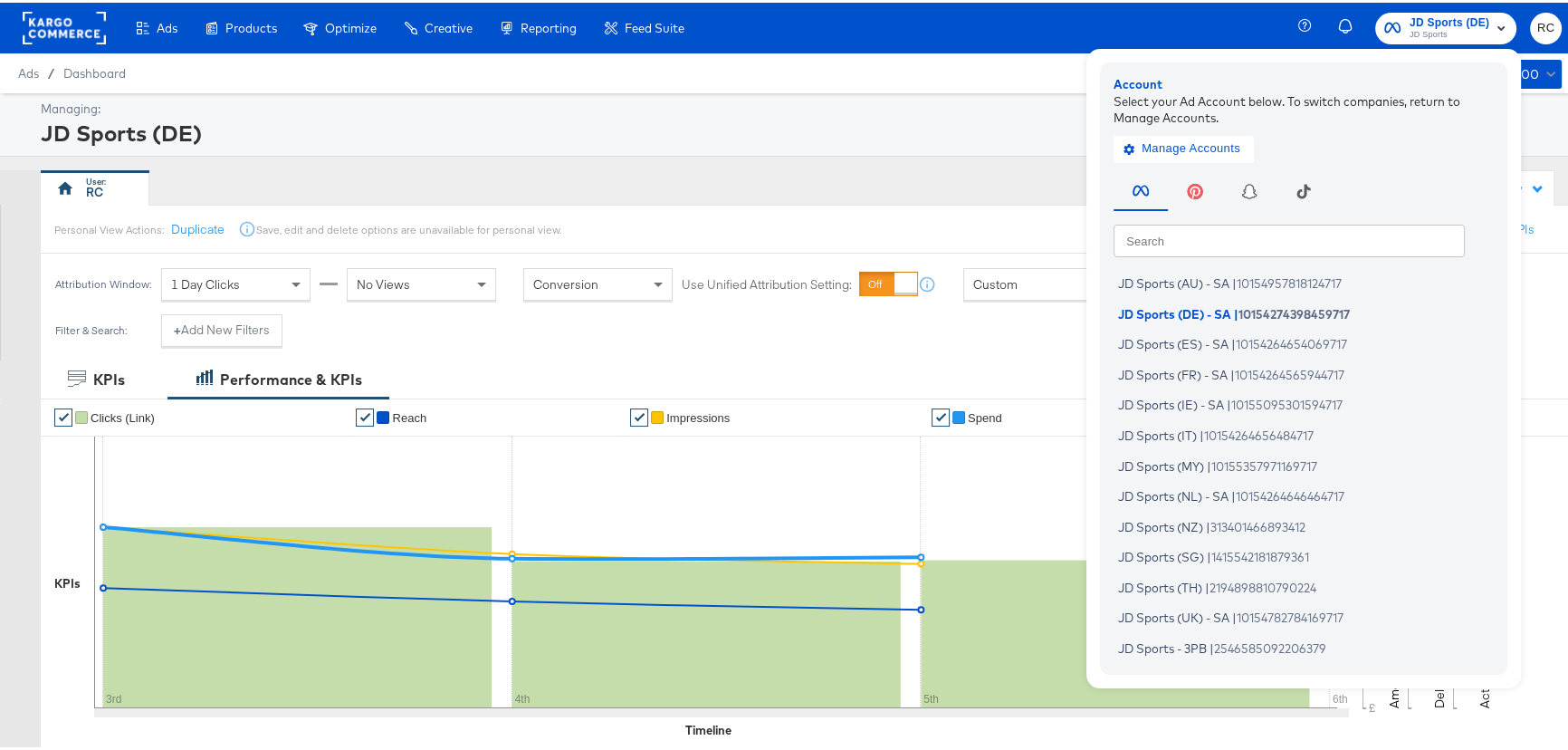click at bounding box center (1289, 237) 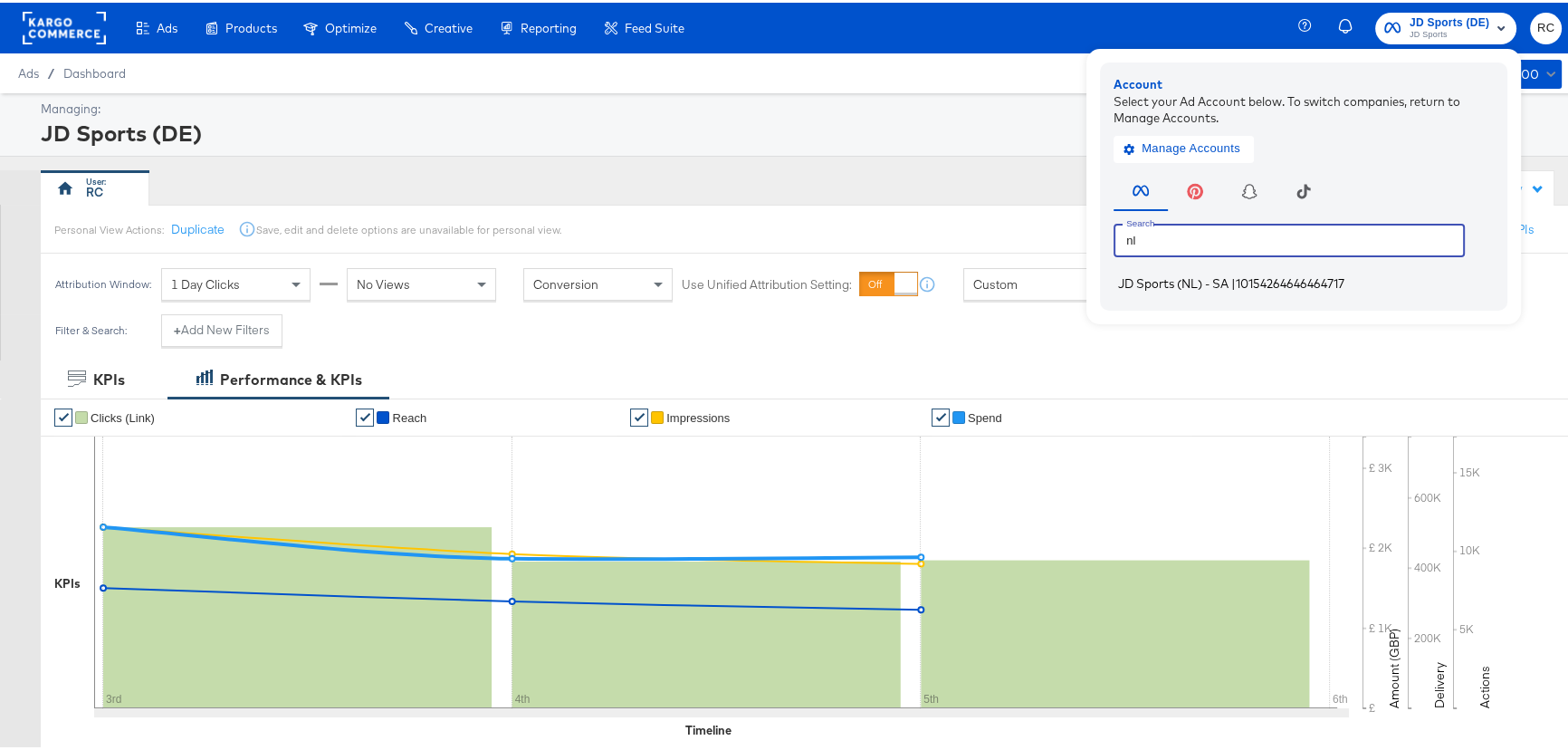 type on "nl" 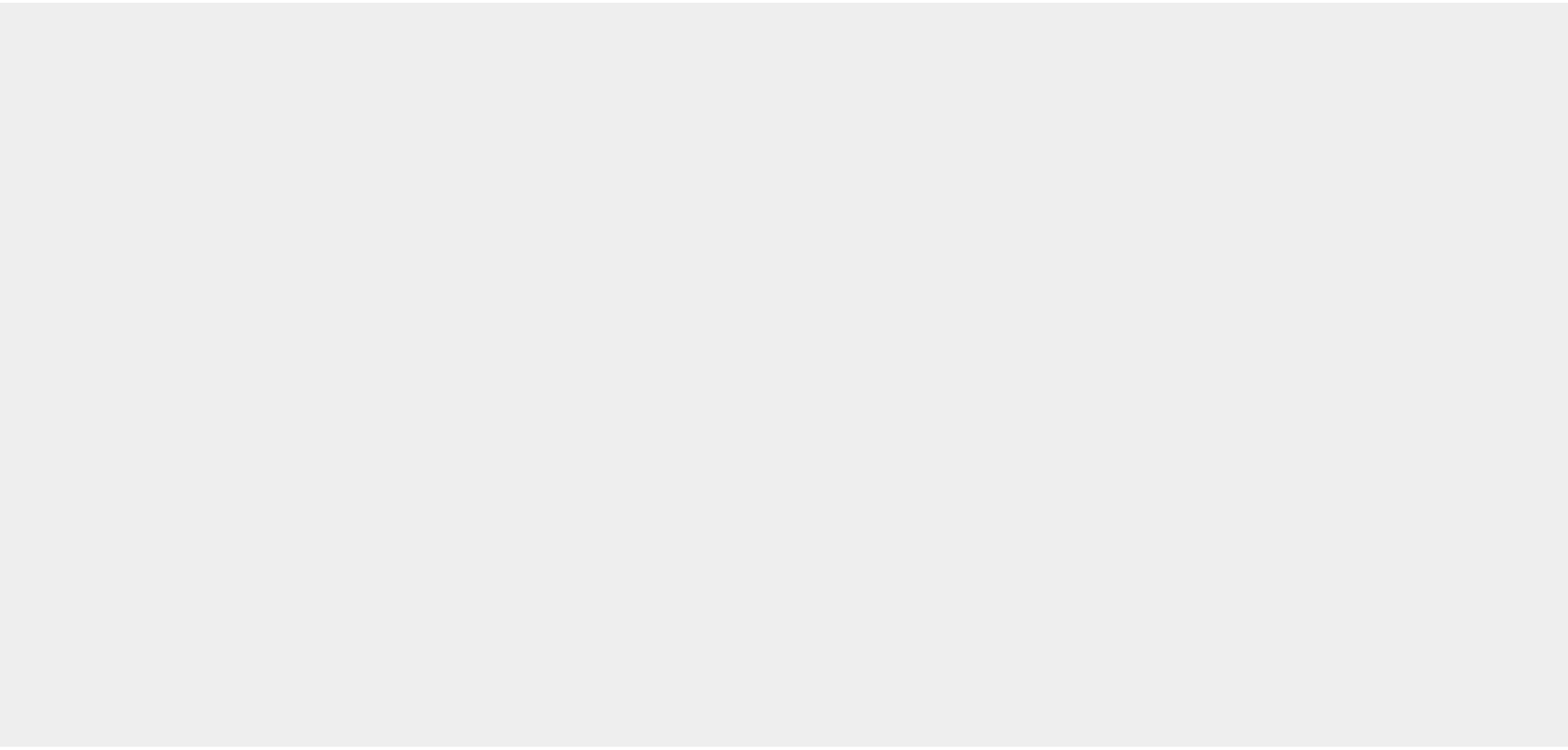 scroll, scrollTop: 0, scrollLeft: 0, axis: both 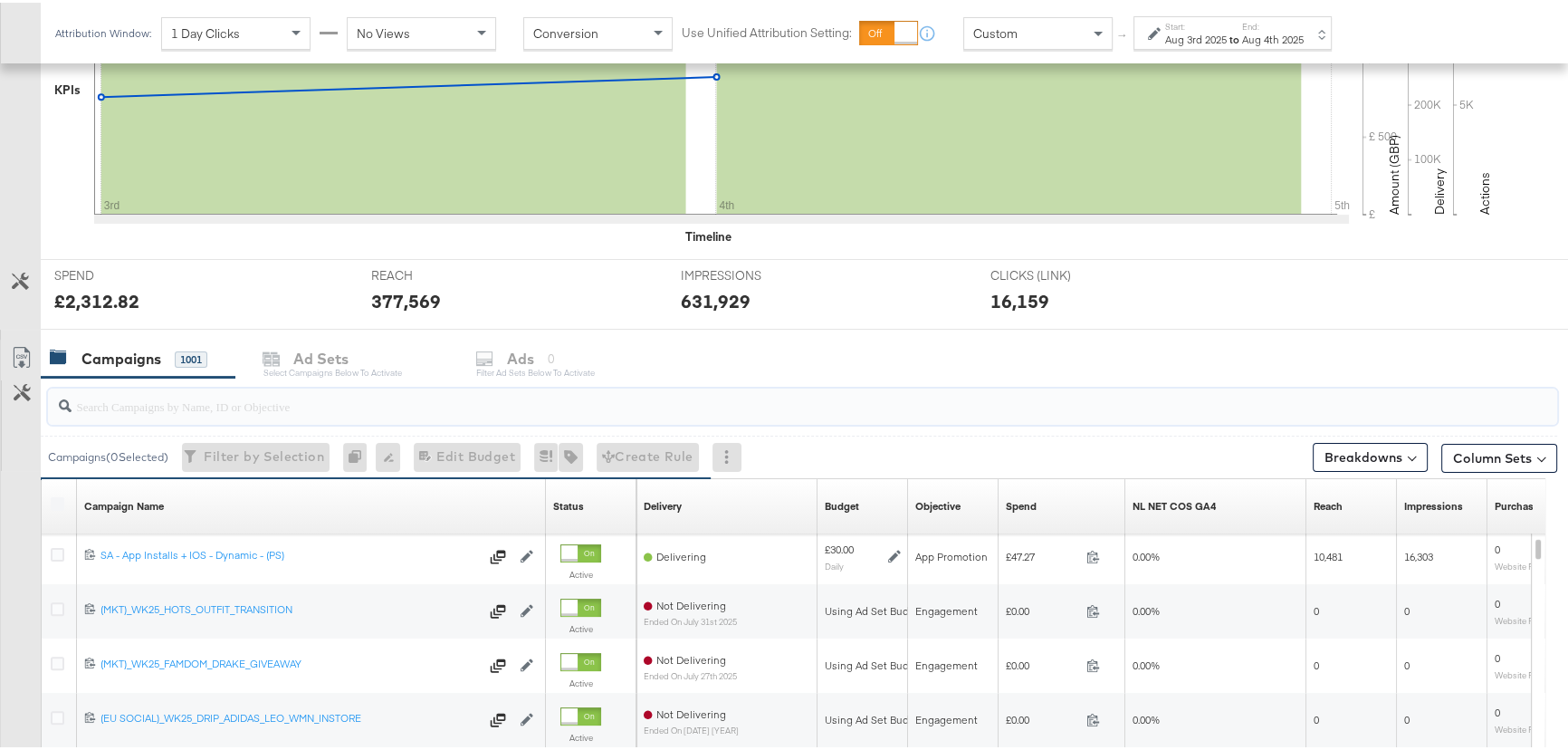 click at bounding box center (746, 396) 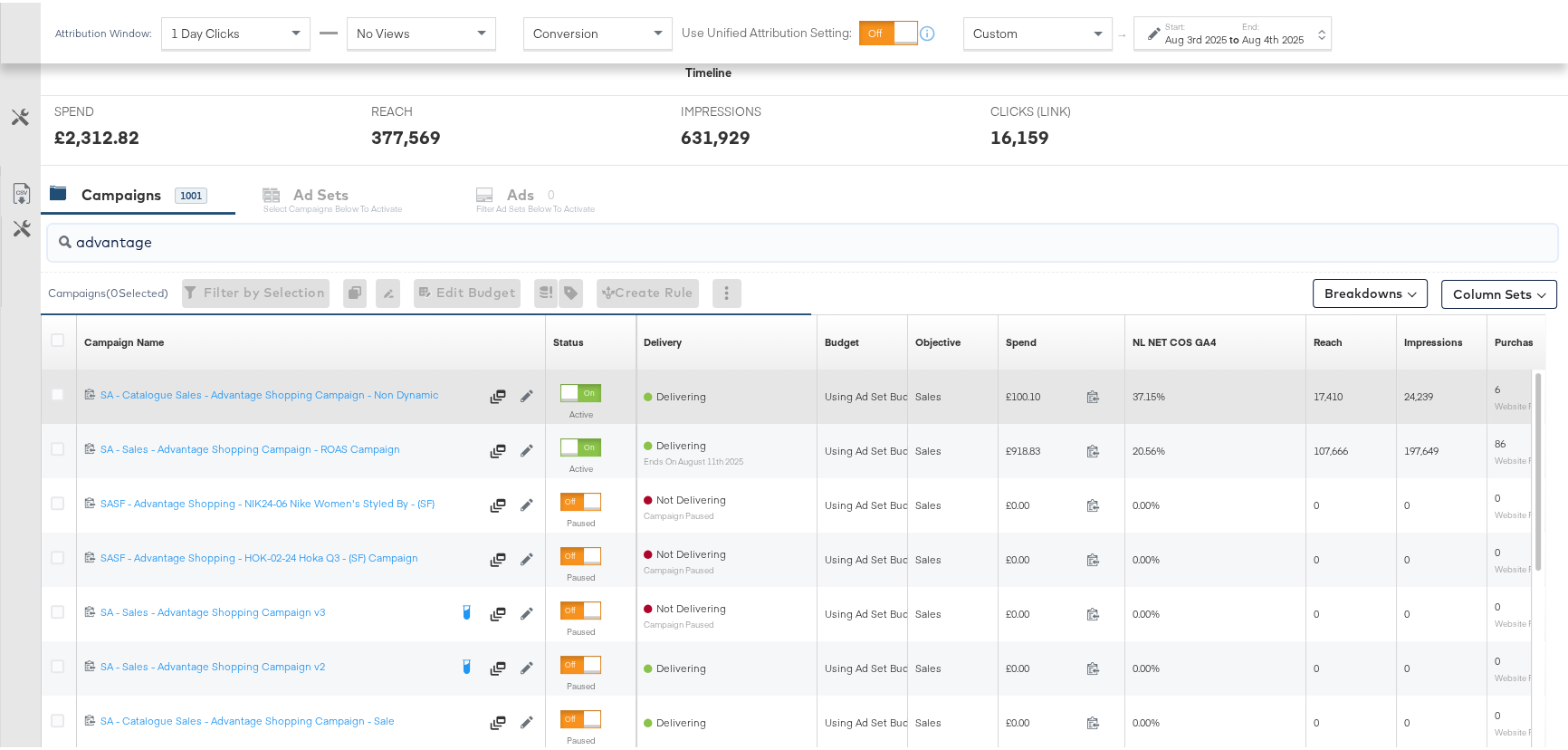 scroll, scrollTop: 741, scrollLeft: 0, axis: vertical 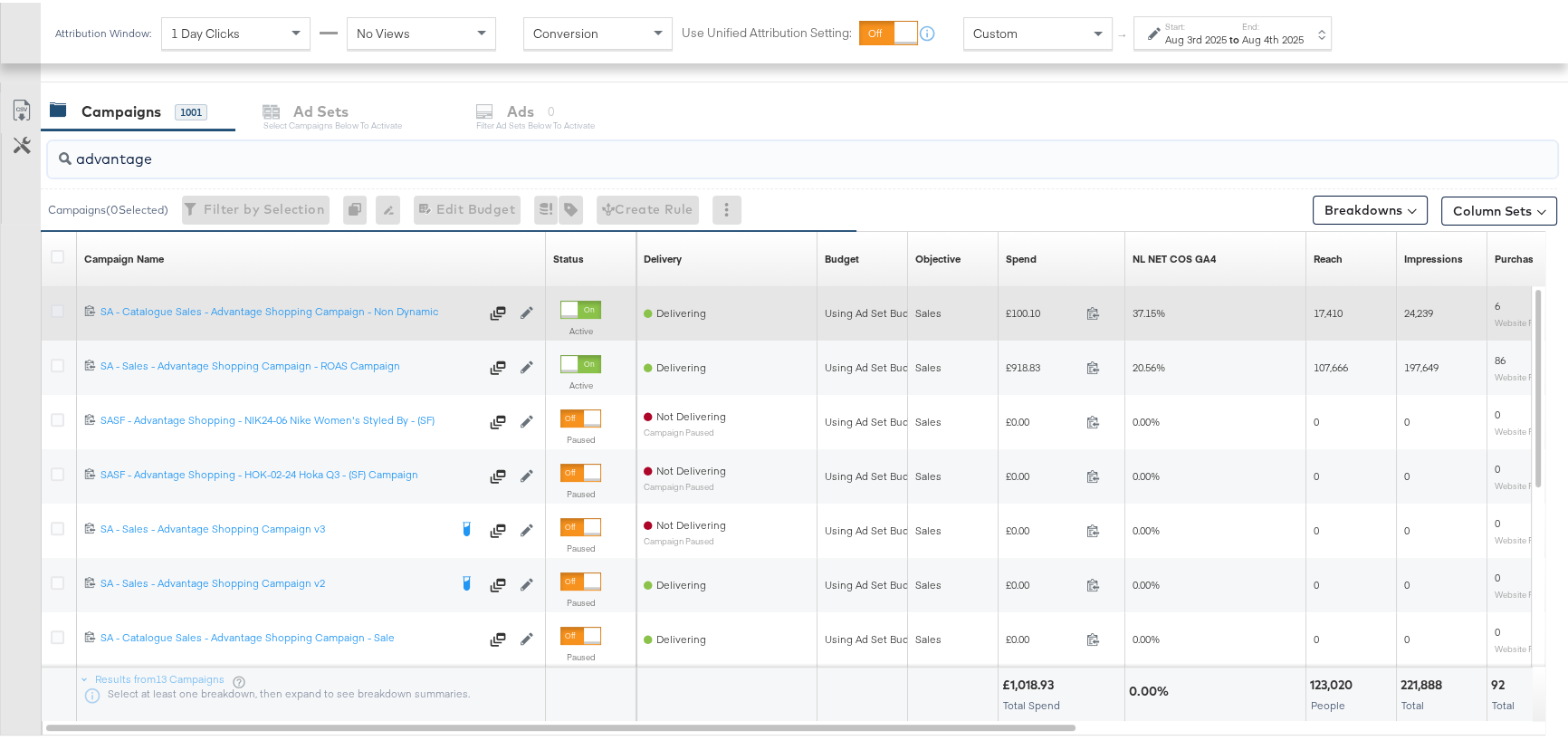 type on "advantage" 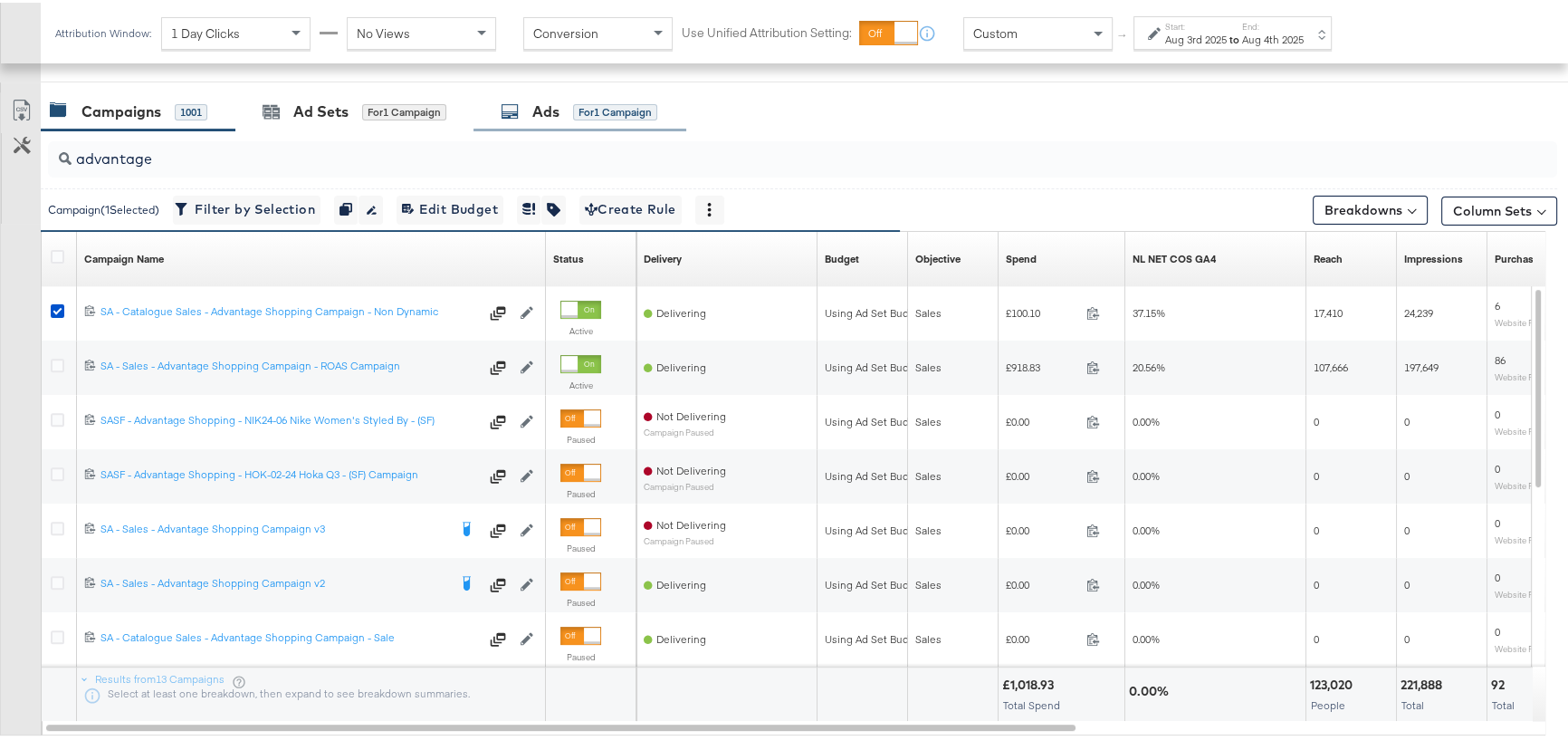 click on "Ads for  1   Campaign" at bounding box center [578, 109] 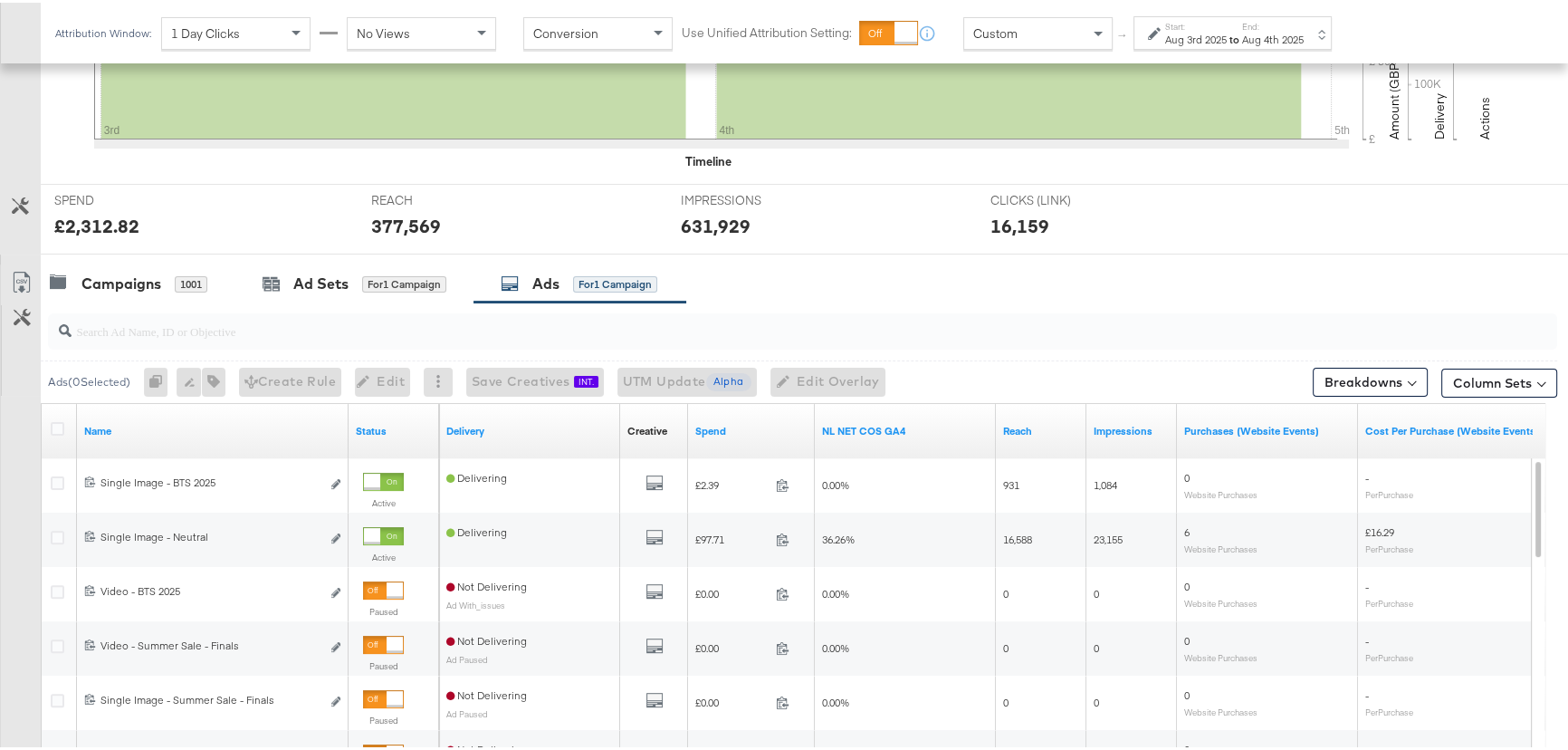 scroll, scrollTop: 741, scrollLeft: 0, axis: vertical 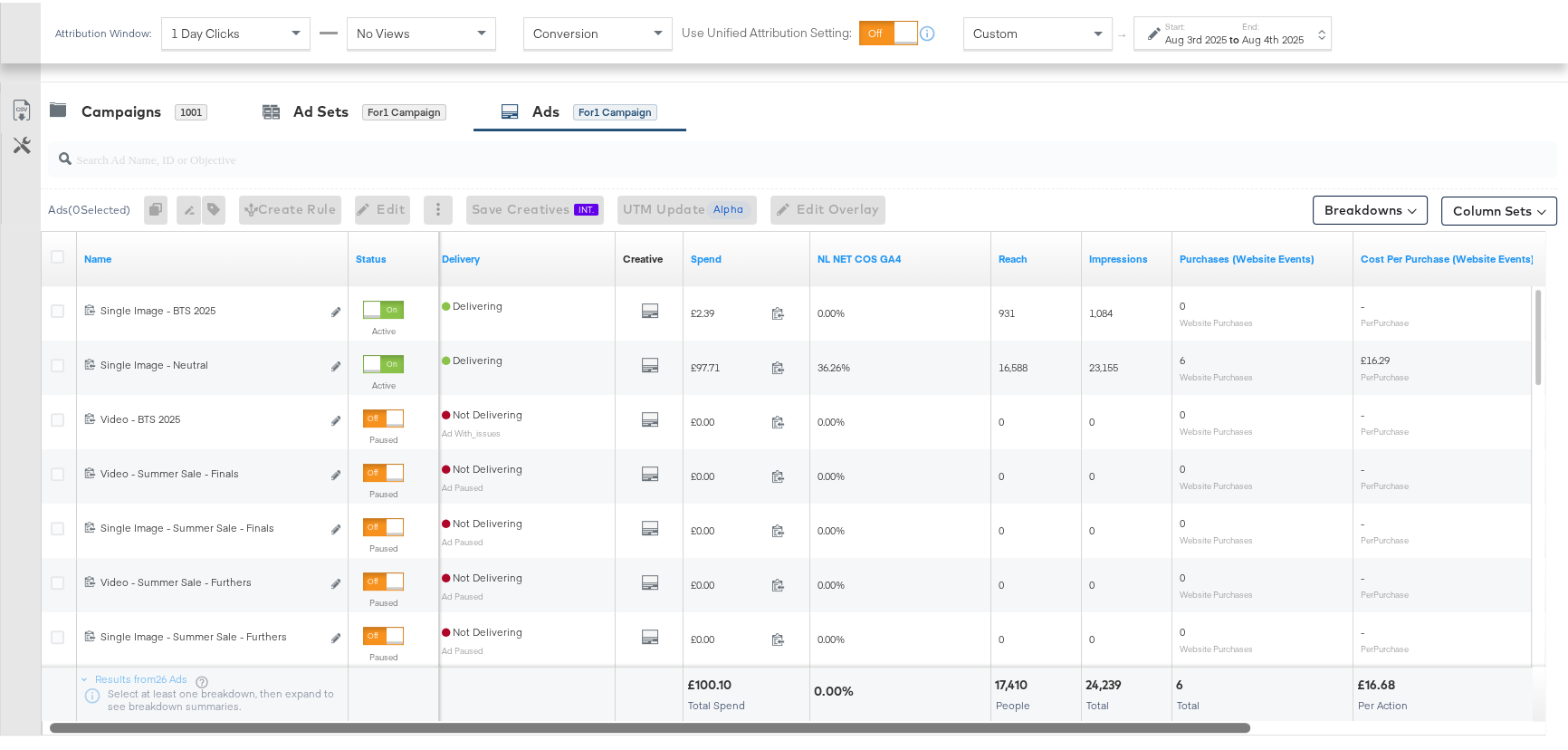 drag, startPoint x: 1222, startPoint y: 726, endPoint x: 113, endPoint y: 710, distance: 1109.1154 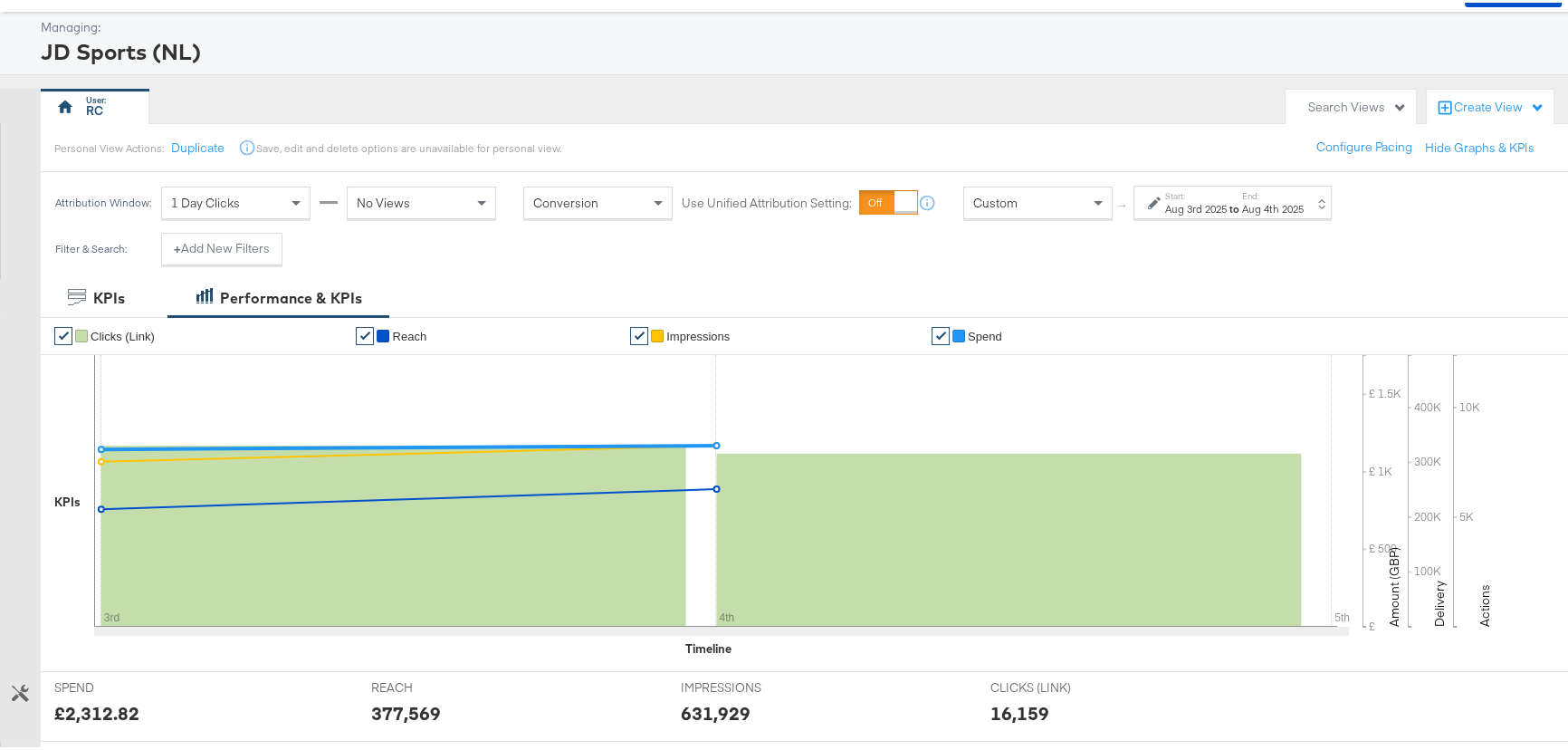 scroll, scrollTop: 0, scrollLeft: 0, axis: both 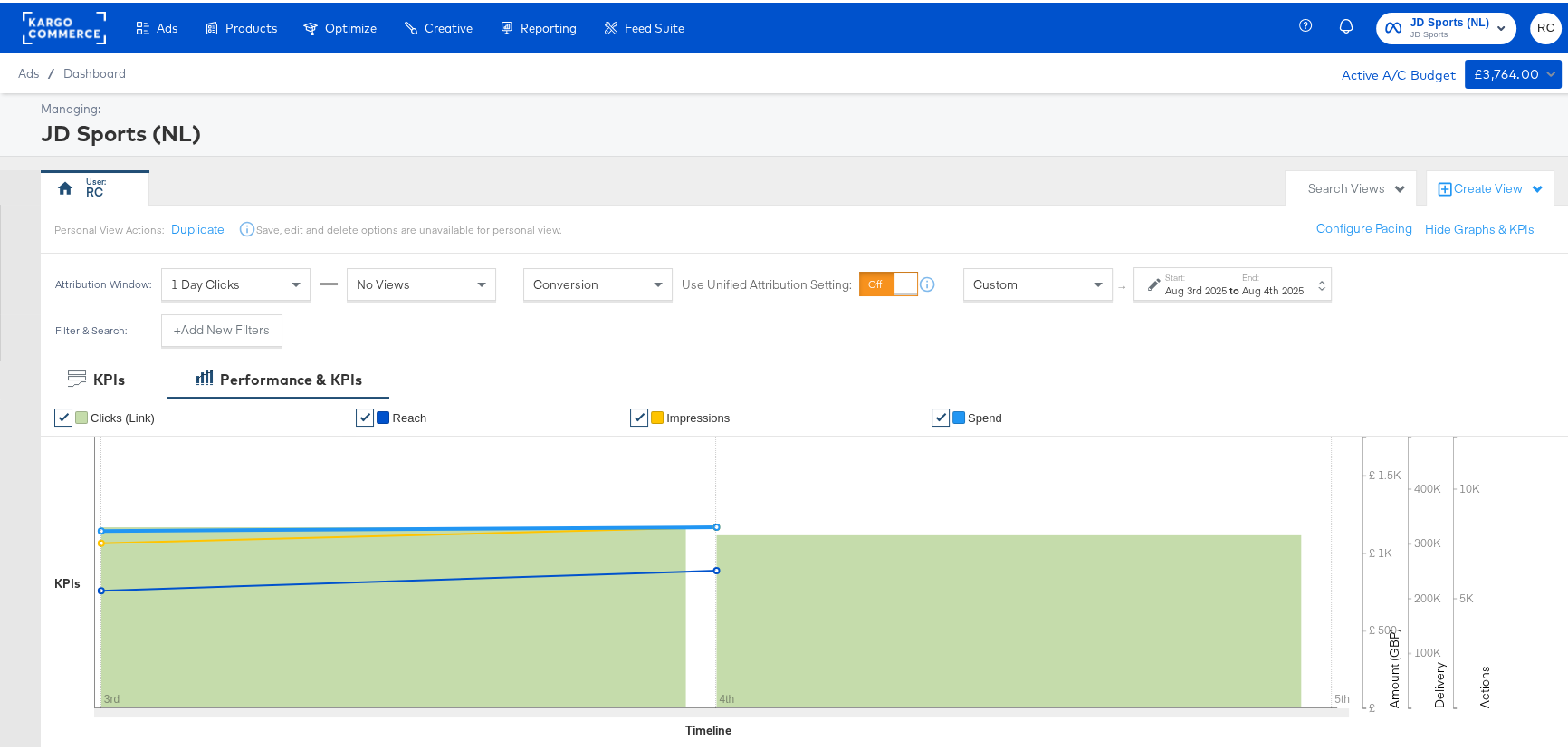 click on "JD Sports" at bounding box center [1450, 33] 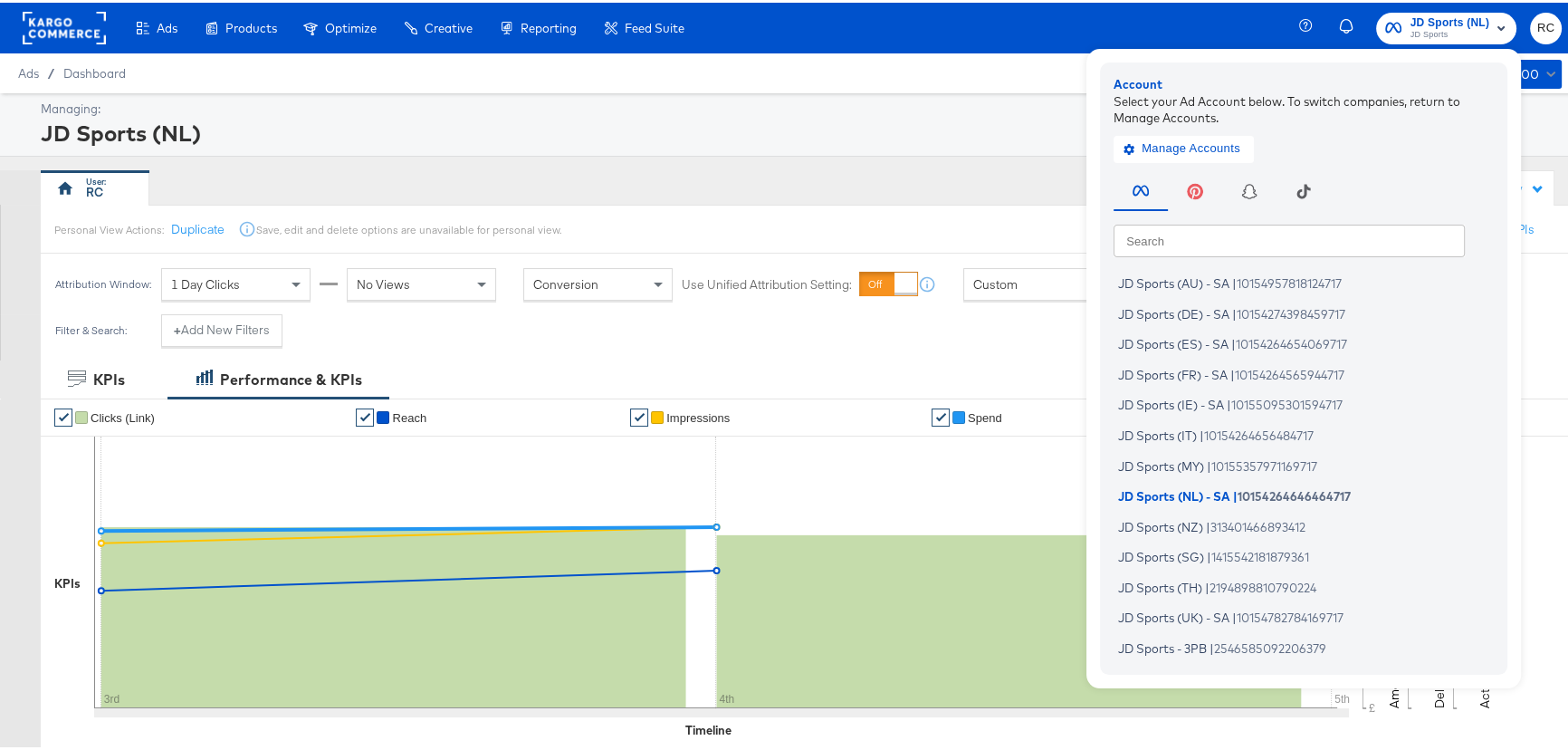click on "Ads Products Optimize Creative Reporting Feed Suite JD Sports (NL) JD Sports Account Select your Ad Account below. To switch companies, return to Manage Accounts. Manage Accounts Search  Search  JD Sports (AU) - SA    |  10154957818124717 JD Sports (DE) - SA    |  10154274398459717 JD Sports (ES) - SA    |  10154264654069717 JD Sports (FR) - SA    |  10154264565944717 JD Sports (IE) - SA    |  10155095301594717 JD Sports (IT)    |  10154264656484717 JD Sports (MY)    |  10155357971169717 JD Sports (NL) - SA    |  10154264646464717 JD Sports (NZ)    |  313401466893412 JD Sports (SG)    |  1415542181879361 JD Sports (TH)    |  2194898810790224 JD Sports (UK) - SA    |  10154782784169717 JD Sports - 3PB    |  2546585092206379 RC" at bounding box center [789, 25] 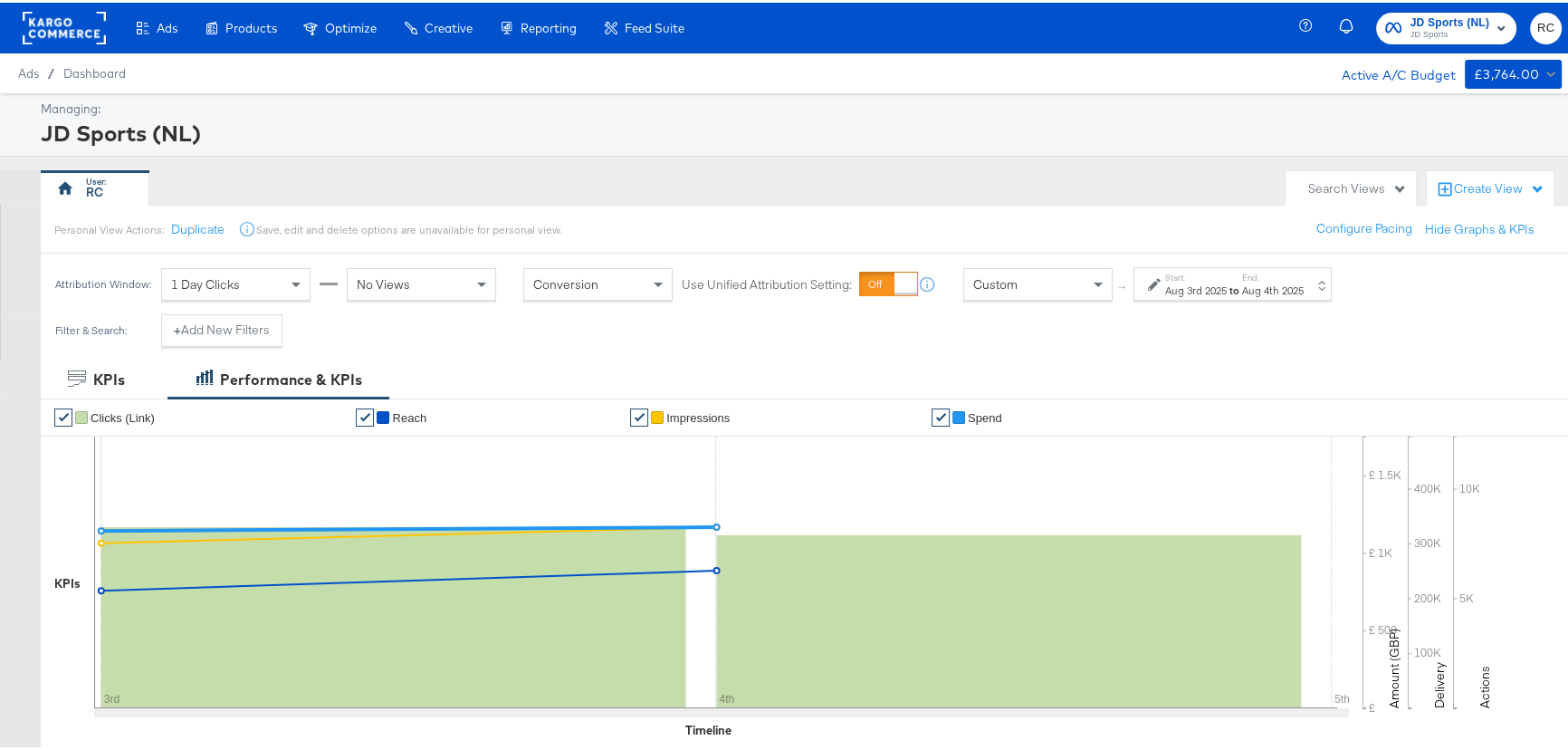 click on "JD Sports (NL)" at bounding box center (1450, 20) 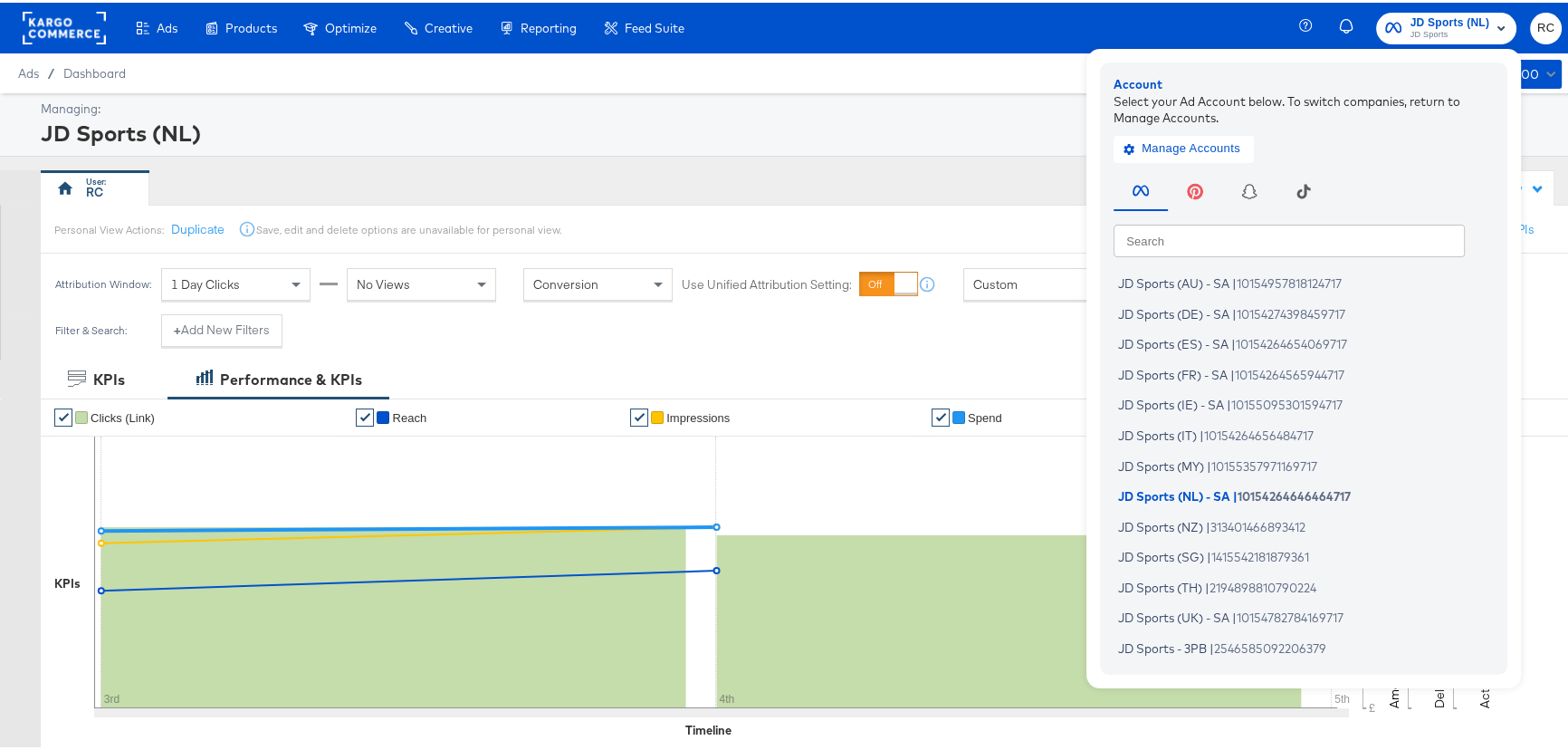 click at bounding box center [1289, 237] 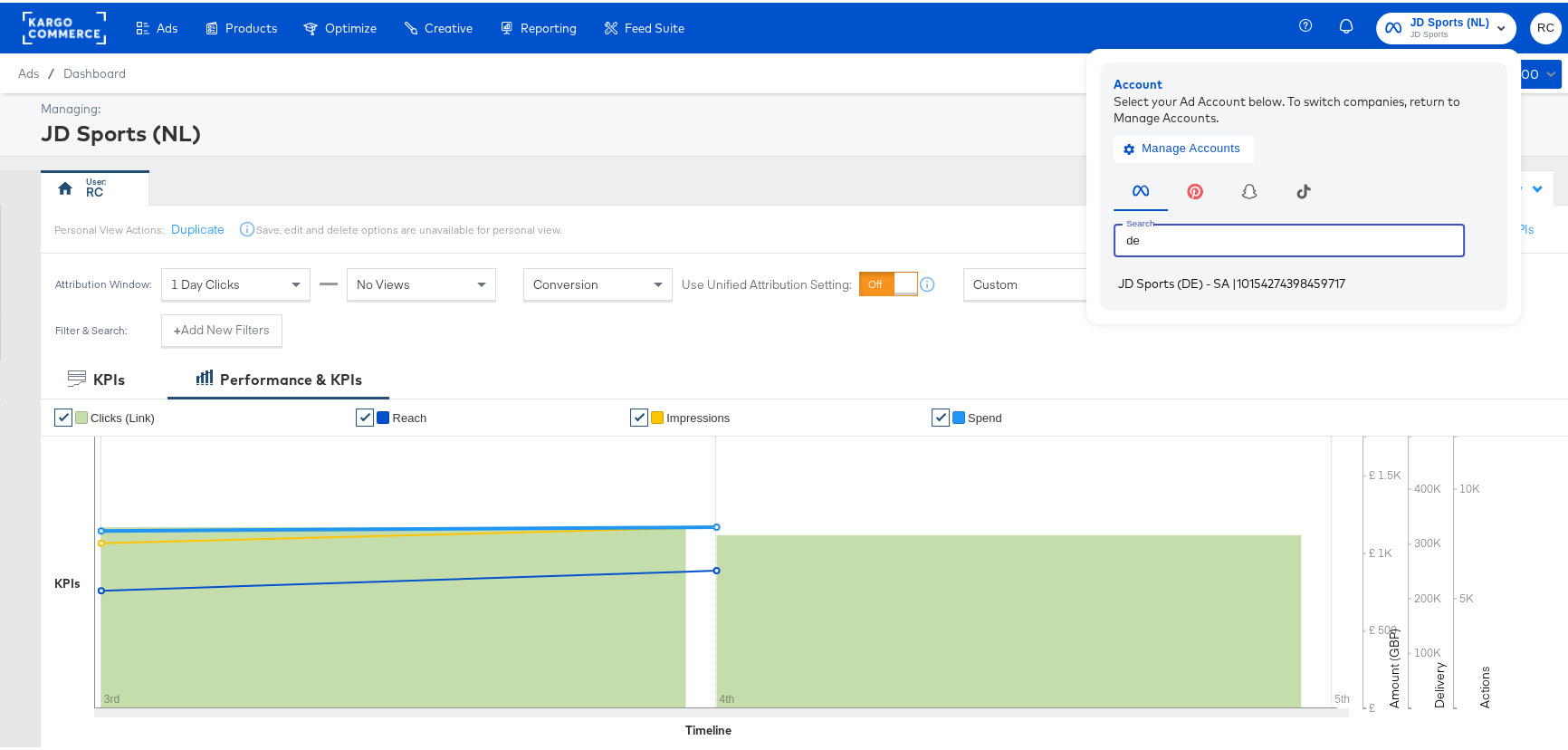 type on "de" 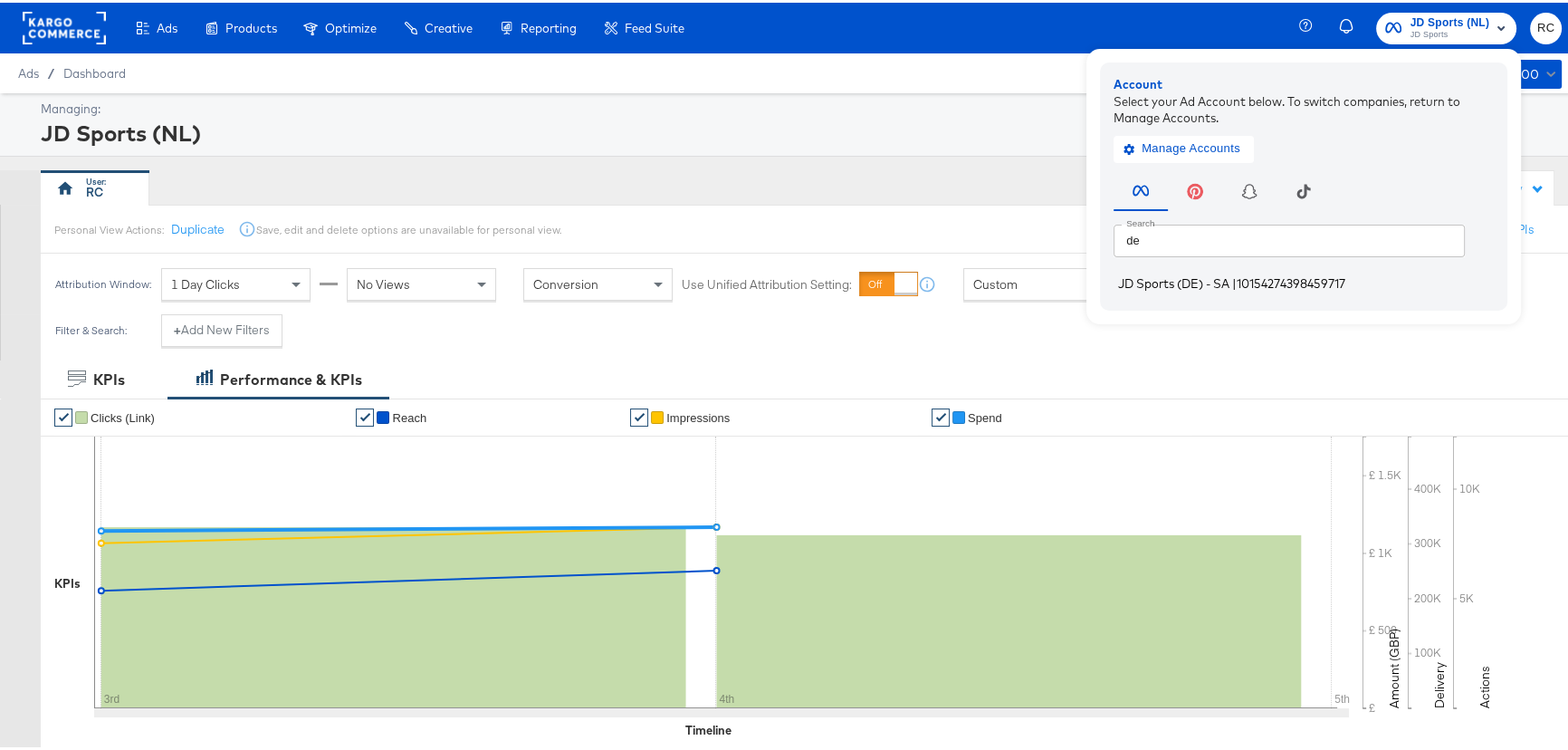click on "JD Sports (DE) - SA    |  10154274398459717" at bounding box center (1308, 281) 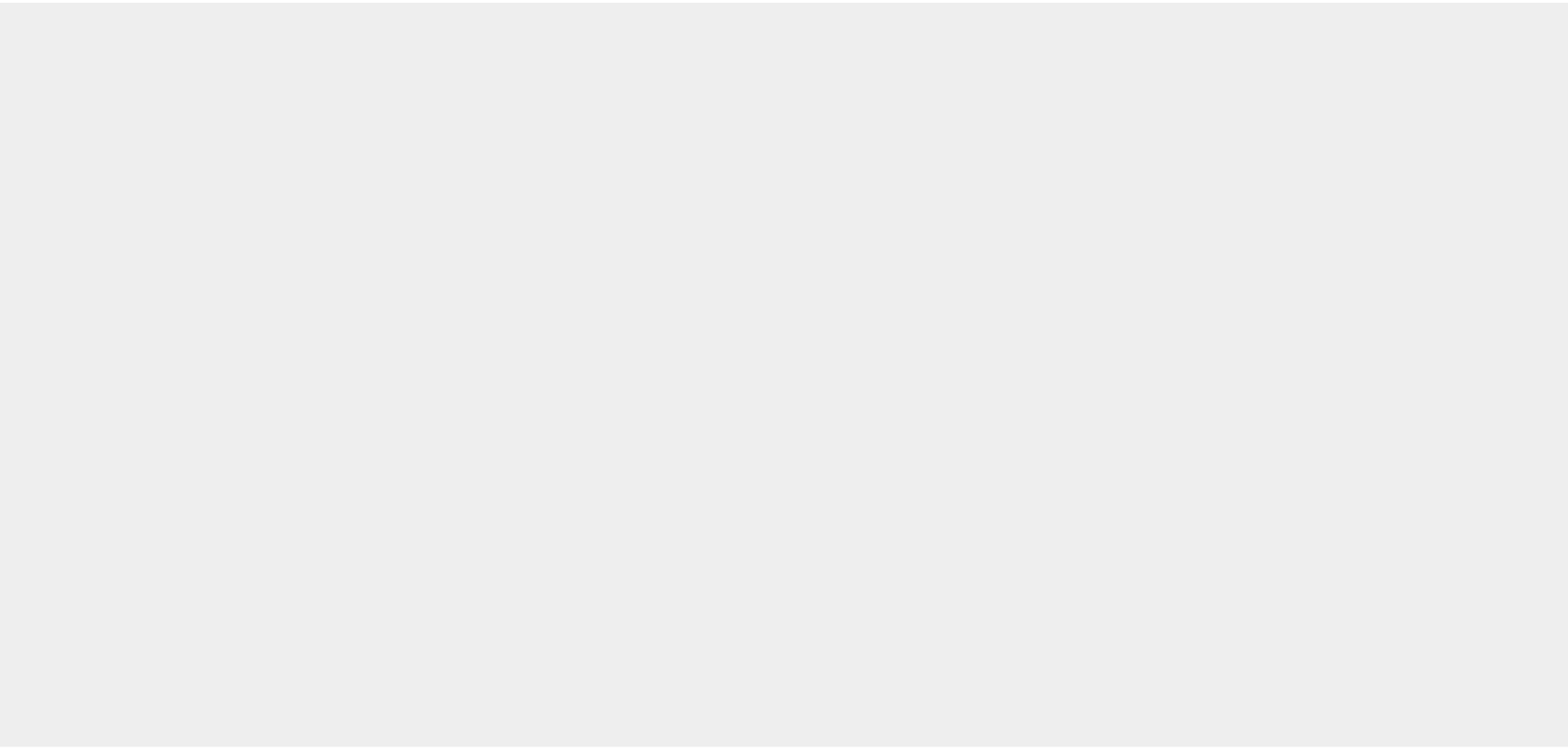 scroll, scrollTop: 0, scrollLeft: 0, axis: both 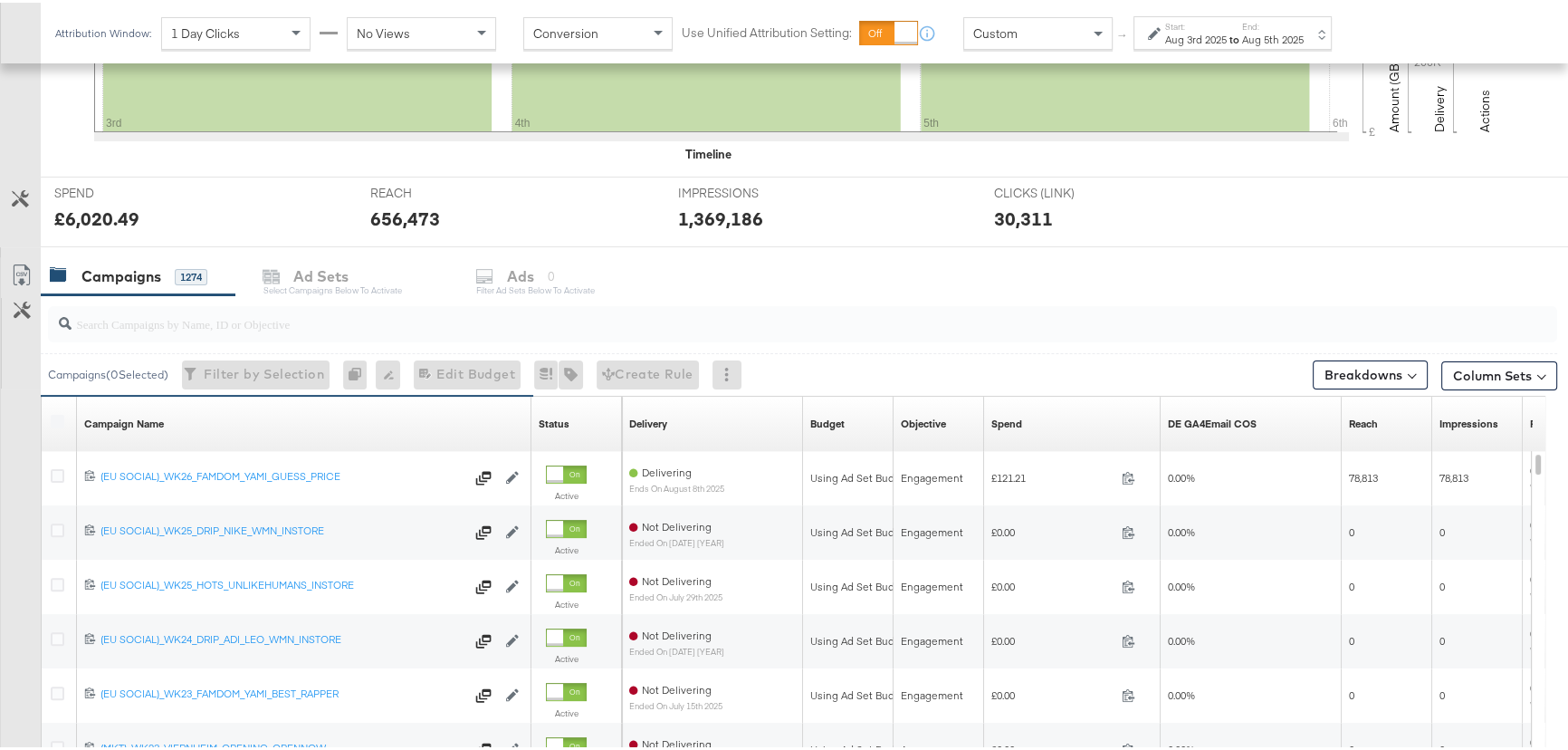 click at bounding box center [746, 313] 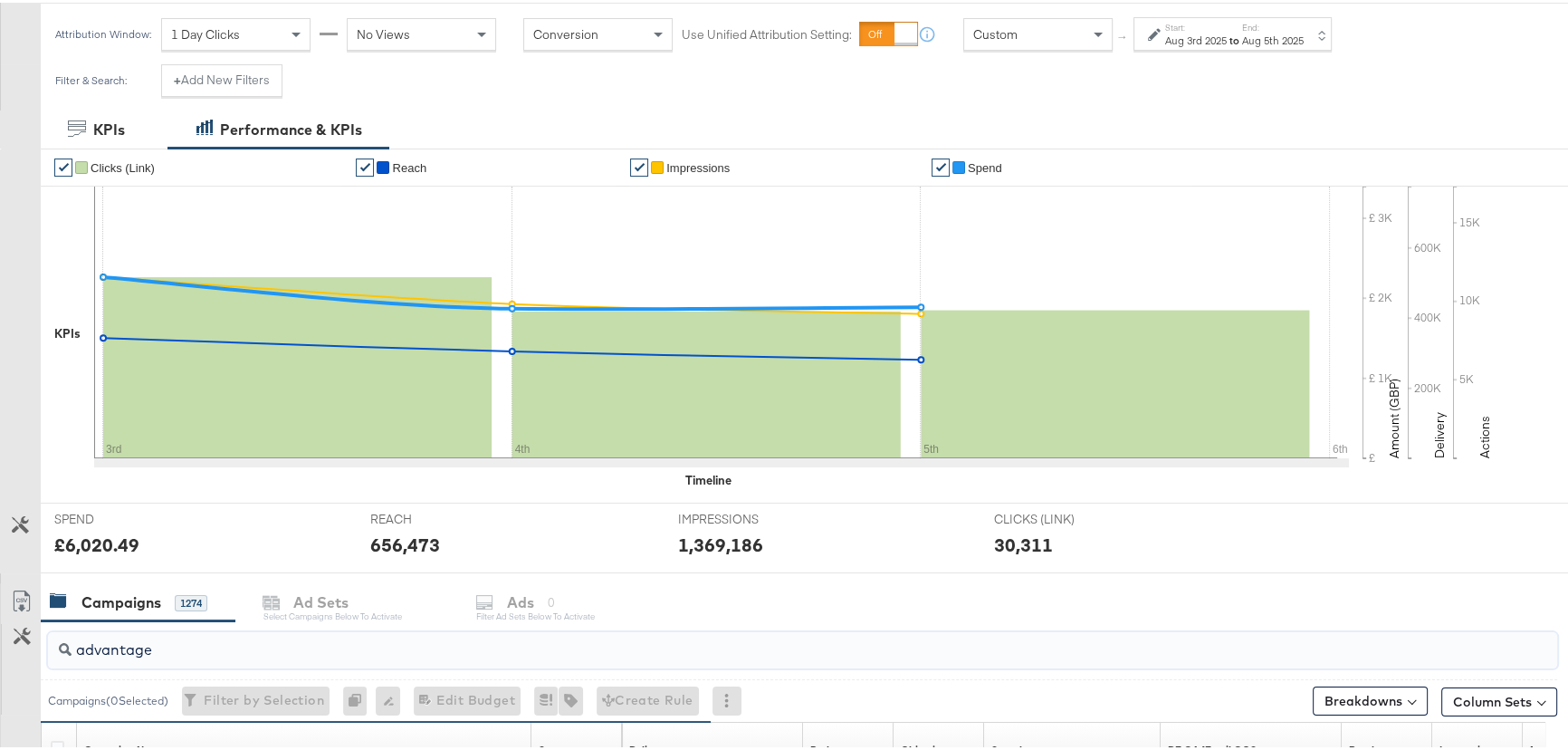 scroll, scrollTop: 246, scrollLeft: 0, axis: vertical 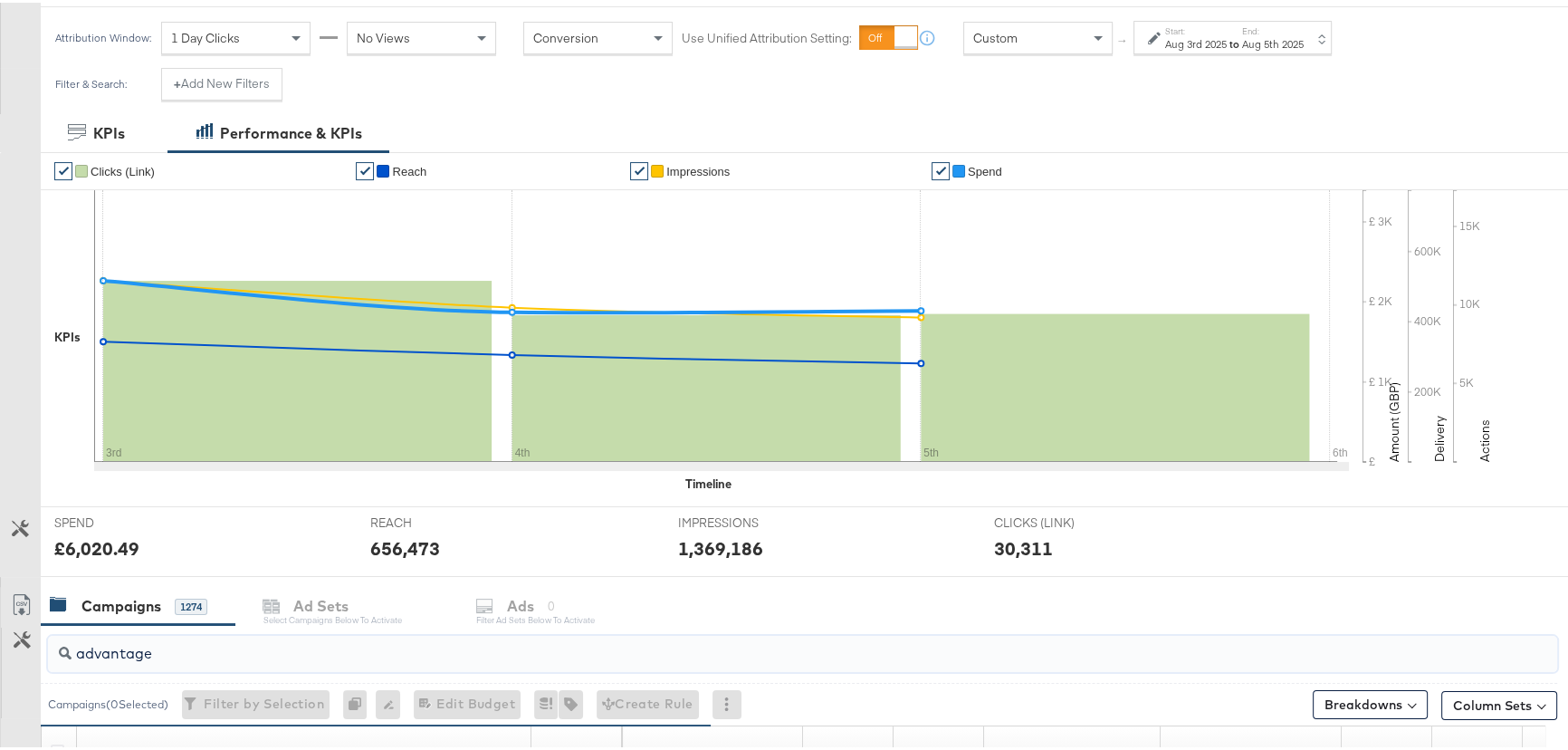 type on "advantage" 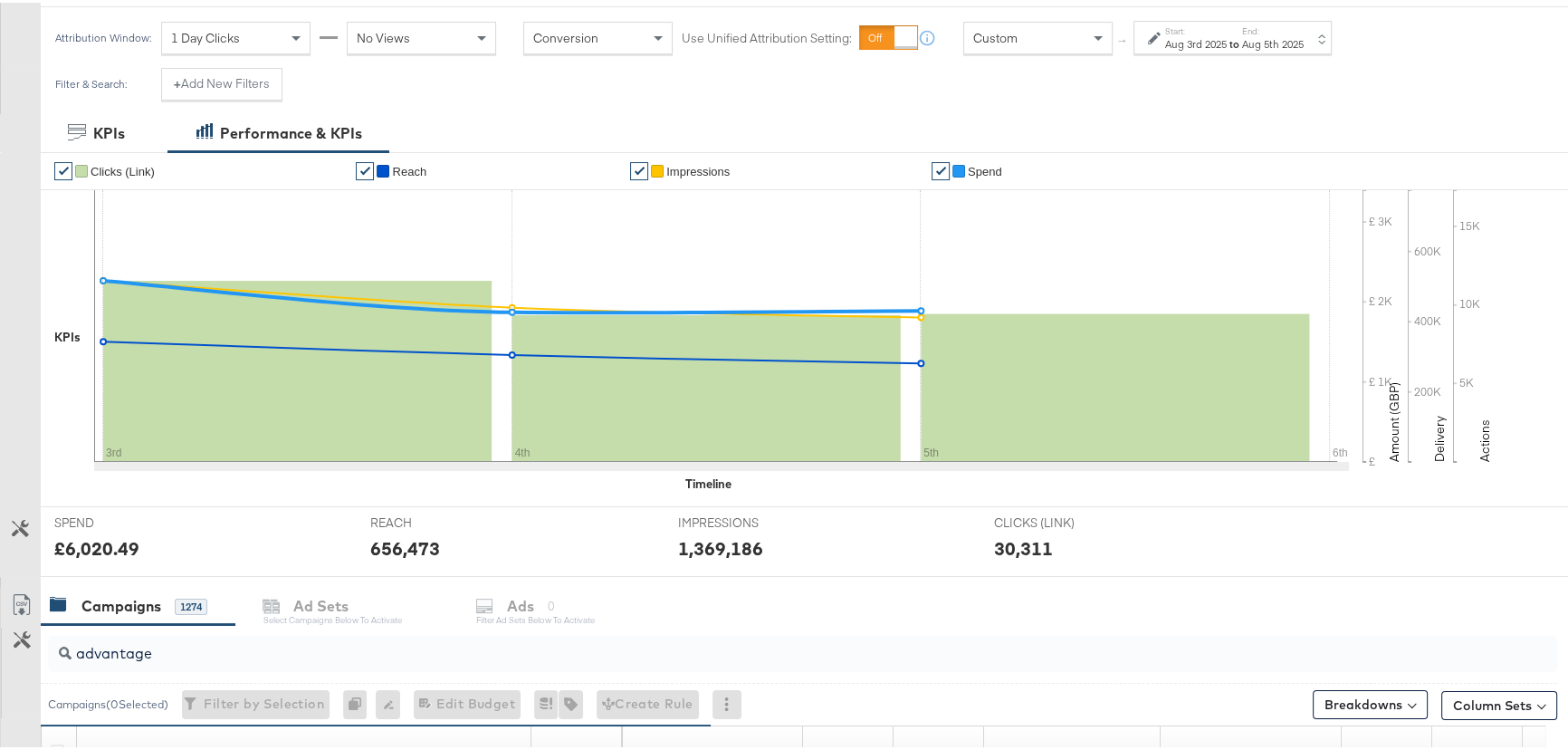 click on "Aug 5th 2025" at bounding box center [1273, 42] 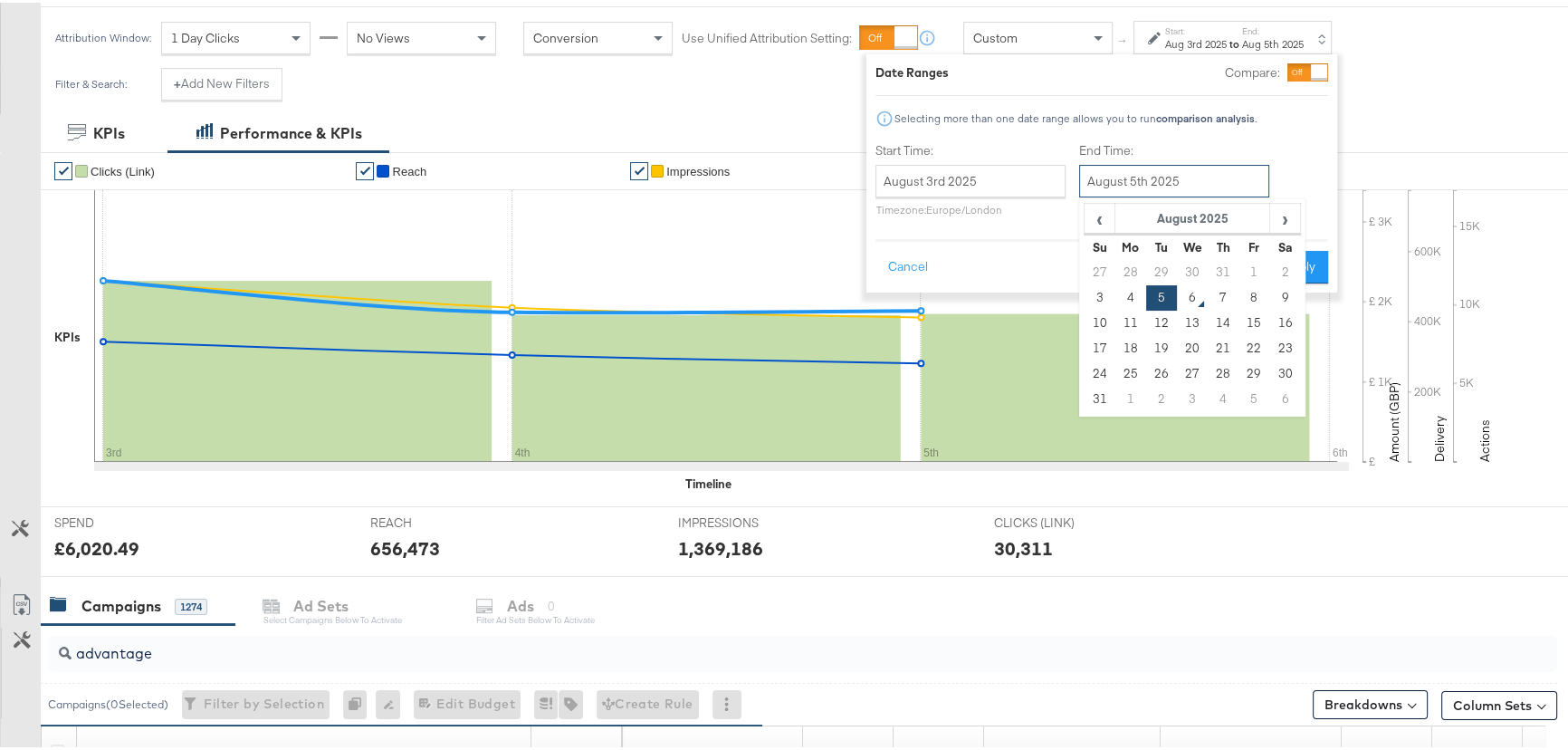 click on "August 5th 2025" at bounding box center [1174, 178] 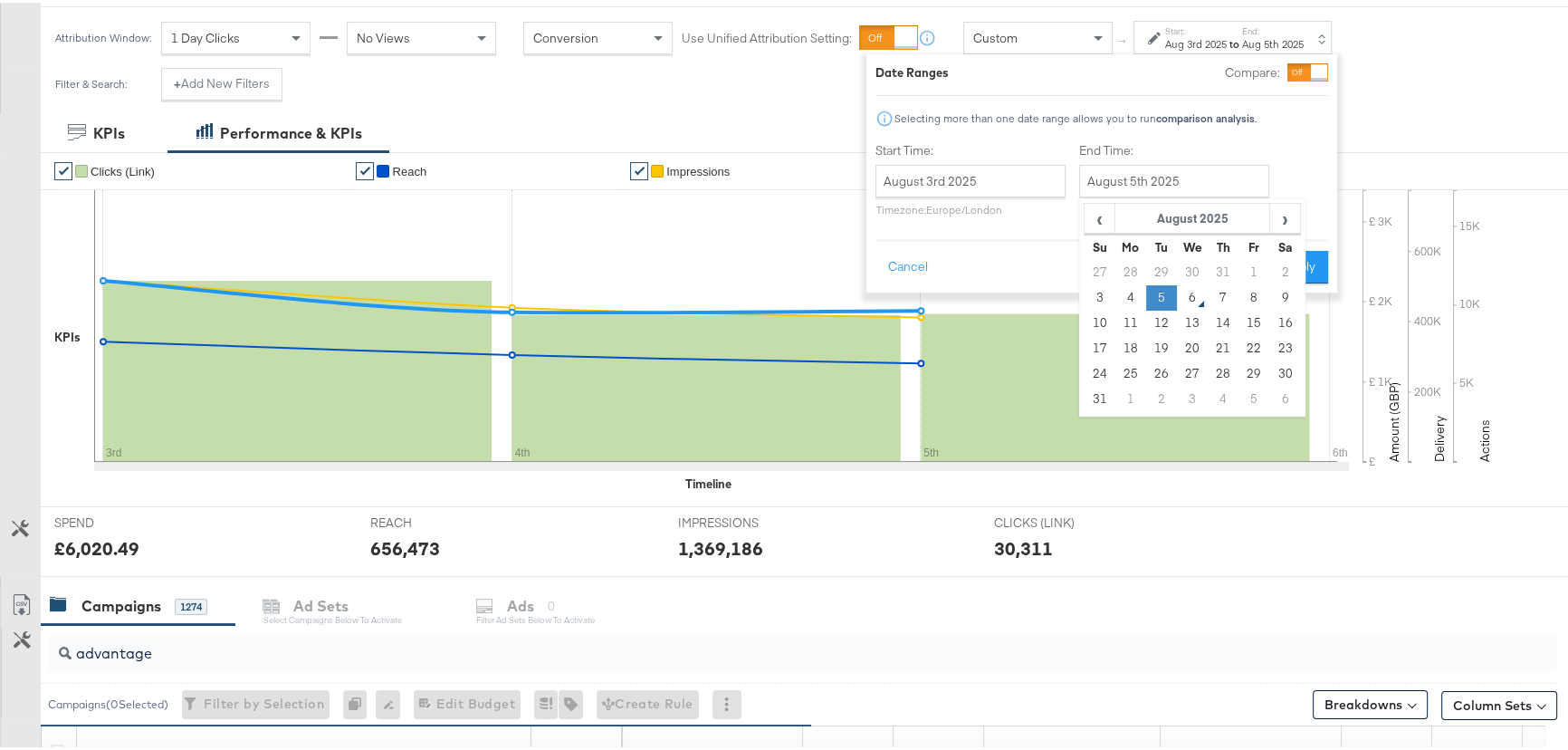 click on "5" at bounding box center [1162, 295] 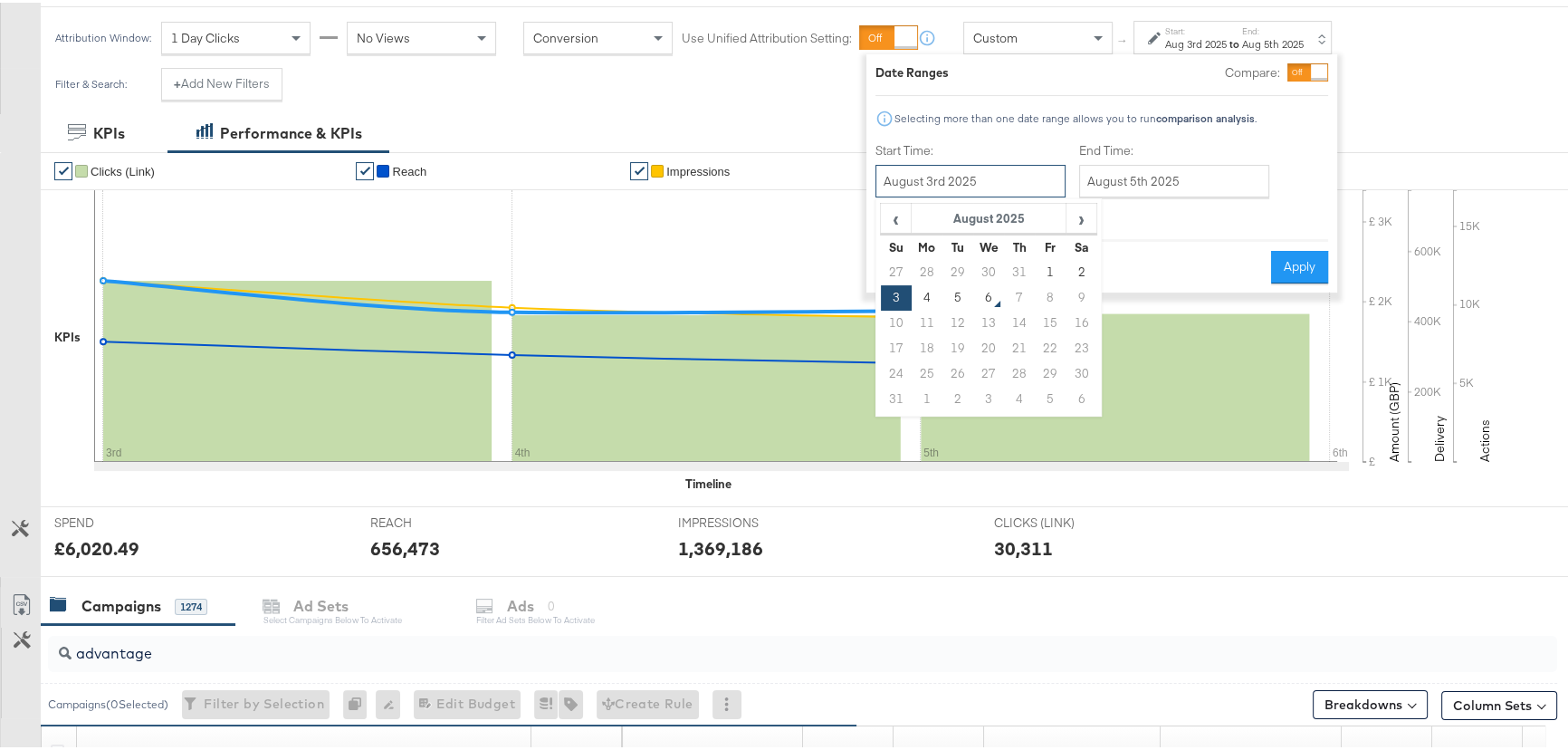 click on "August 3rd 2025" at bounding box center [970, 178] 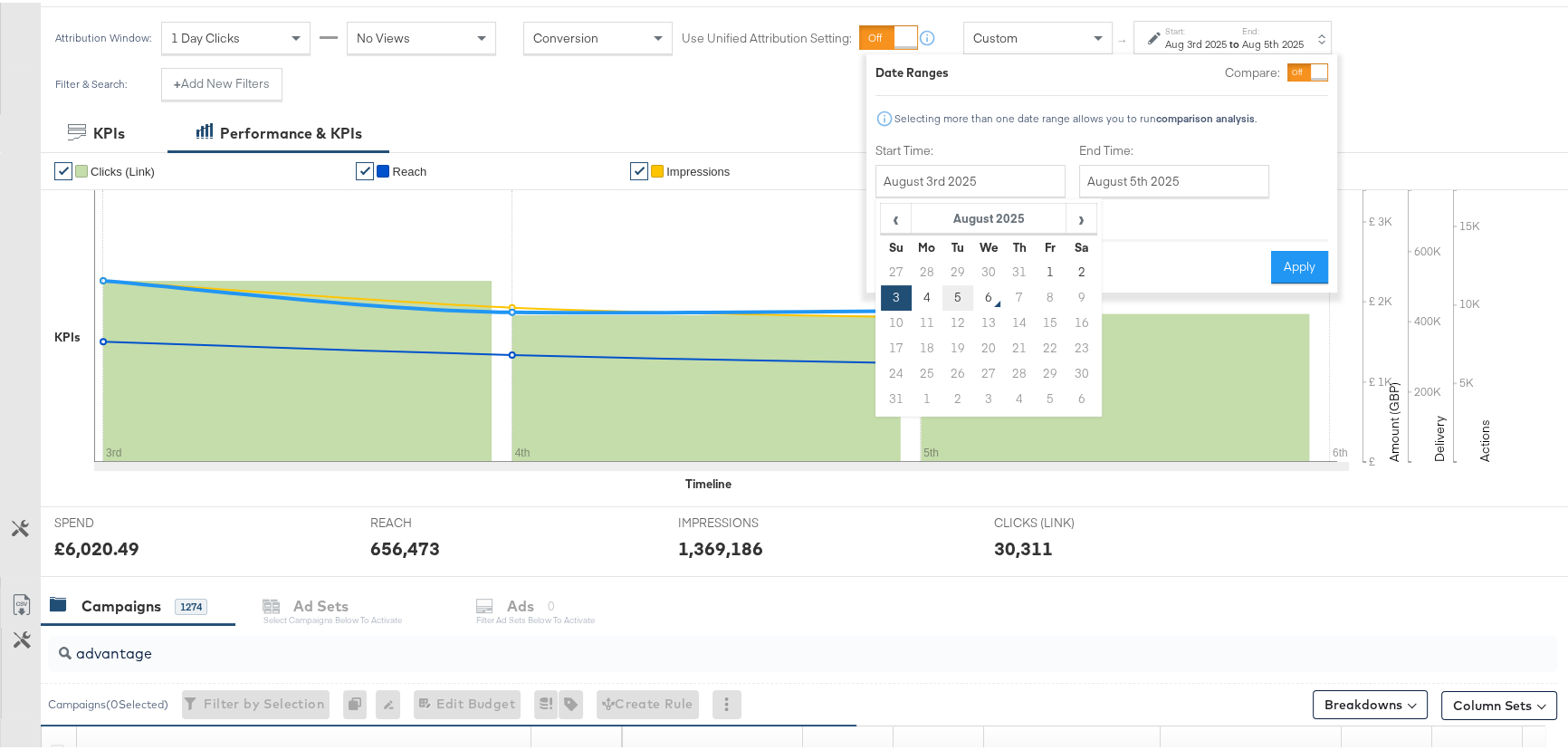 click on "5" at bounding box center [958, 295] 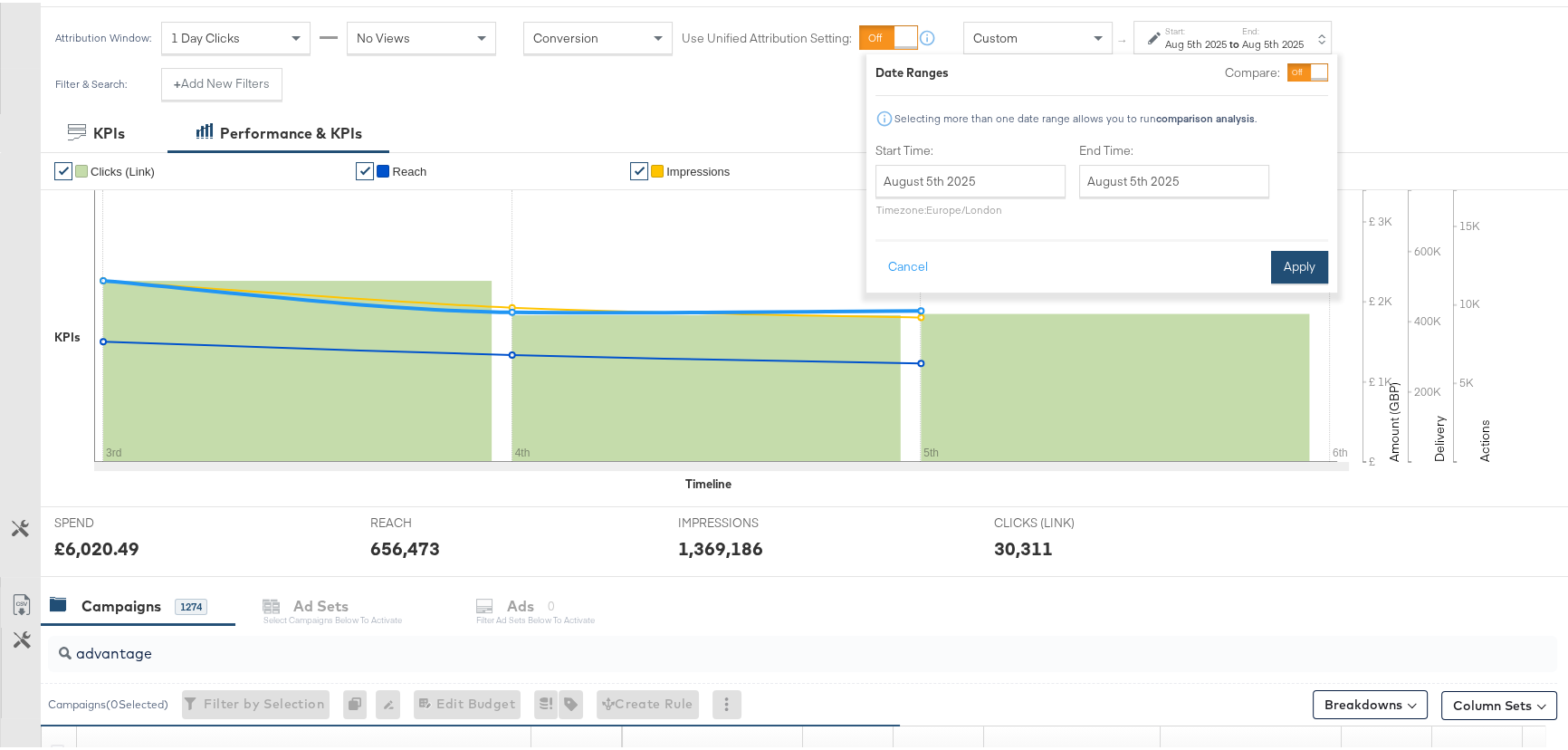 click on "Apply" at bounding box center (1299, 264) 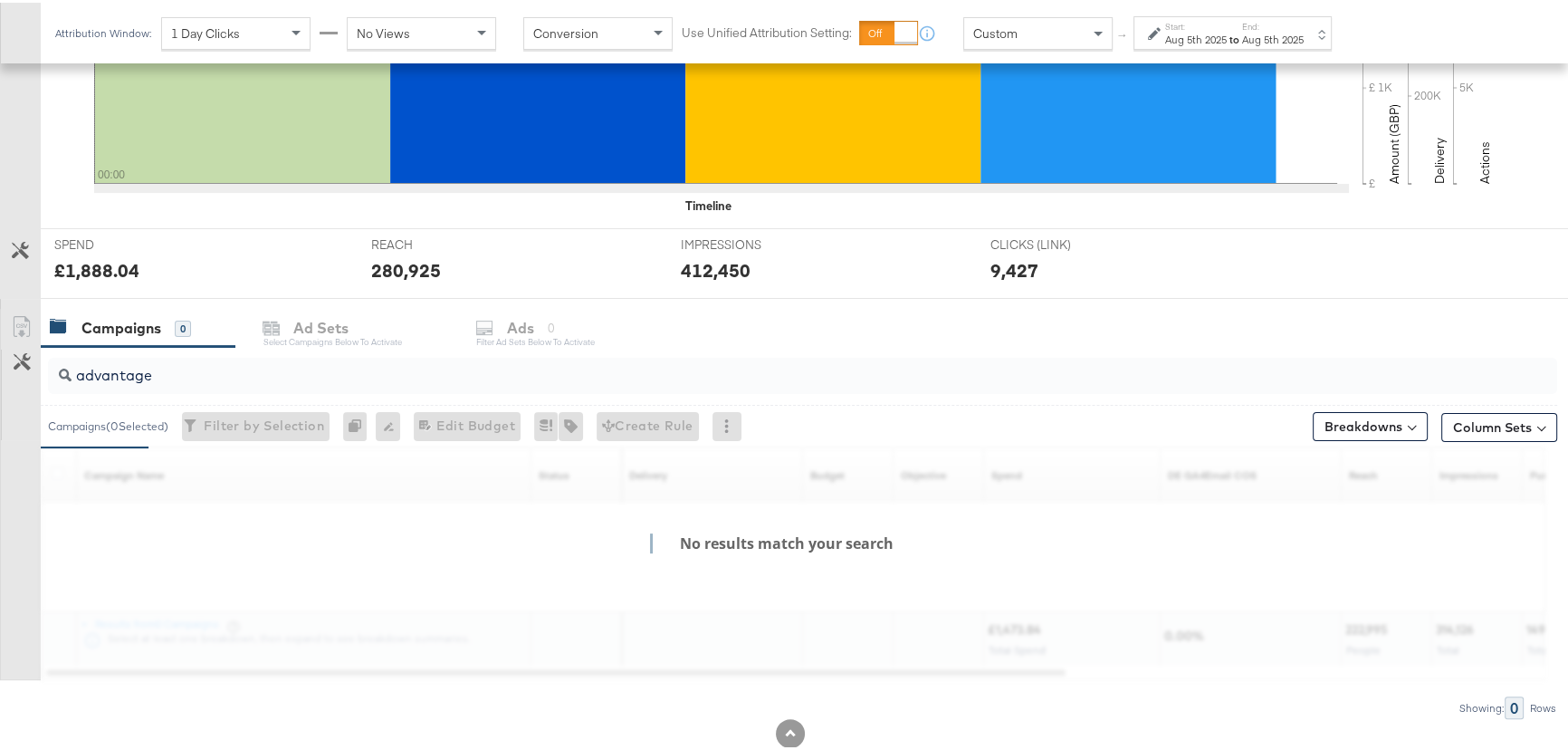scroll, scrollTop: 569, scrollLeft: 0, axis: vertical 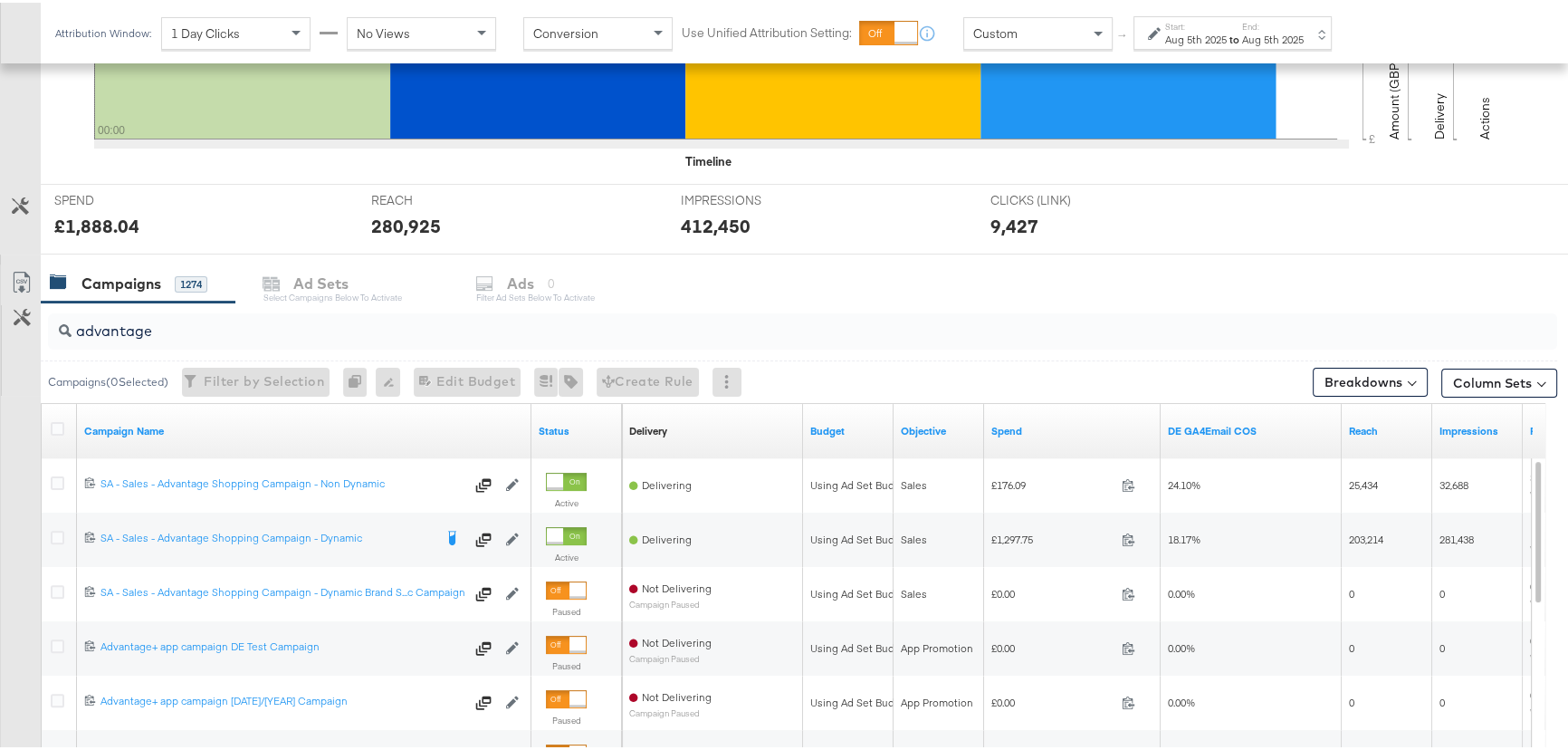 click on "Customize KPIs ✔ Clicks (Link) ✔ Reach ✔ Impressions ✔ Spend KPIs Tue, Aug 5th '25 Reach: 280,925 00:00 £  £ 1K £ 2K Amount (GBP) 200K 400K 600K Delivery 5K 10K Actions Timeline SPEND SPEND £1,888.04 REACH REACH 280,925 IMPRESSIONS IMPRESSIONS 412,450 CLICKS (LINK) CLICKS (LINK) 9,427" at bounding box center (789, 39) 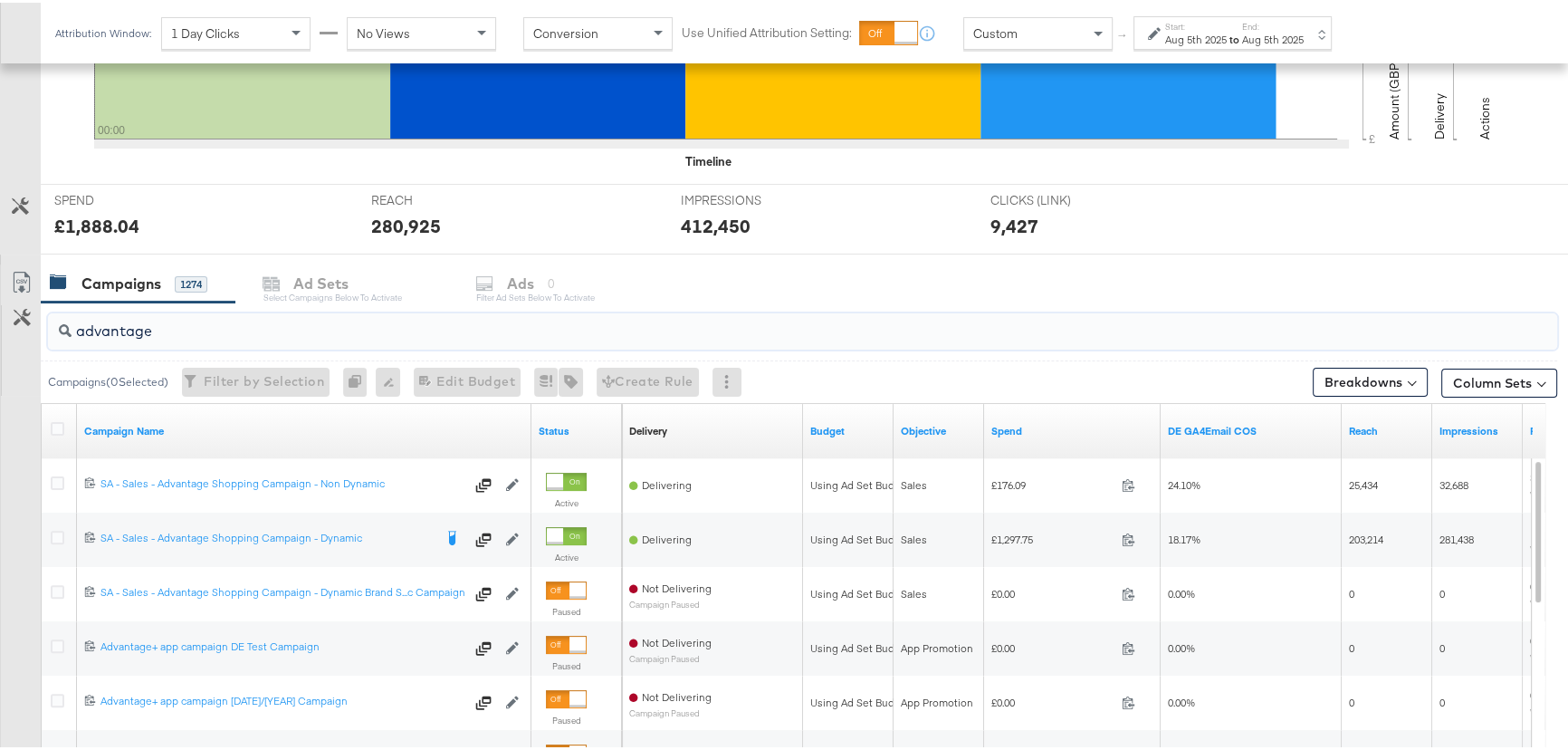 drag, startPoint x: 158, startPoint y: 326, endPoint x: 0, endPoint y: 325, distance: 158.00316 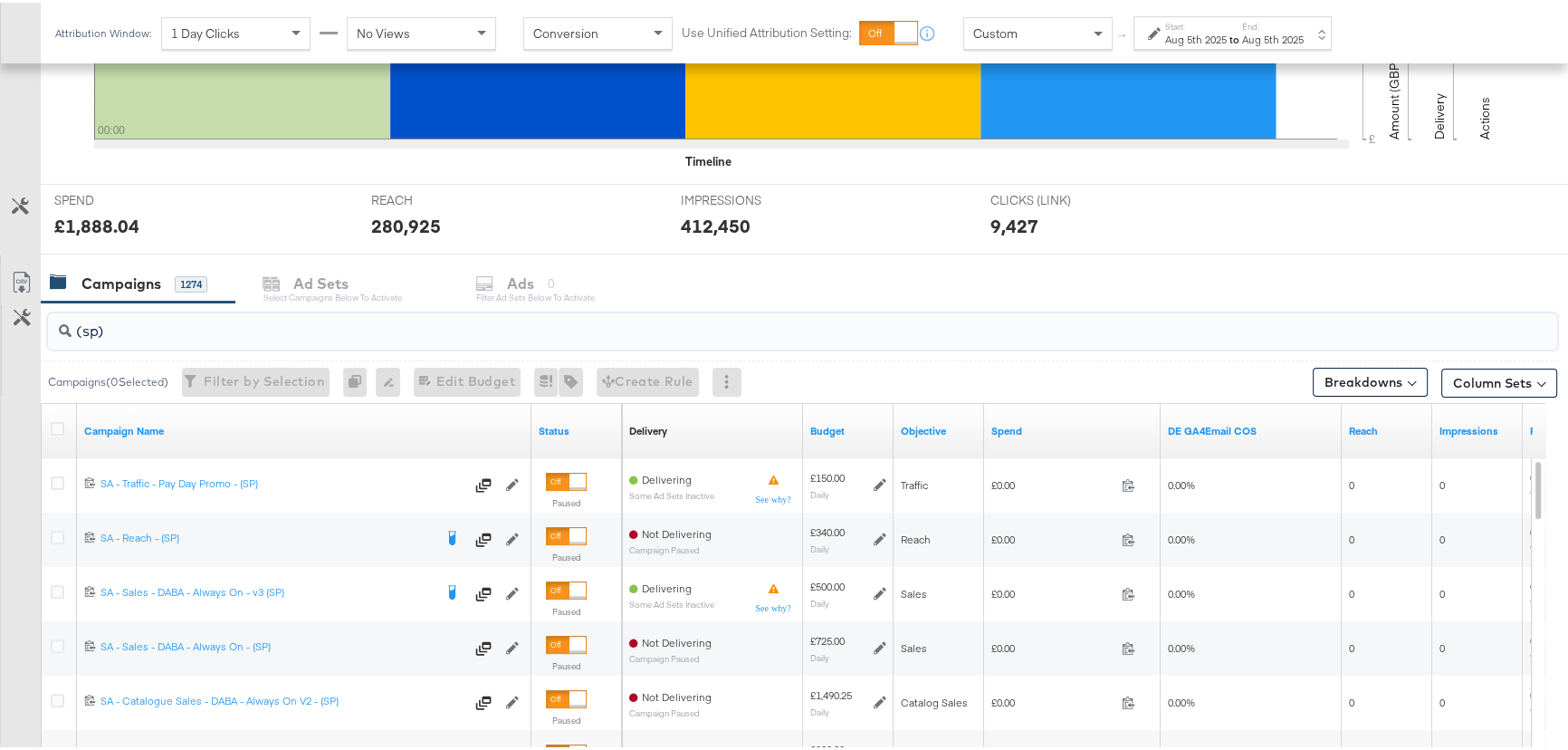 scroll, scrollTop: 404, scrollLeft: 0, axis: vertical 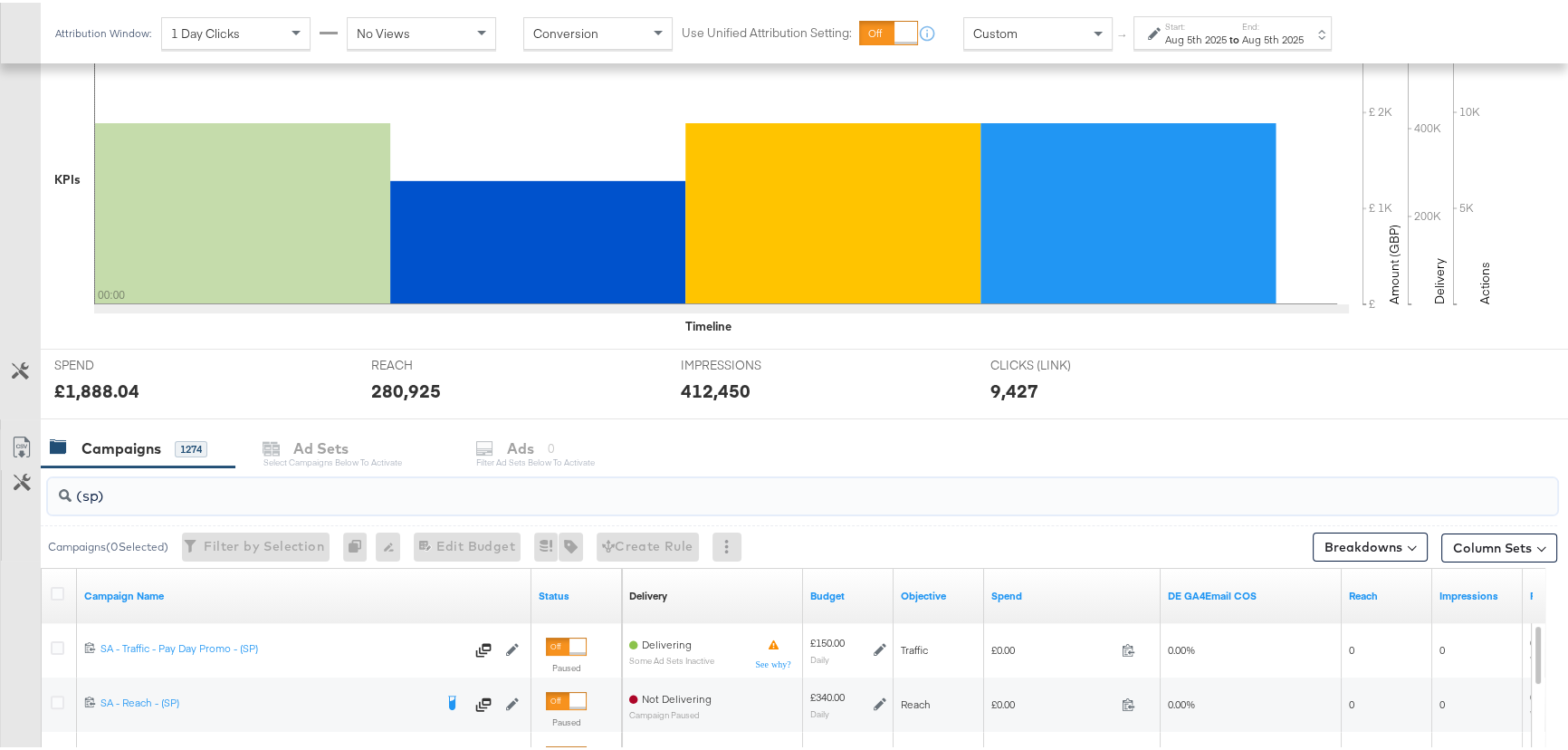 click on "(sp)" at bounding box center [746, 486] 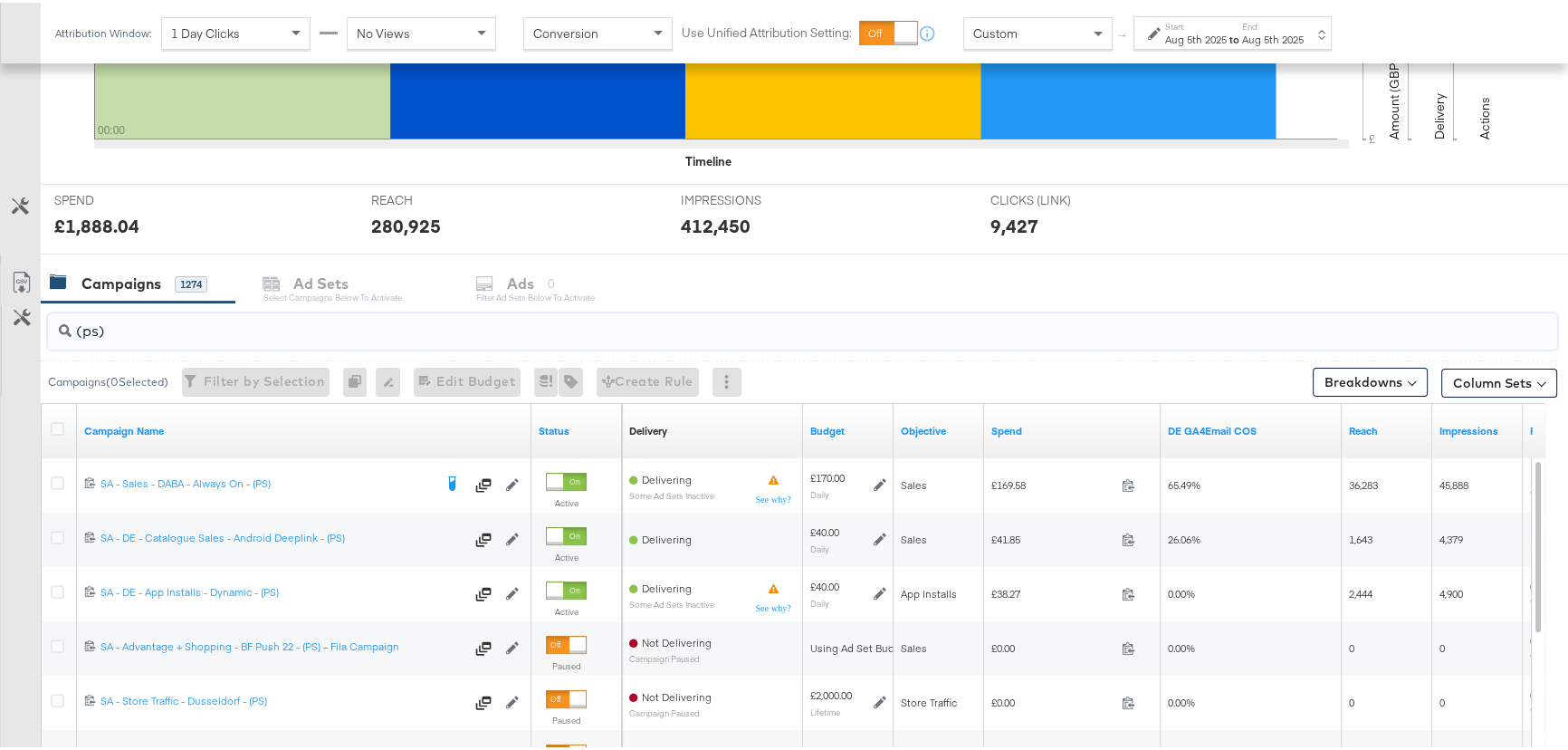 scroll, scrollTop: 651, scrollLeft: 0, axis: vertical 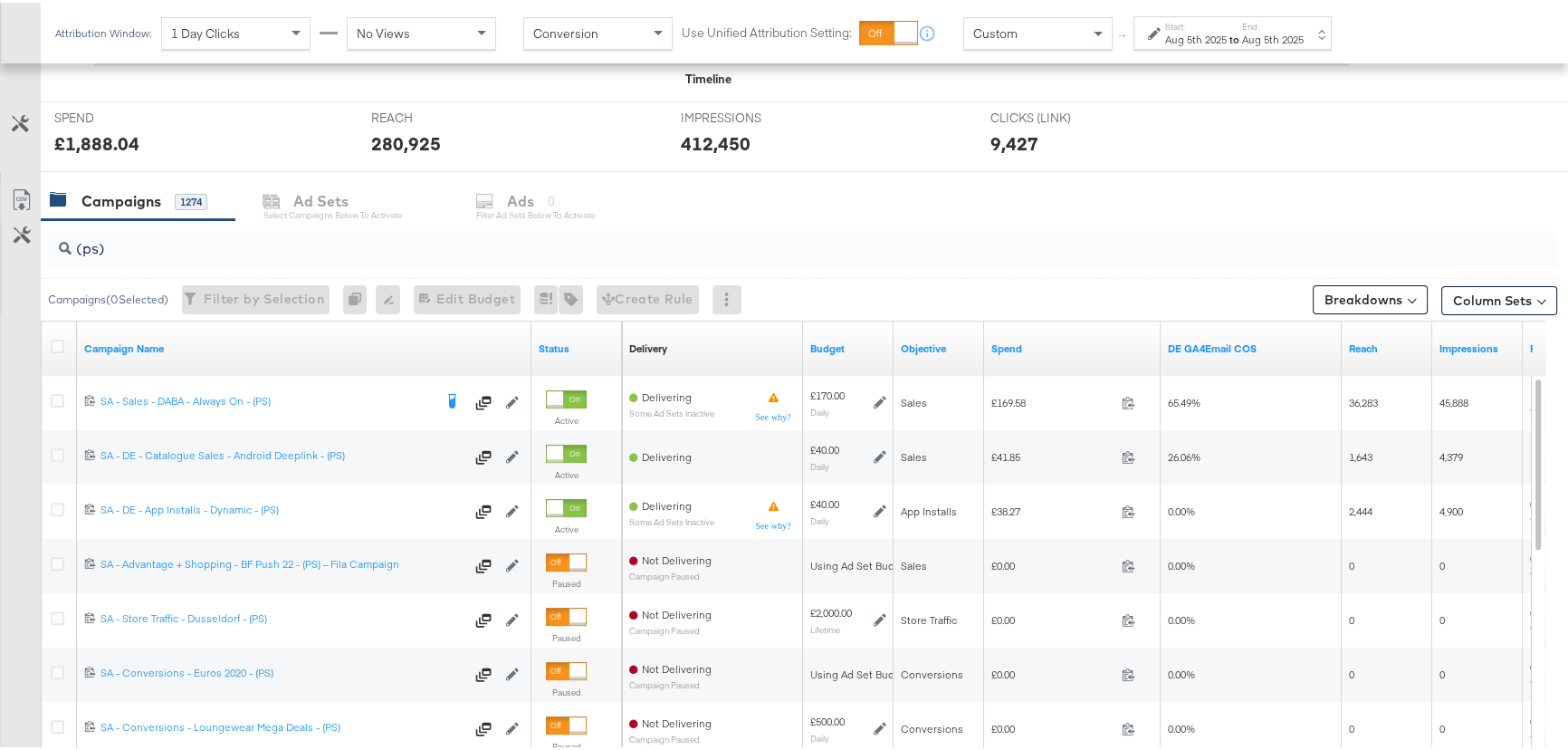 click on "Start:" at bounding box center [1196, 24] 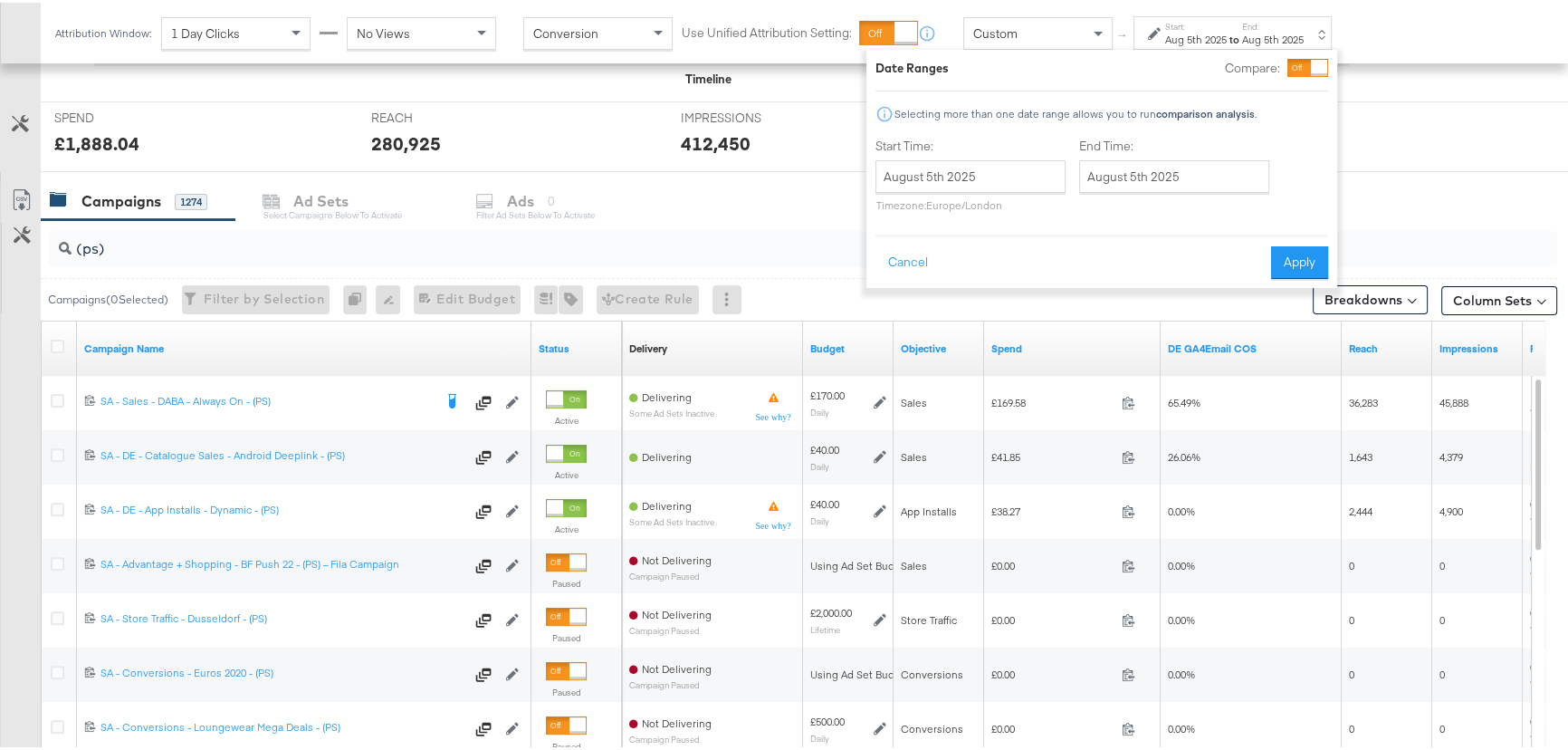 drag, startPoint x: 117, startPoint y: 254, endPoint x: 12, endPoint y: 254, distance: 105 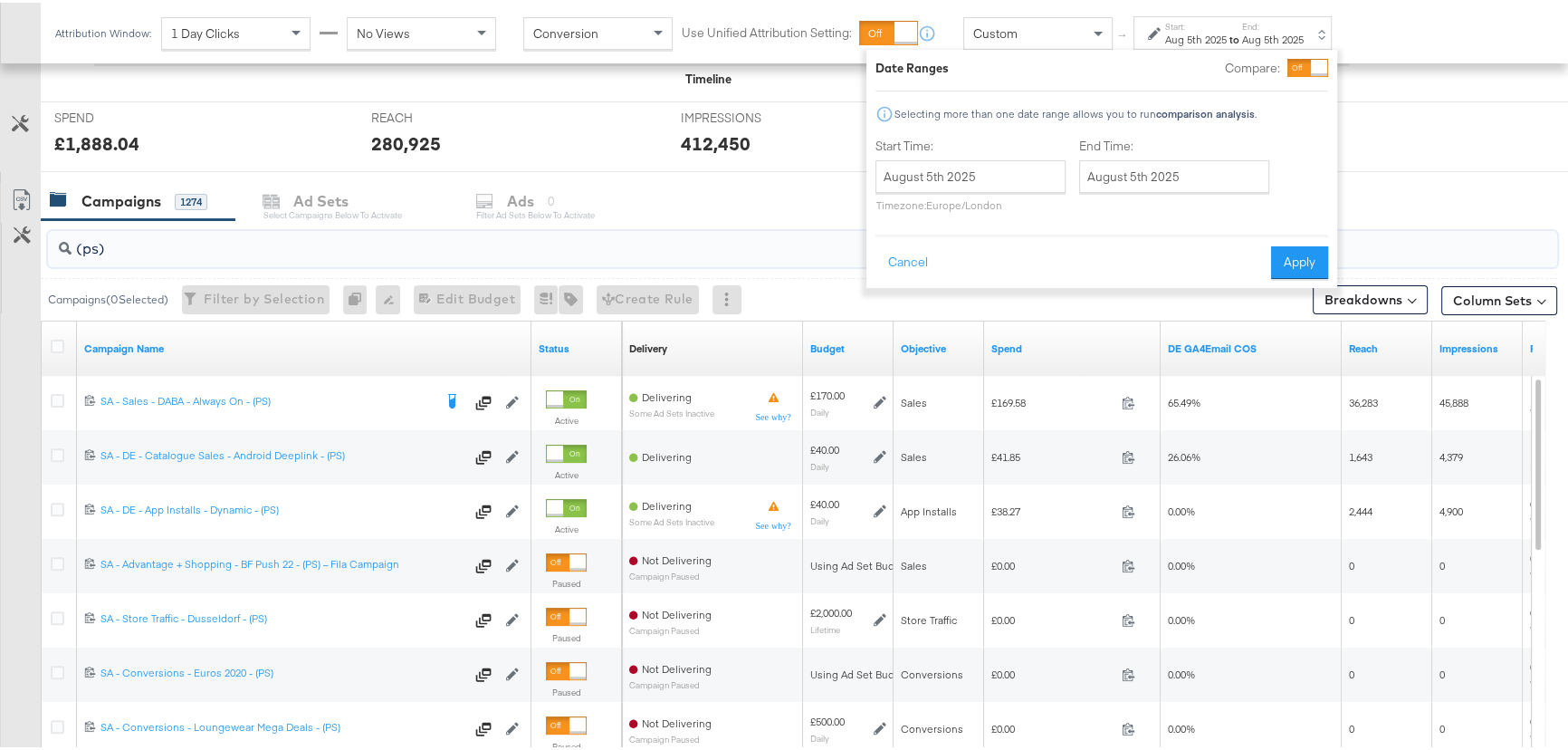 click on "(ps)" at bounding box center [746, 238] 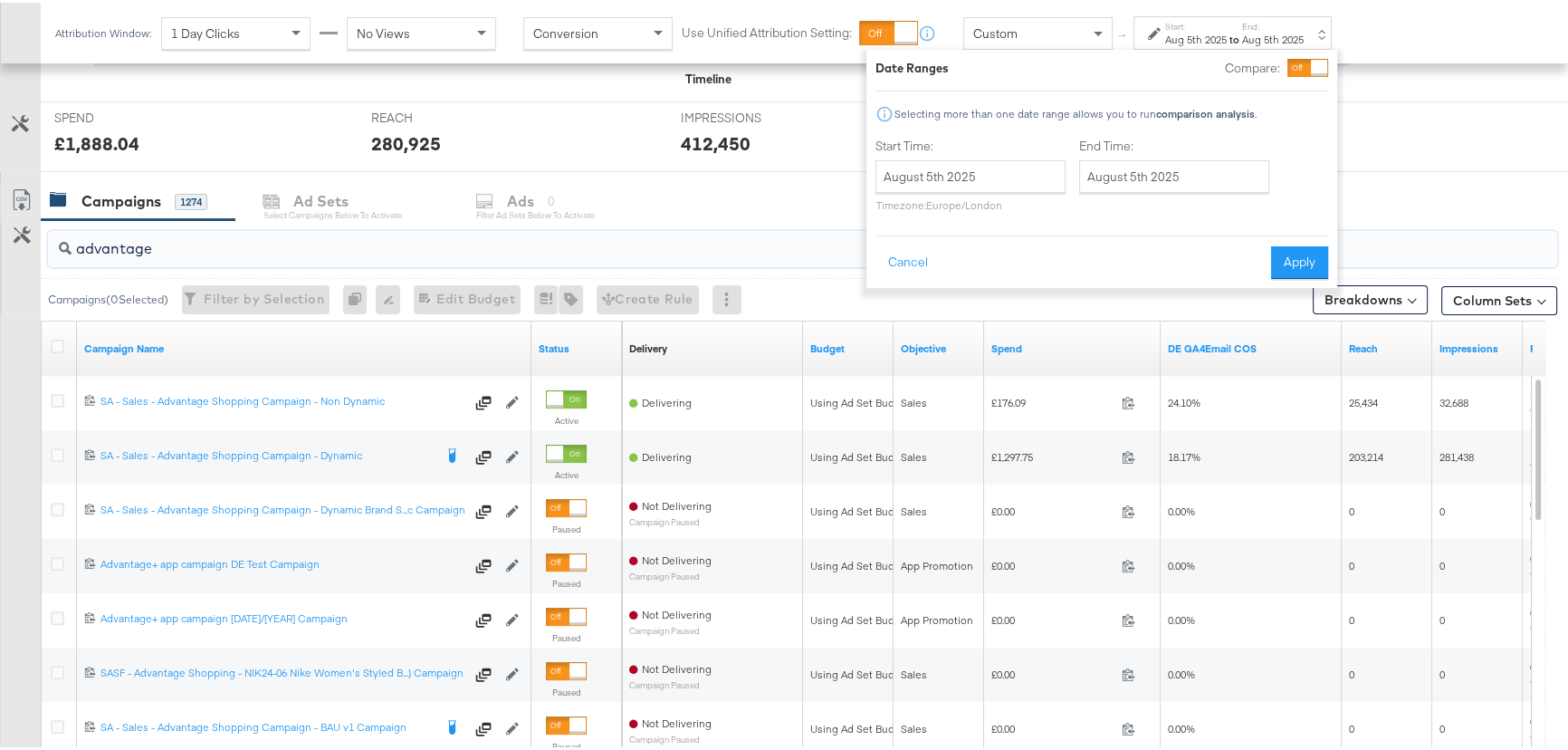 type on "advantage" 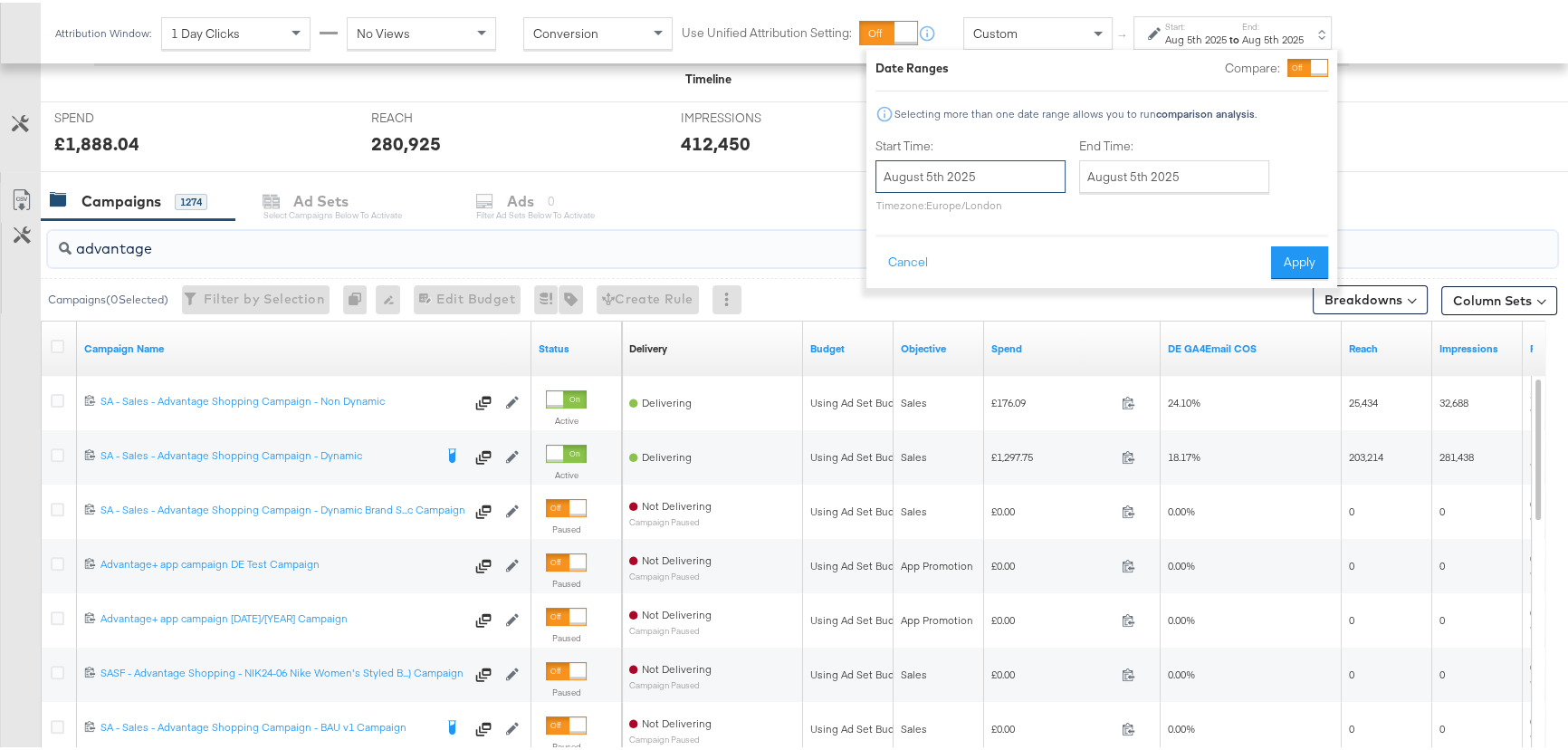 click on "August 5th 2025" at bounding box center (970, 174) 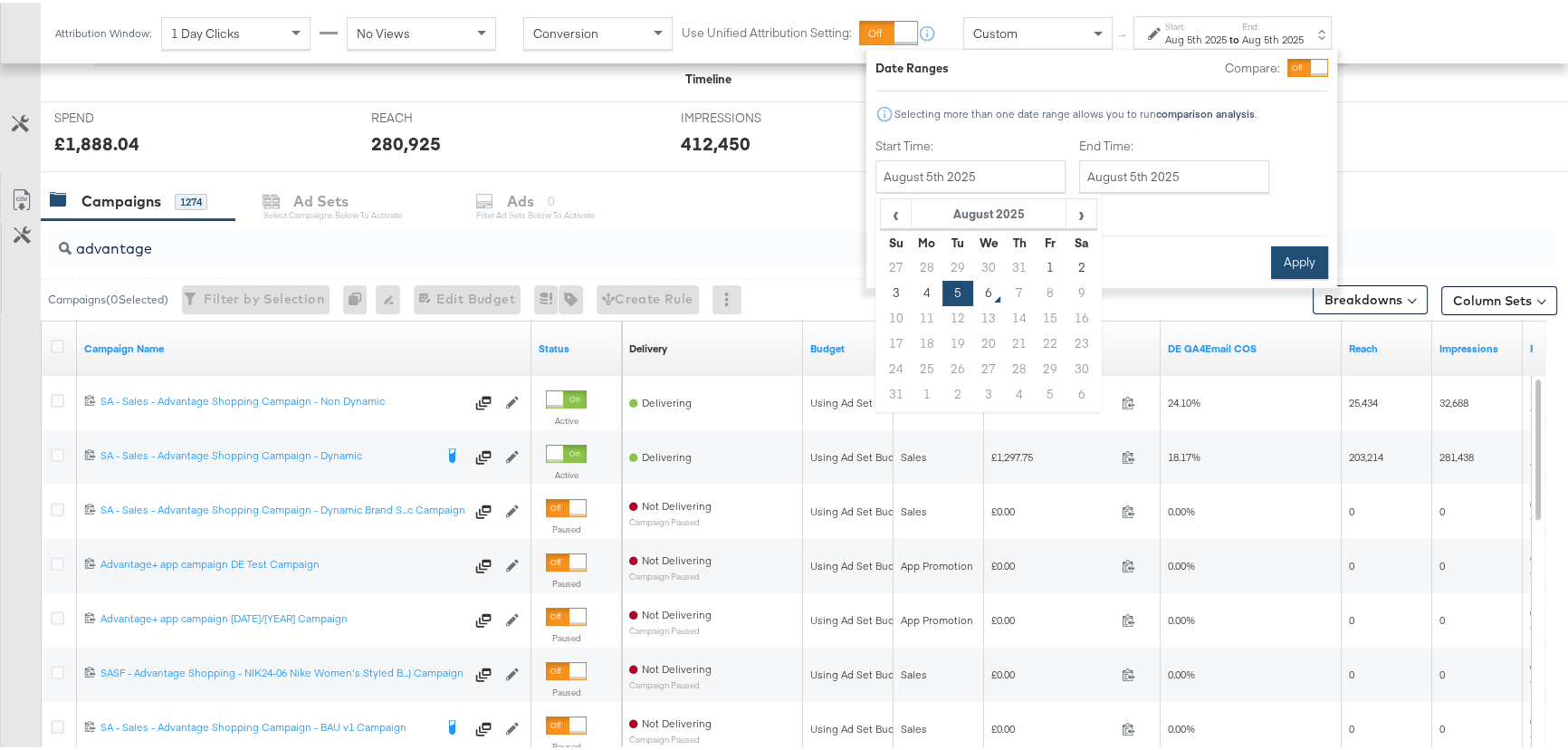click on "Apply" at bounding box center [1299, 260] 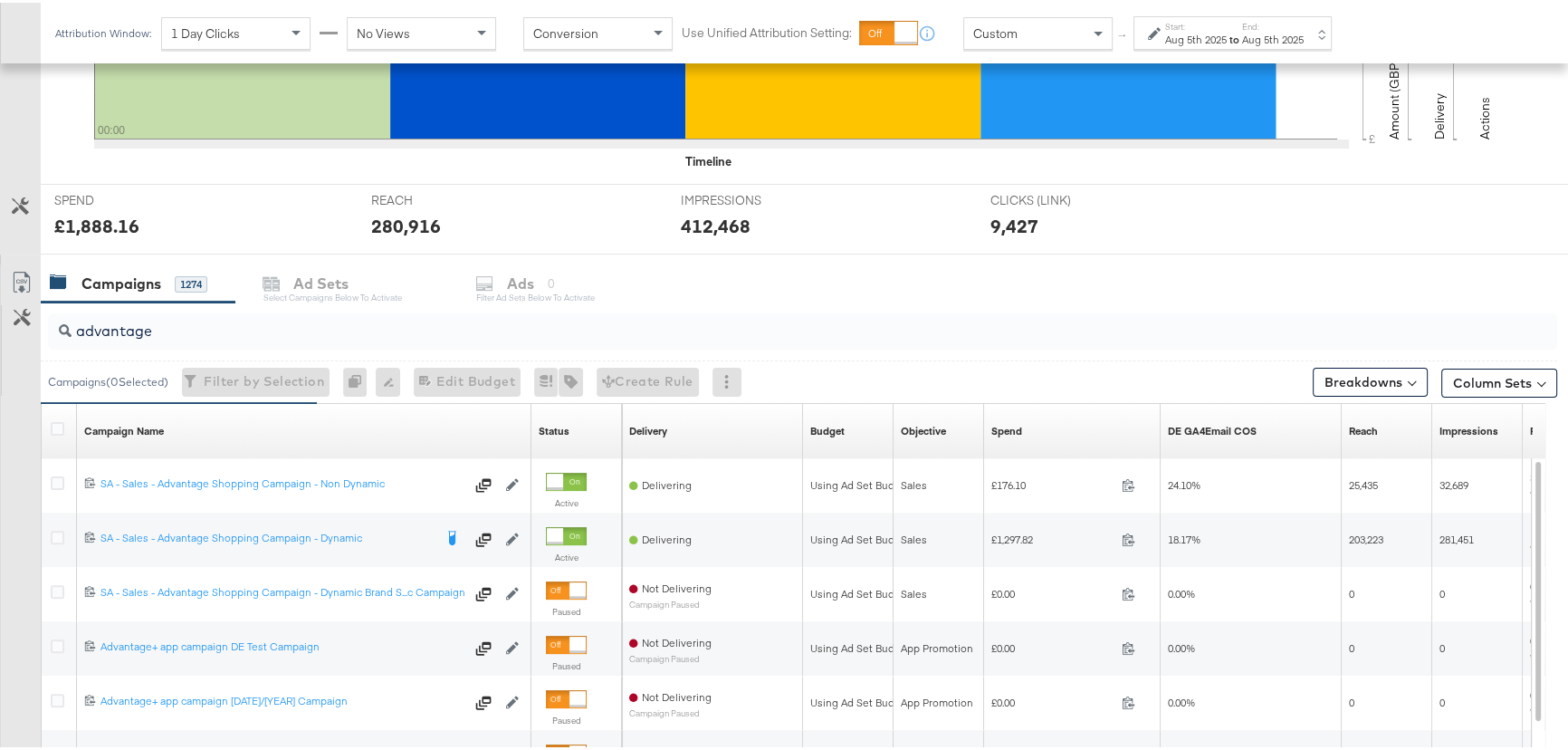 scroll, scrollTop: 651, scrollLeft: 0, axis: vertical 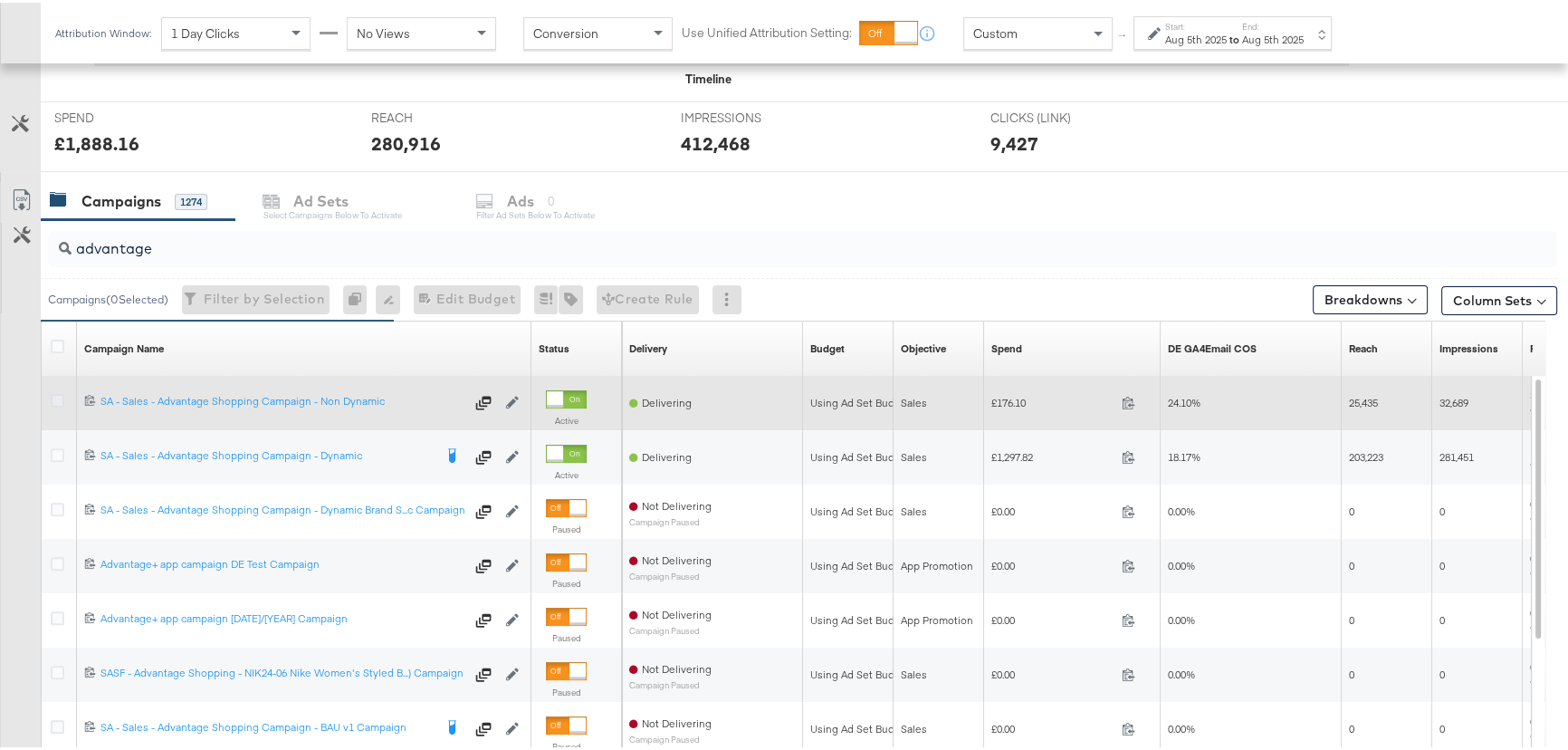 click at bounding box center (57, 398) 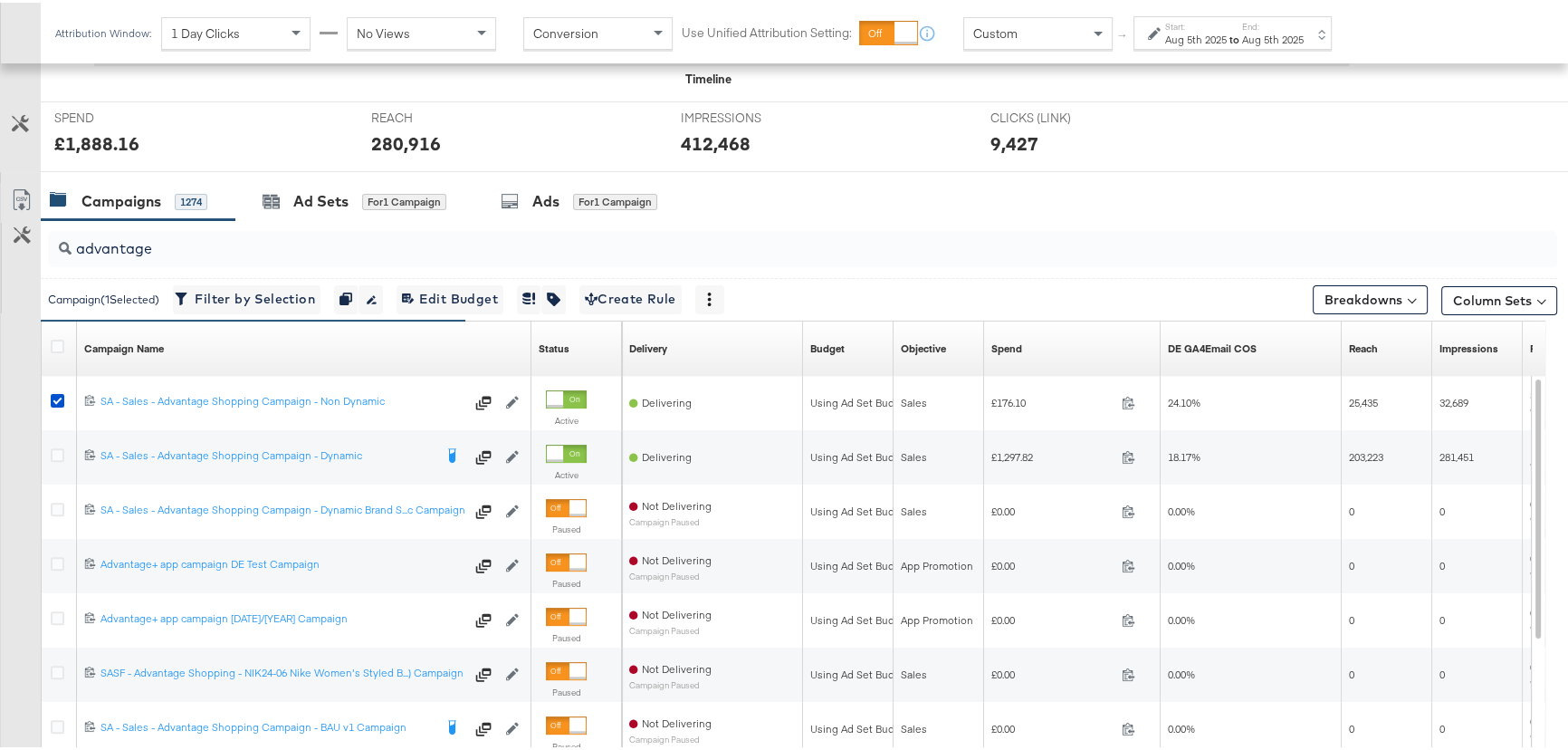 click on "Ads" at bounding box center [546, 198] 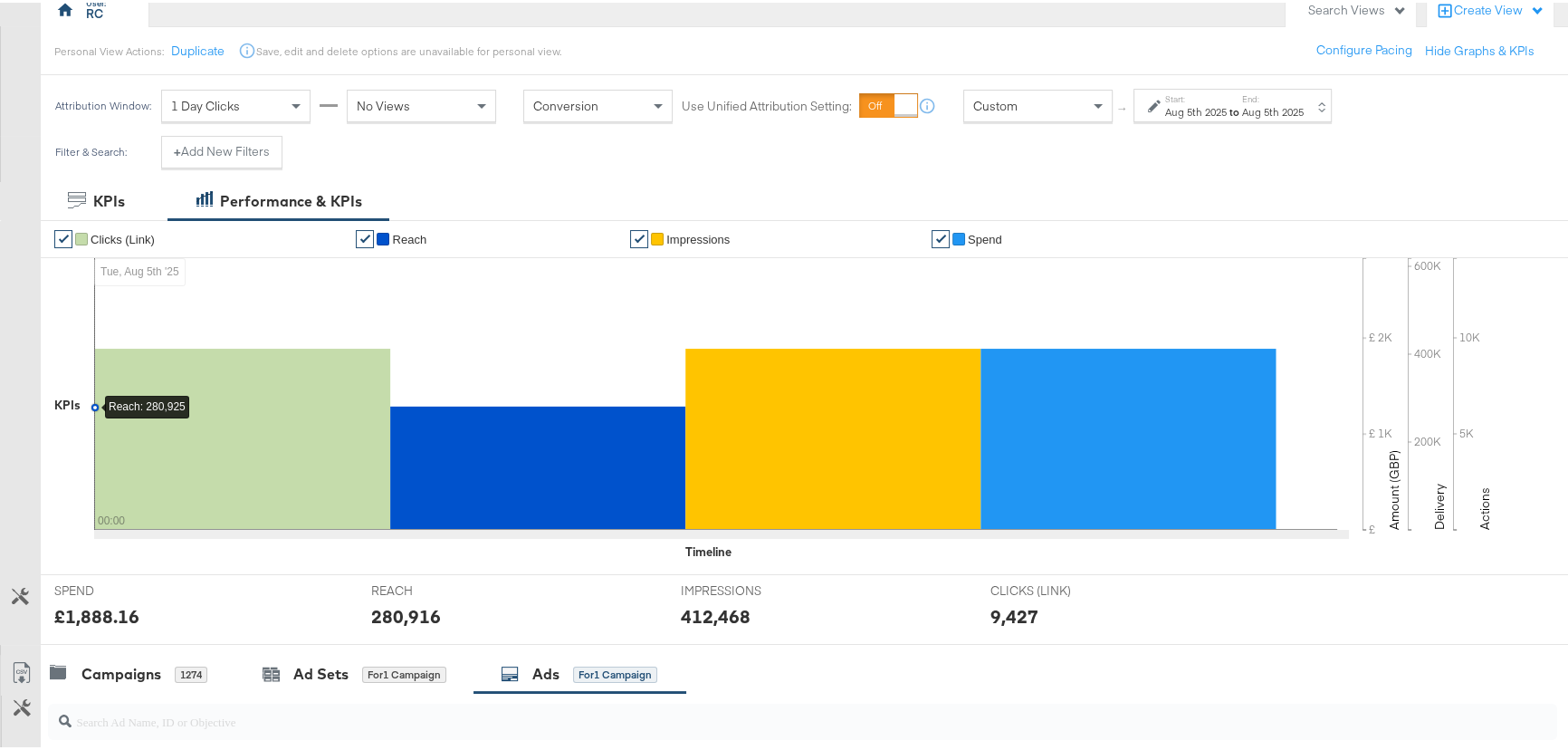 scroll, scrollTop: 0, scrollLeft: 0, axis: both 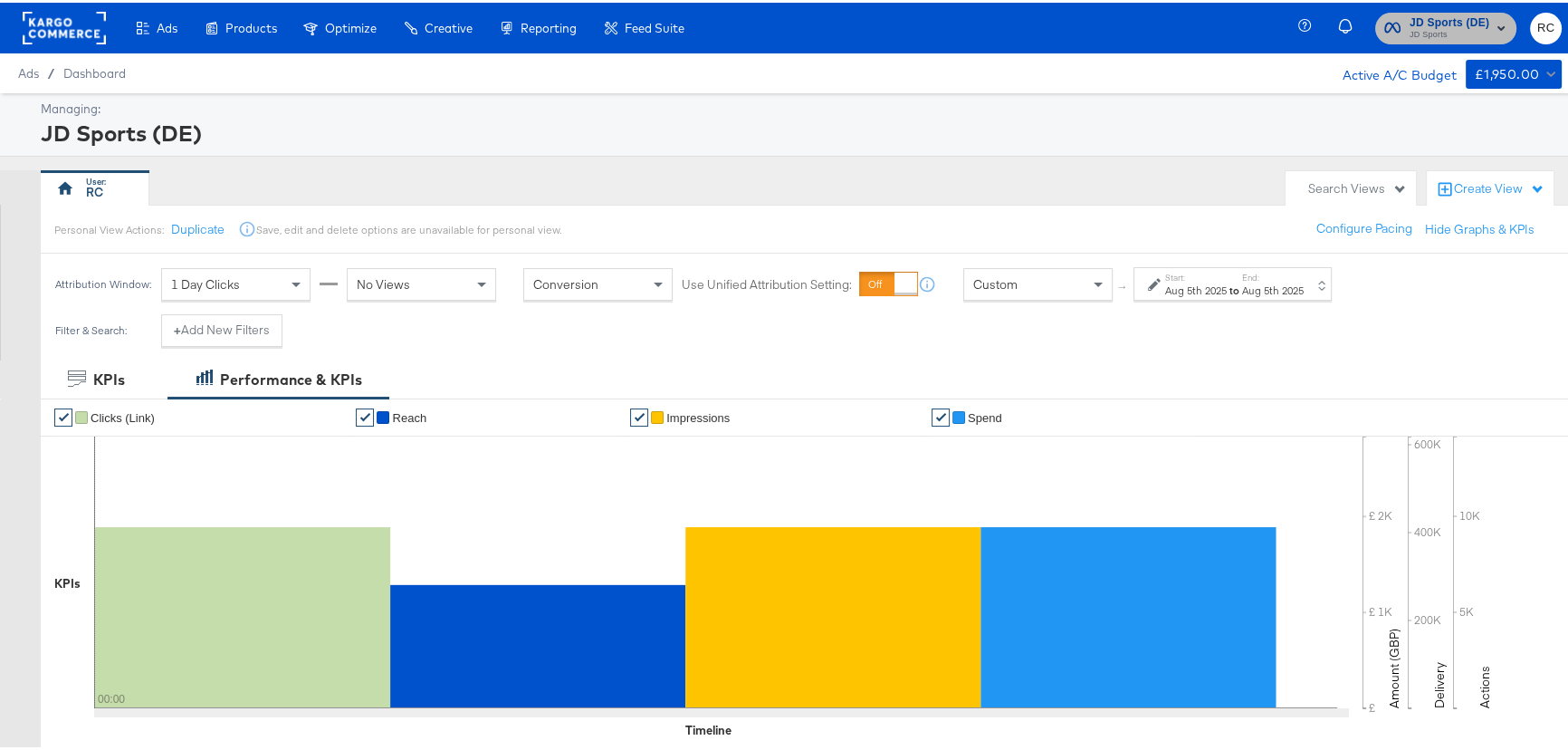 click on "JD Sports (DE)" at bounding box center (1449, 20) 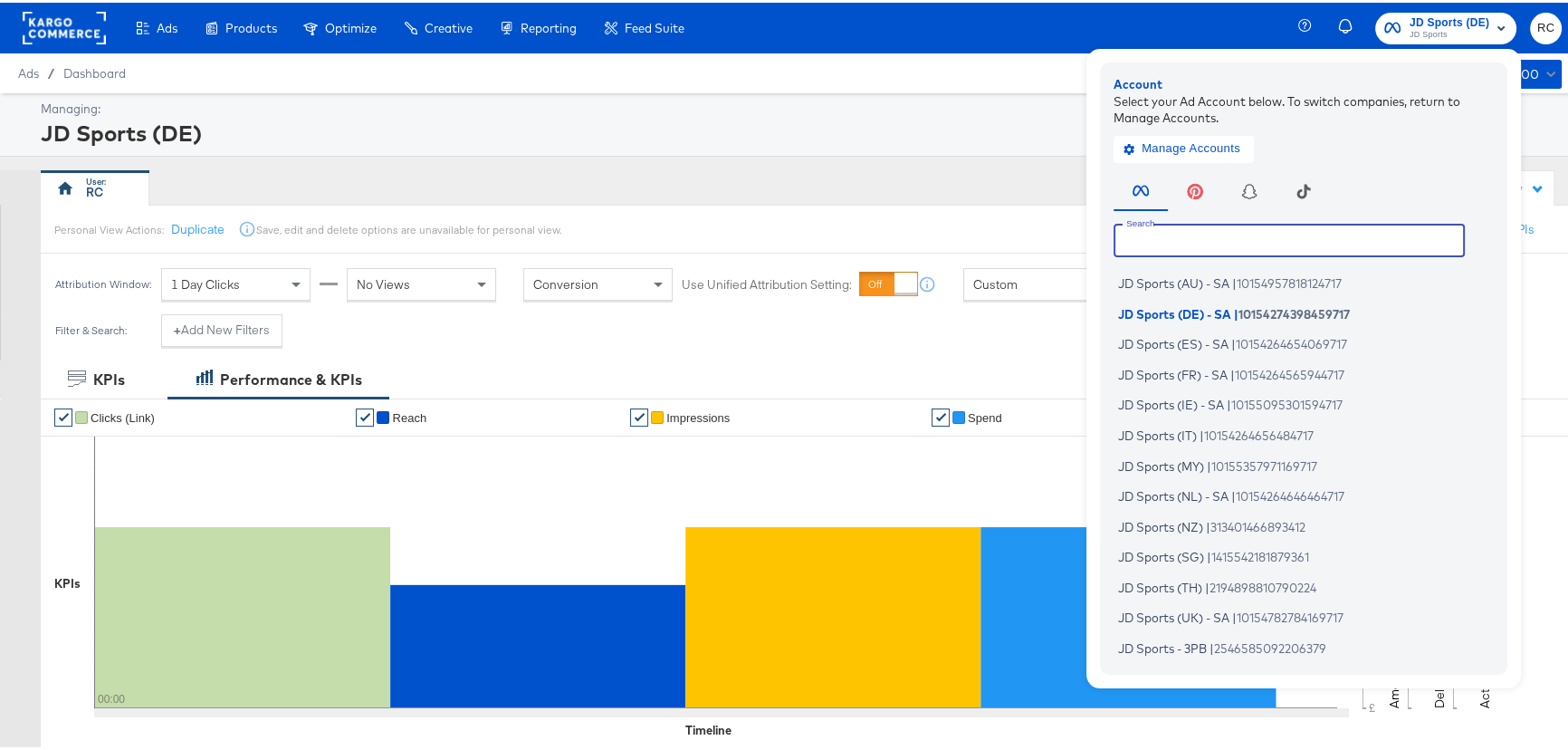 click at bounding box center [1289, 237] 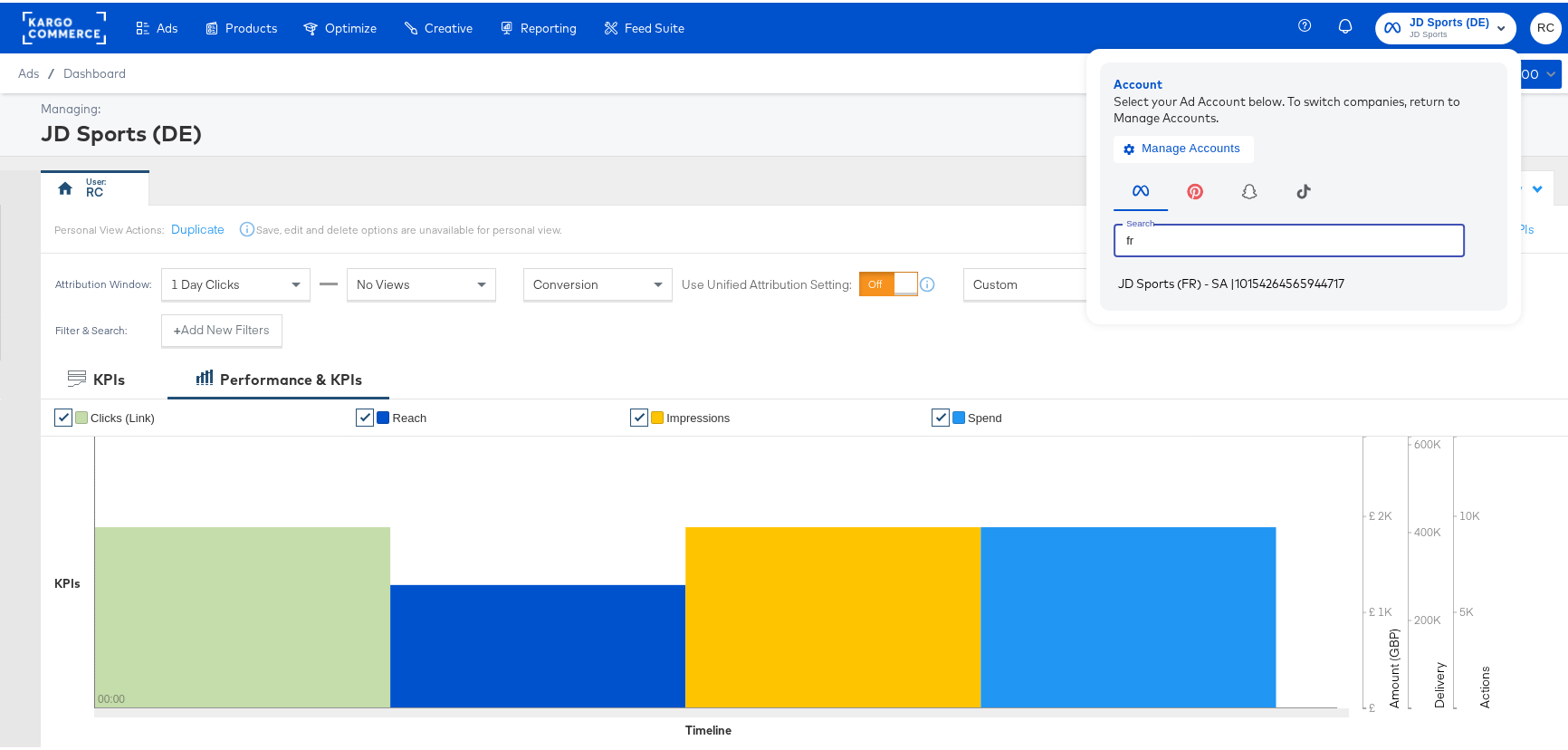 type on "fr" 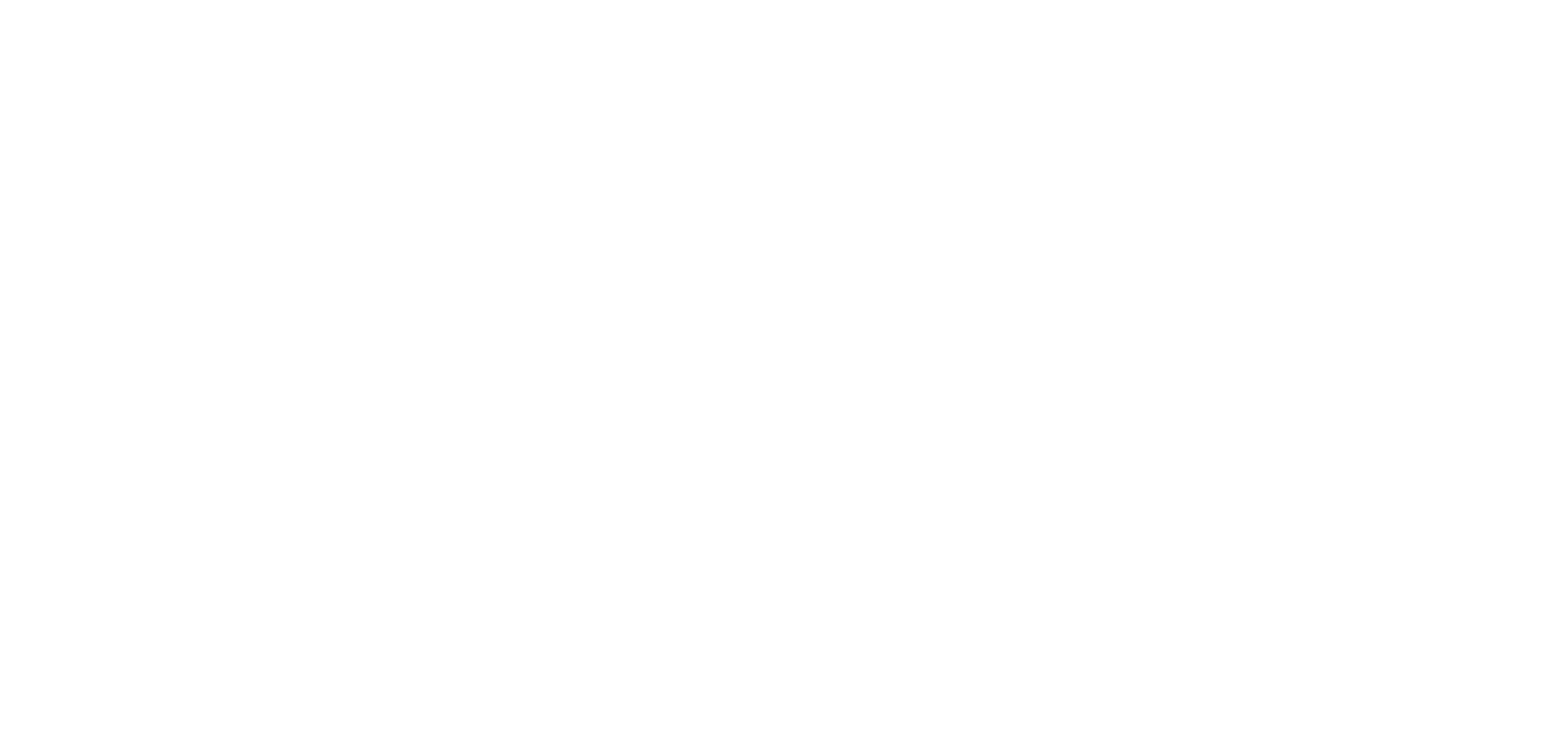 scroll, scrollTop: 0, scrollLeft: 0, axis: both 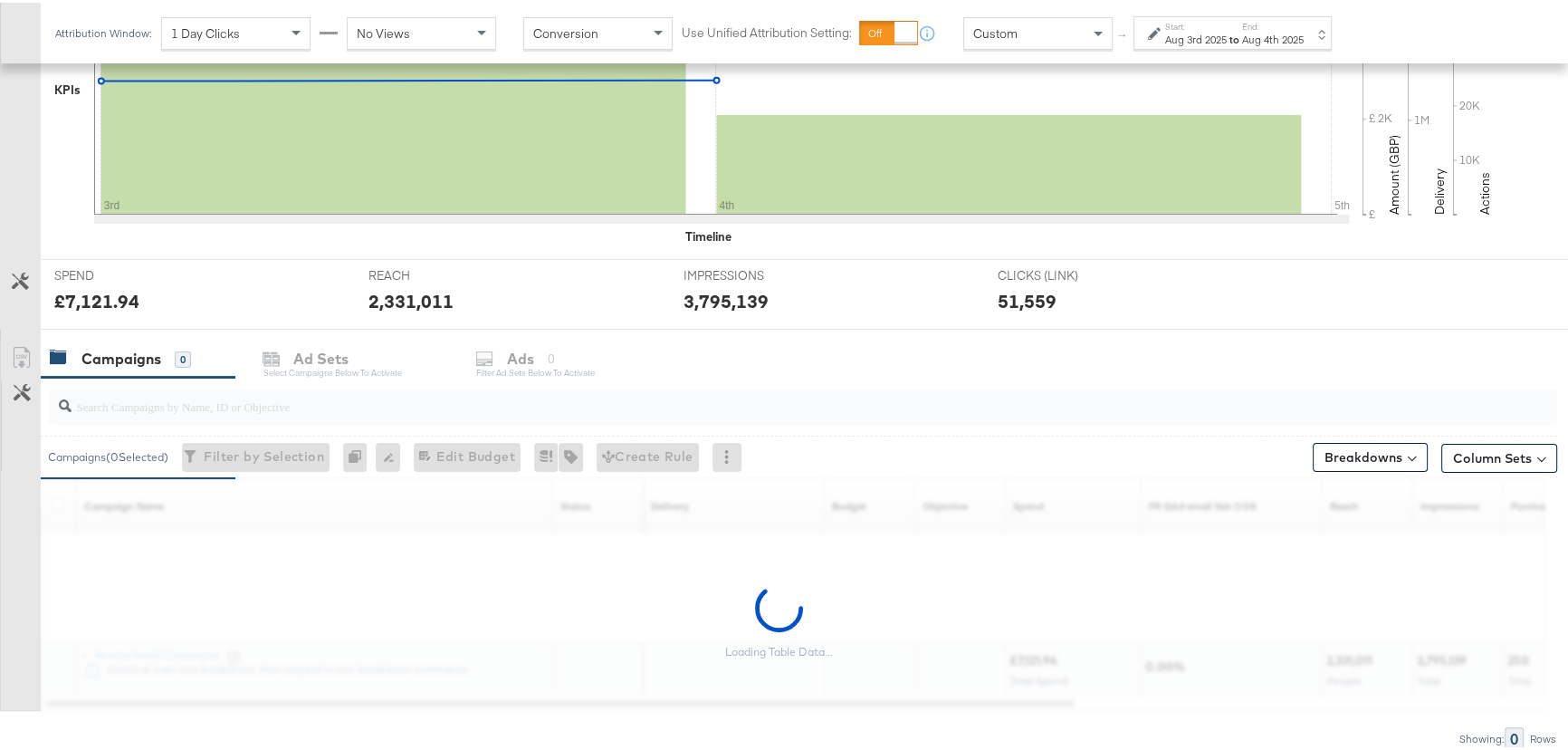 click at bounding box center (746, 396) 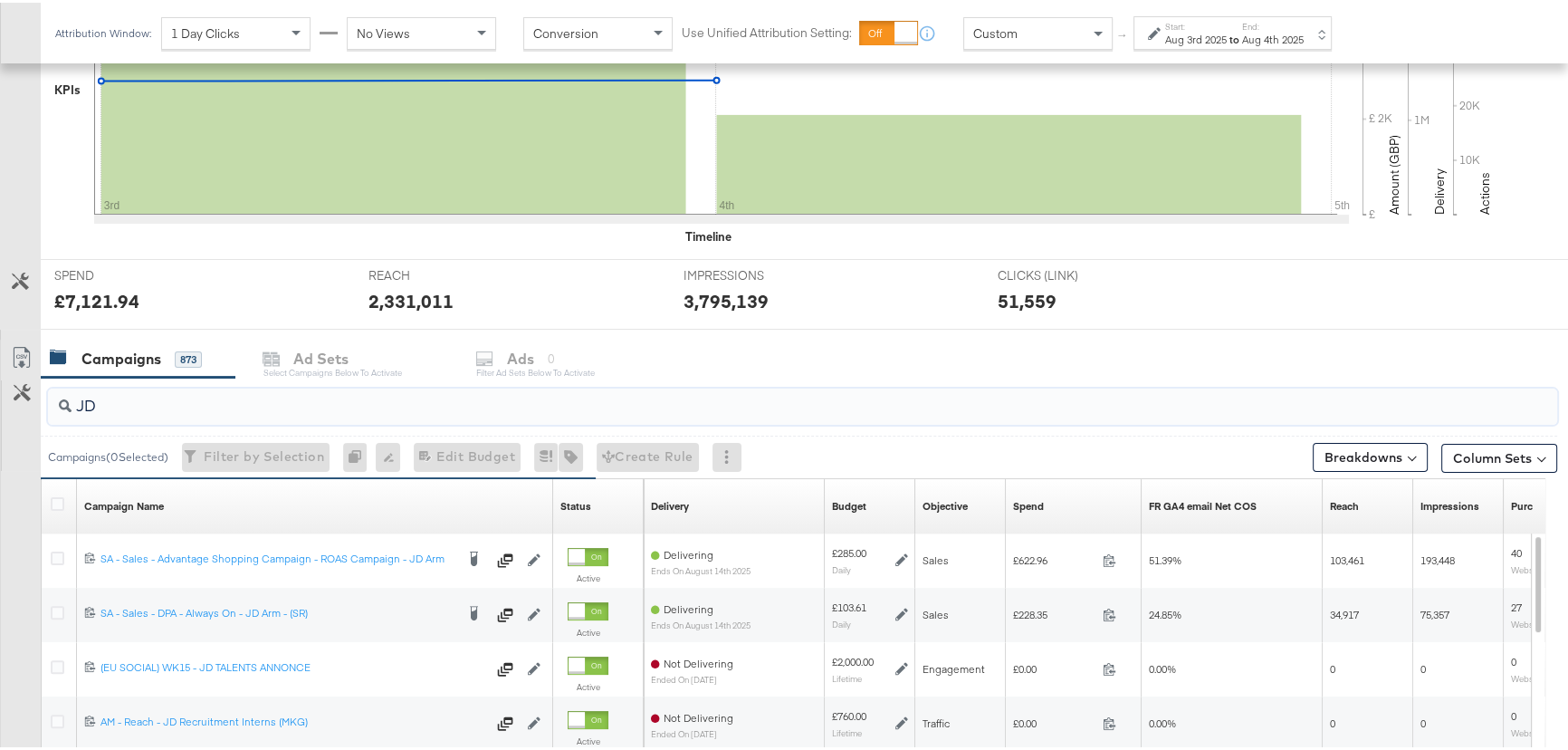 scroll, scrollTop: 411, scrollLeft: 0, axis: vertical 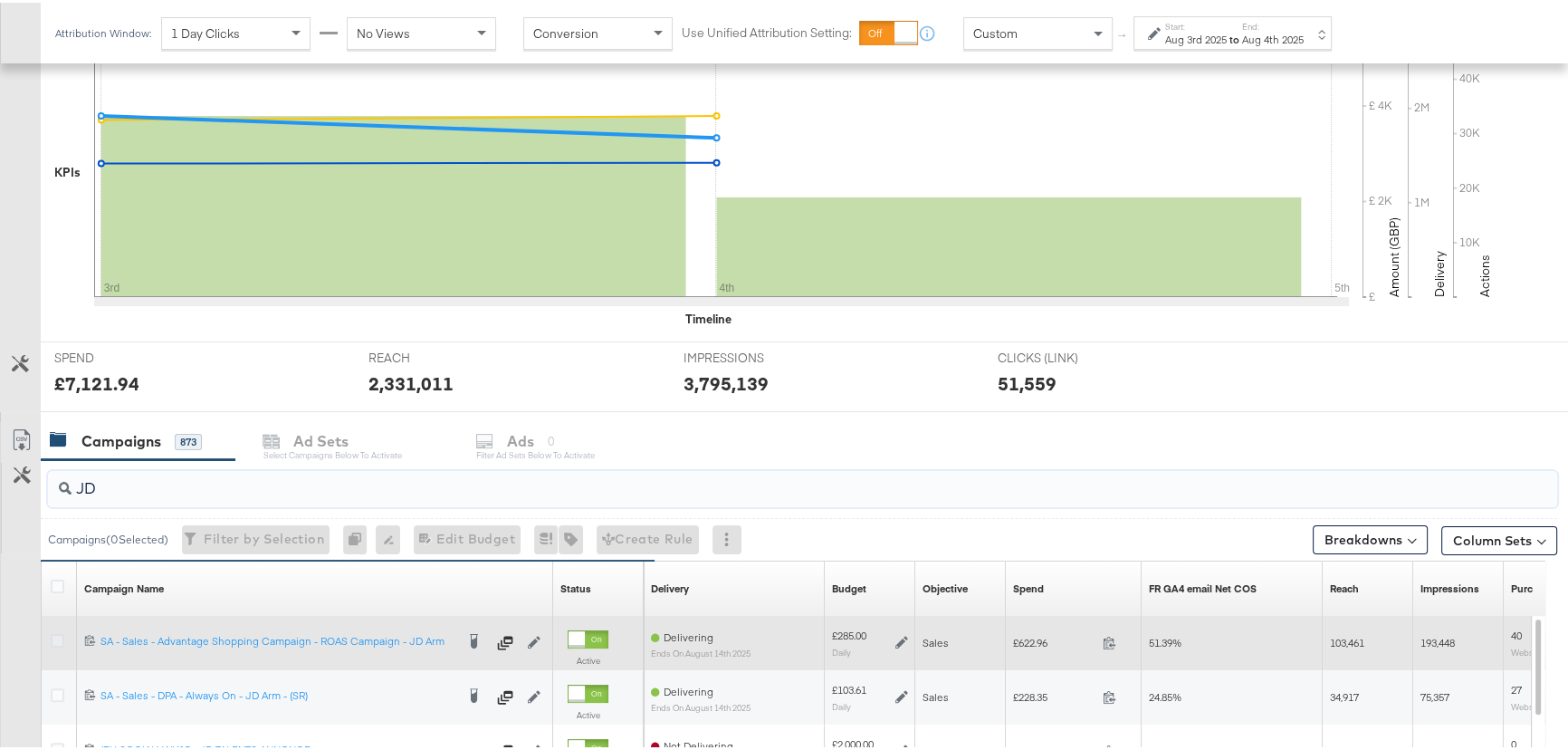 type on "JD" 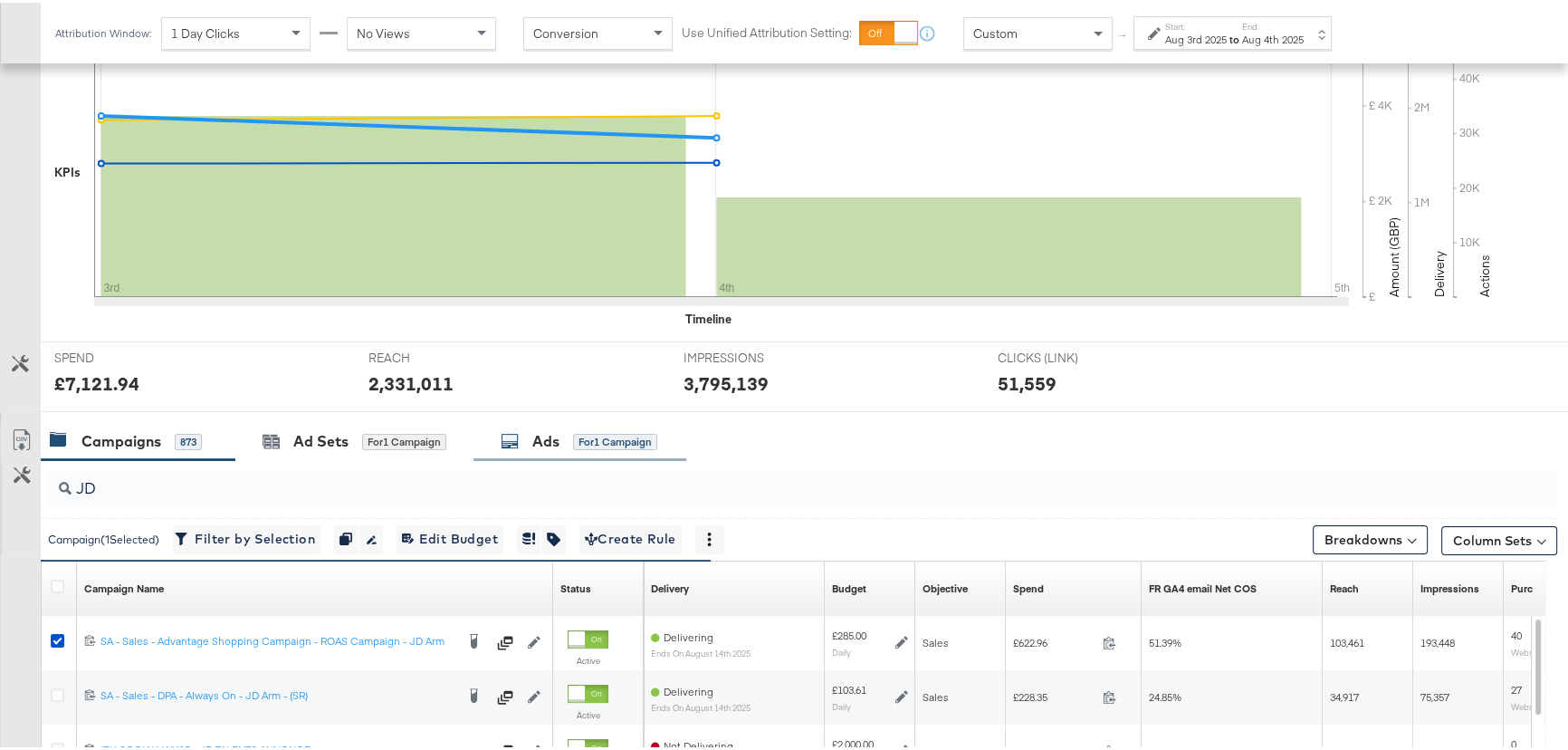 click on "Ads for  1   Campaign" at bounding box center [578, 438] 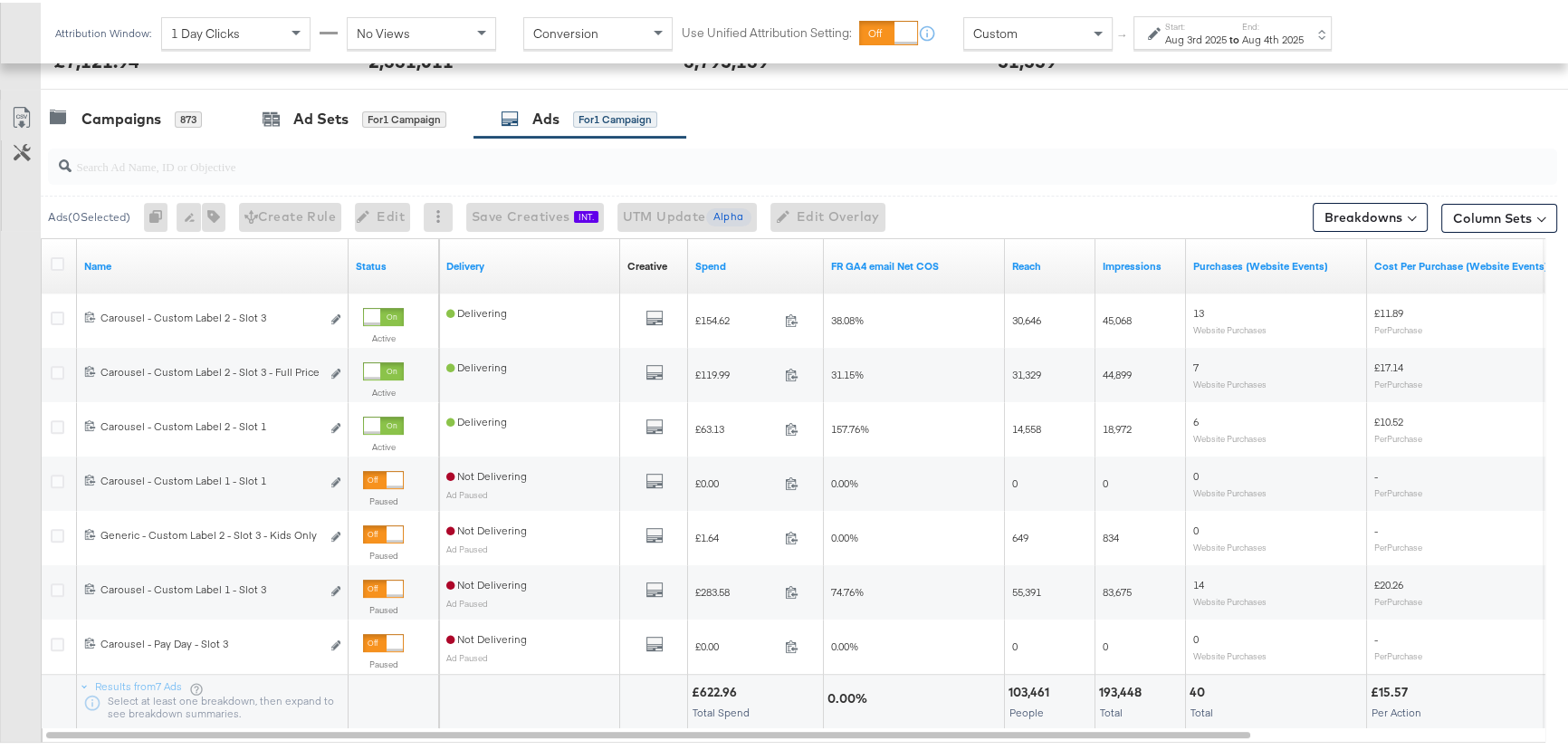 scroll, scrollTop: 651, scrollLeft: 0, axis: vertical 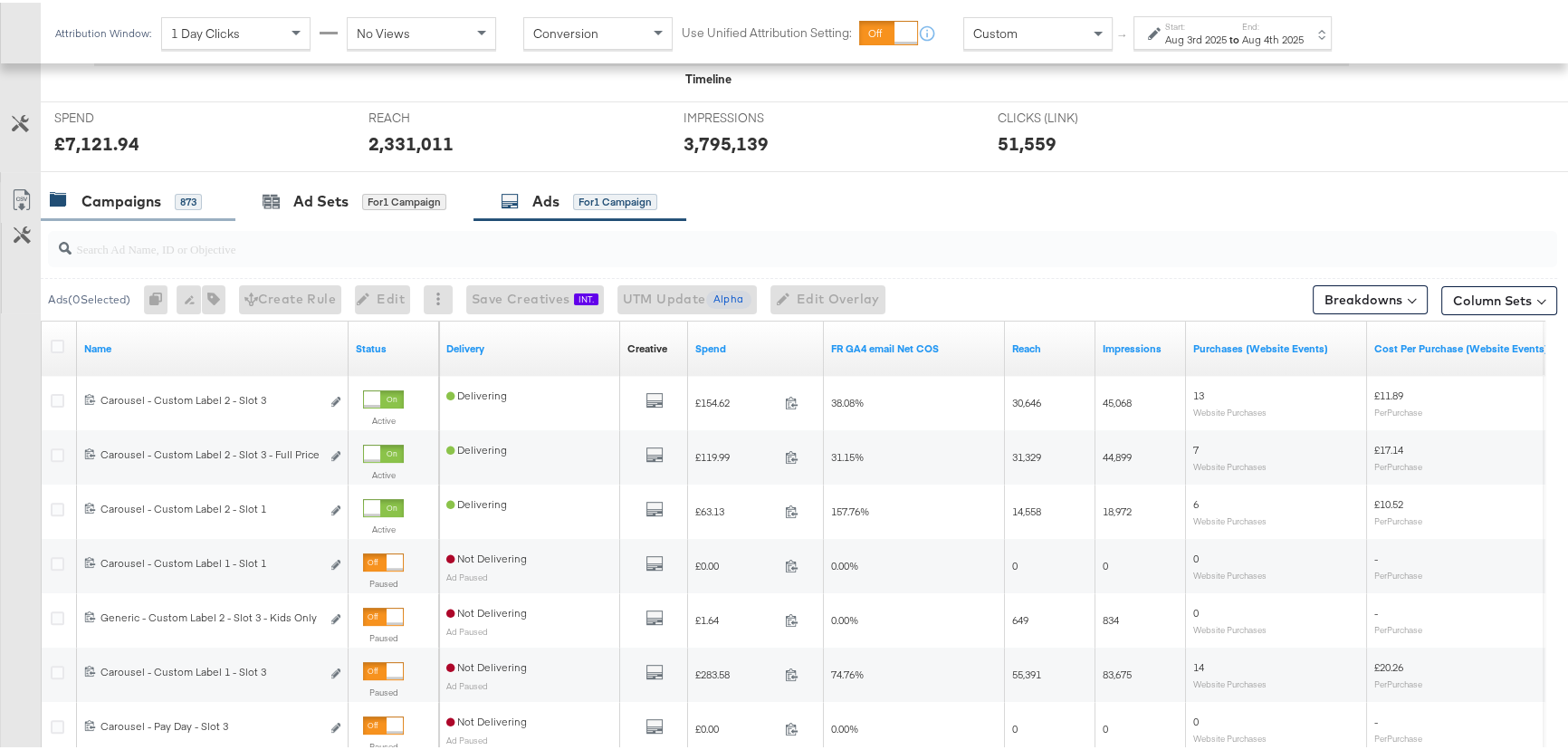 click on "Campaigns 873" at bounding box center (138, 198) 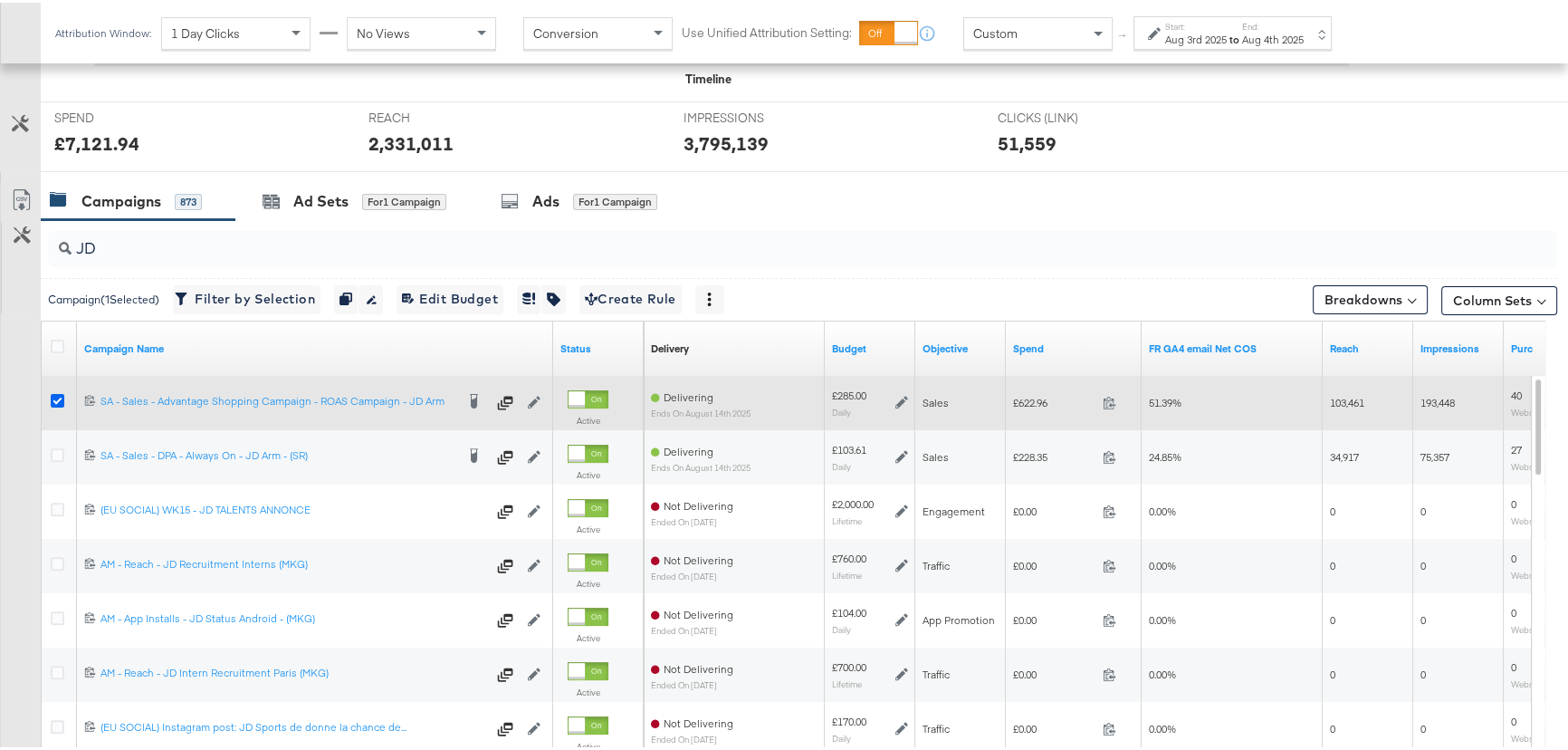 click at bounding box center (57, 398) 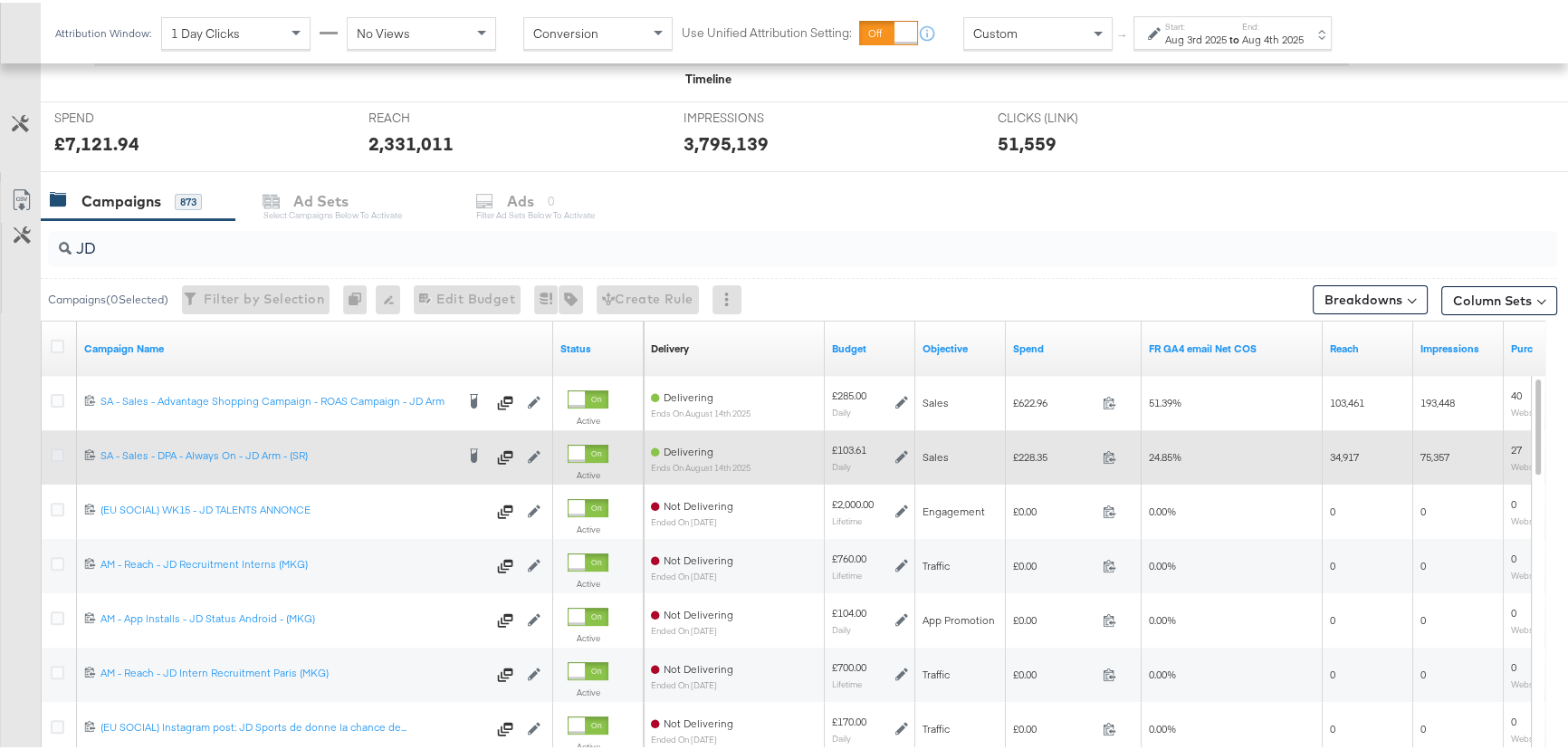 click at bounding box center (57, 452) 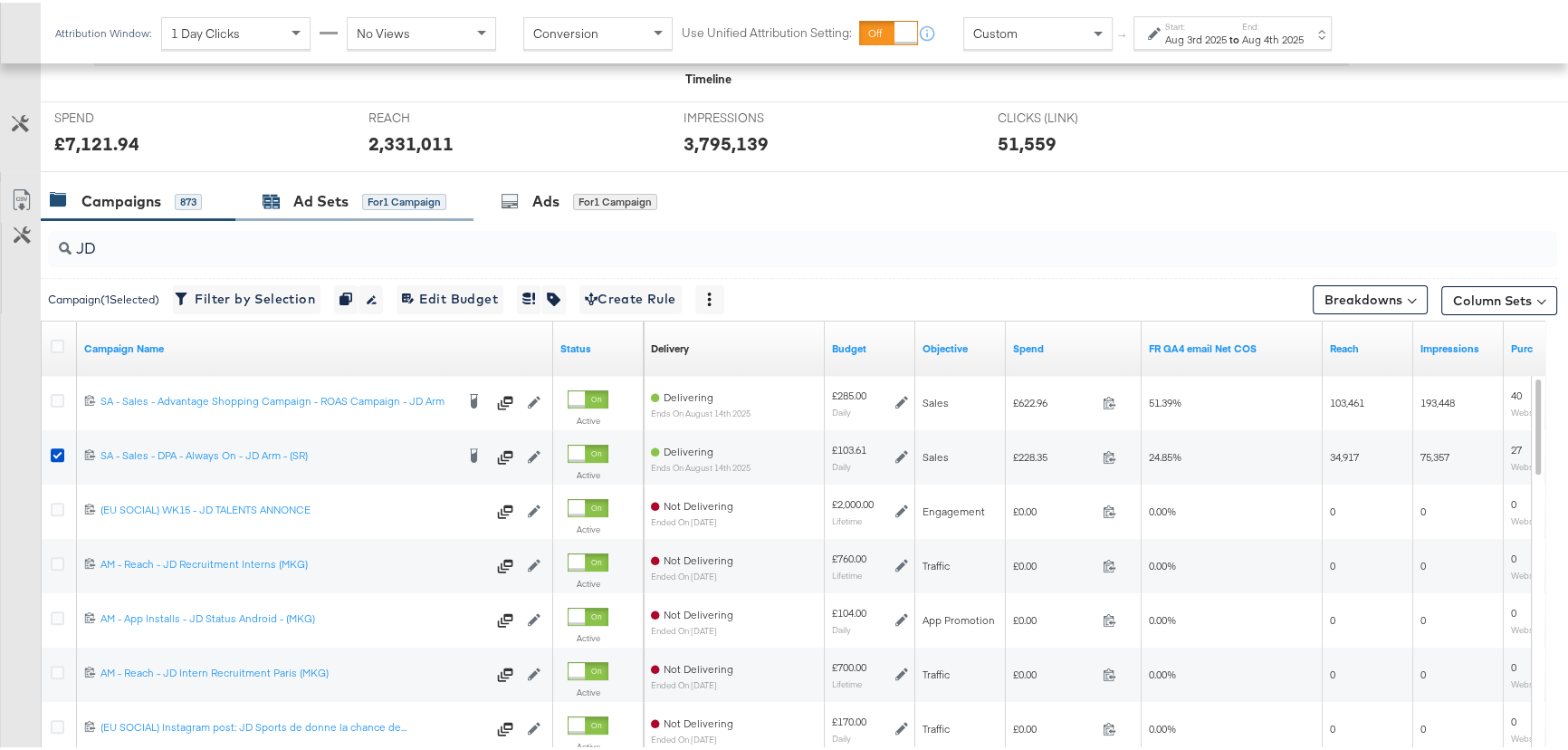 click on "Ad Sets" at bounding box center [320, 198] 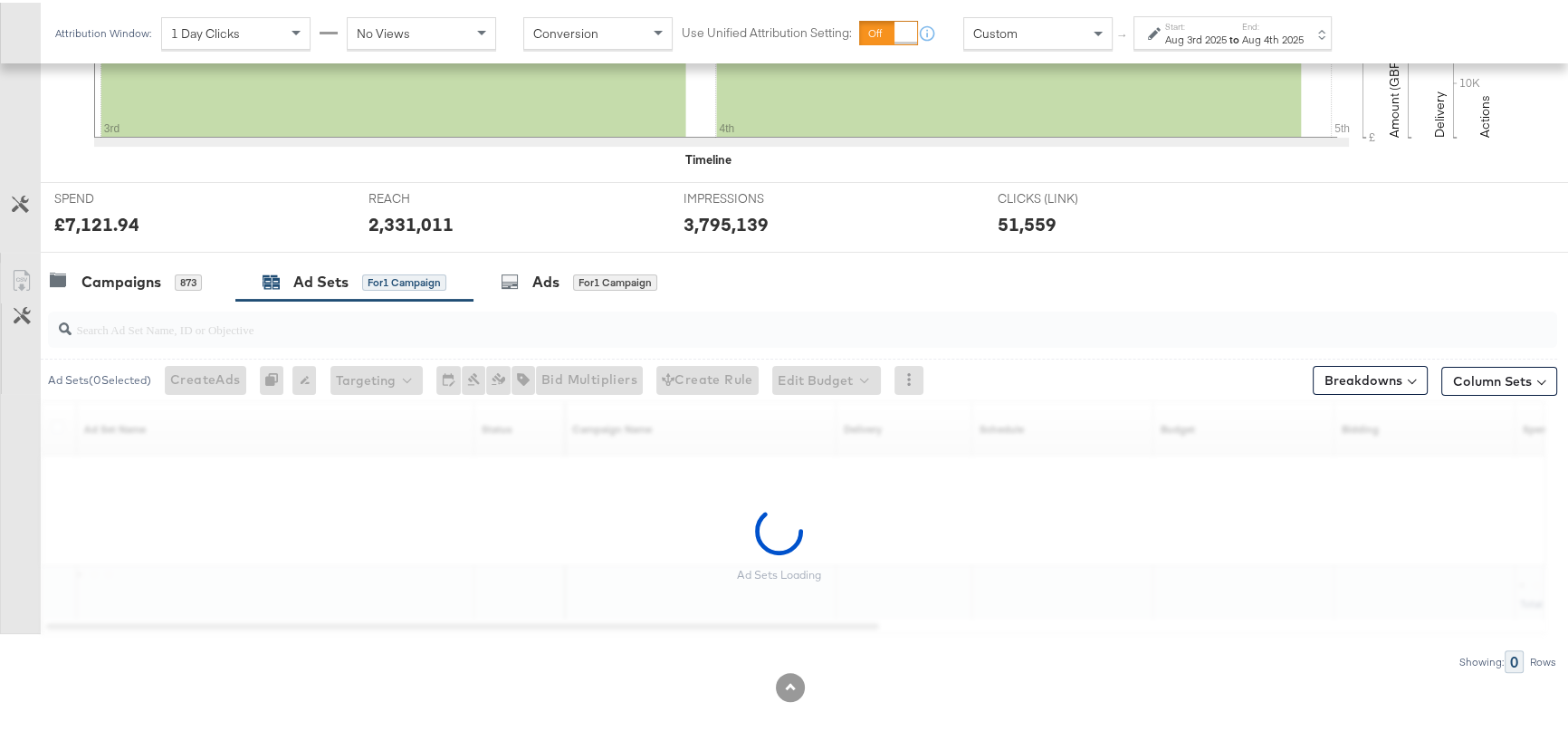 scroll, scrollTop: 569, scrollLeft: 0, axis: vertical 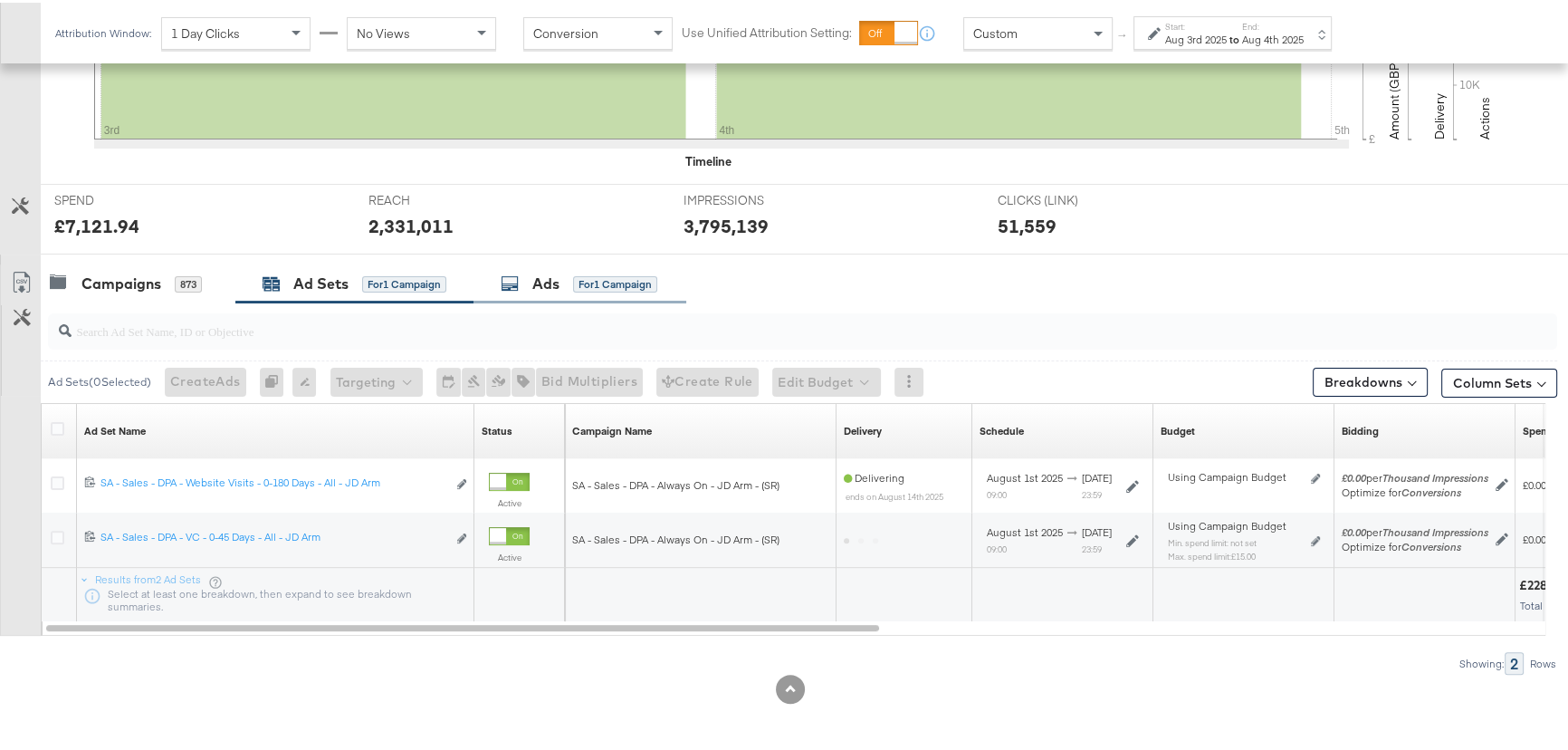click on "Ads for  1   Campaign" at bounding box center (578, 281) 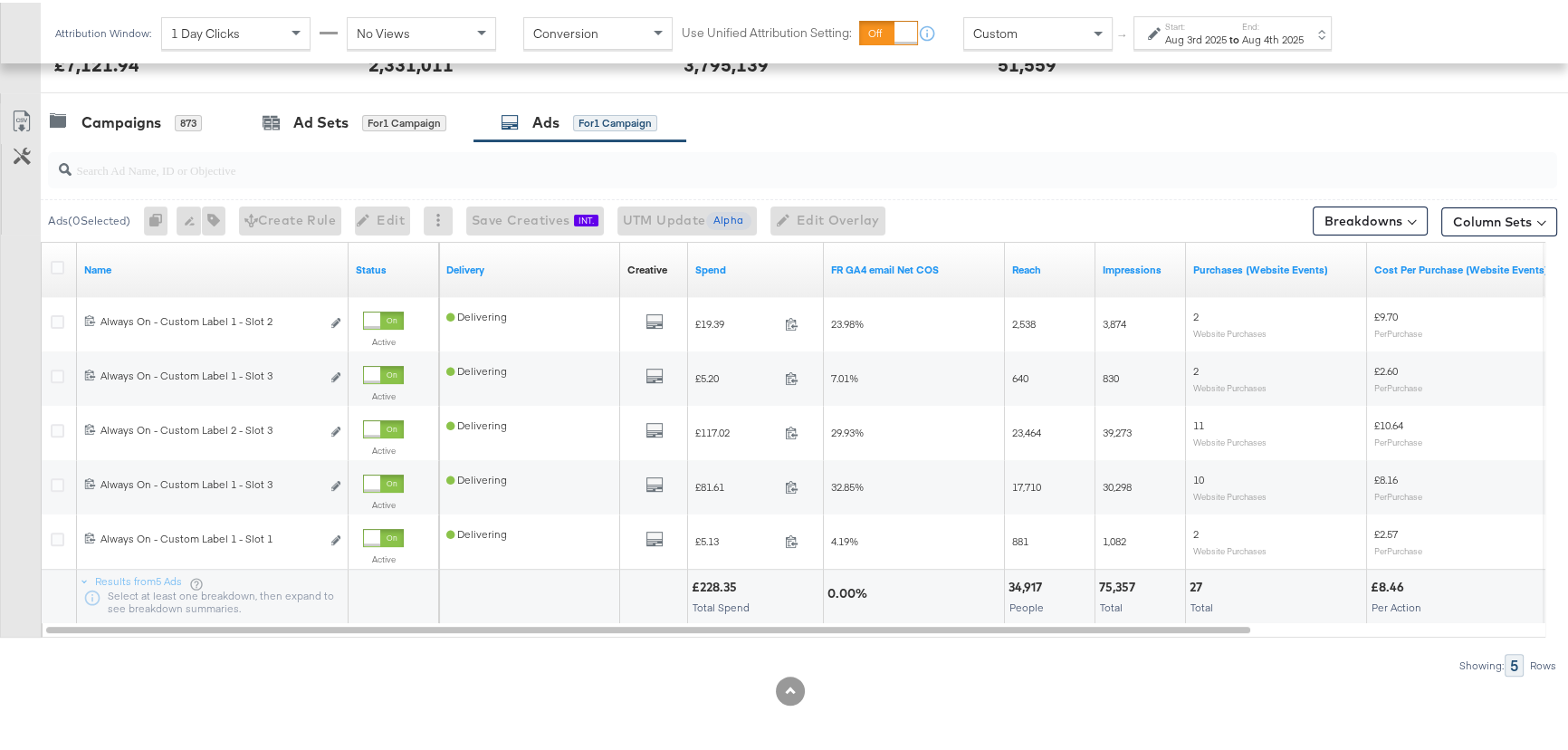 scroll, scrollTop: 567, scrollLeft: 0, axis: vertical 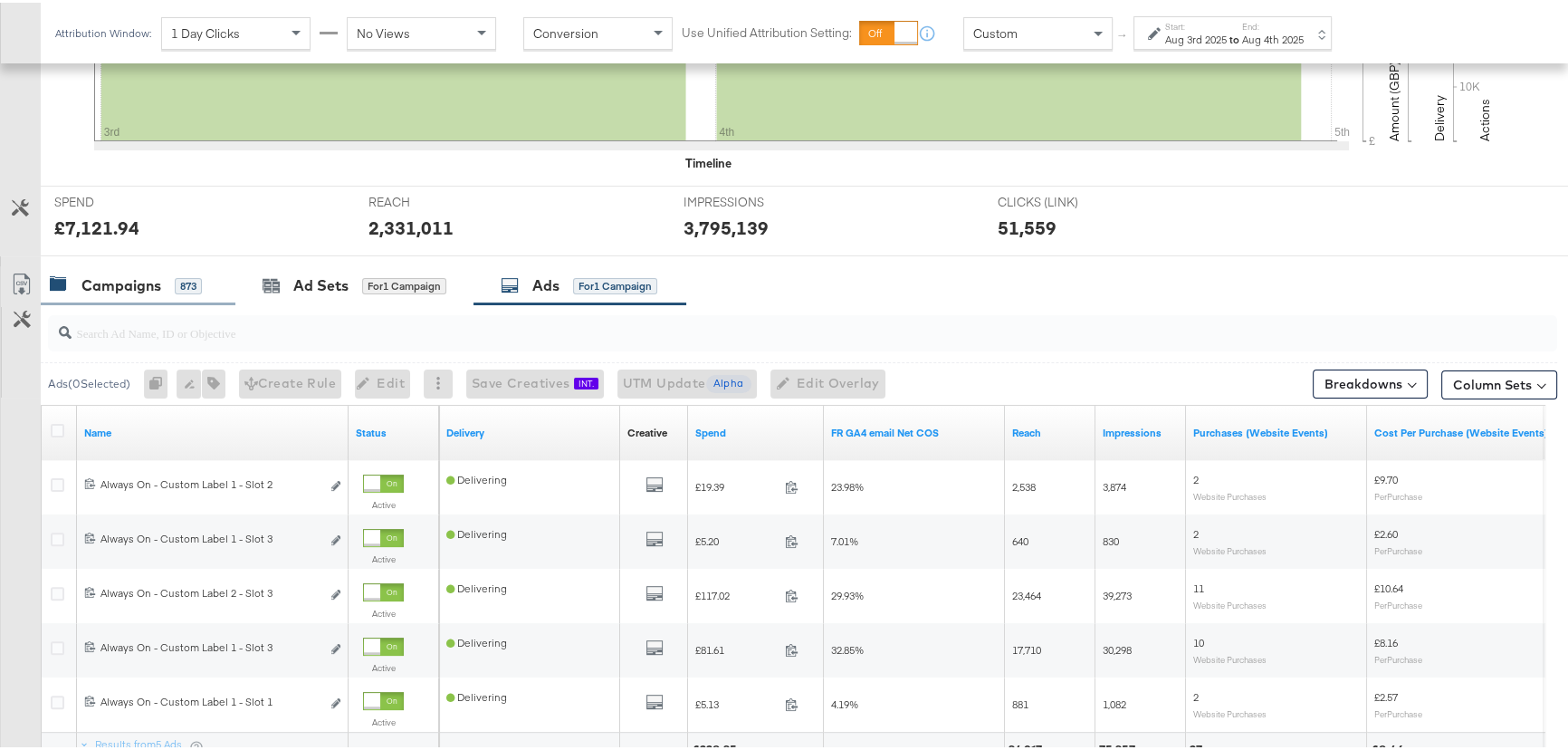 click on "Campaigns" at bounding box center (121, 283) 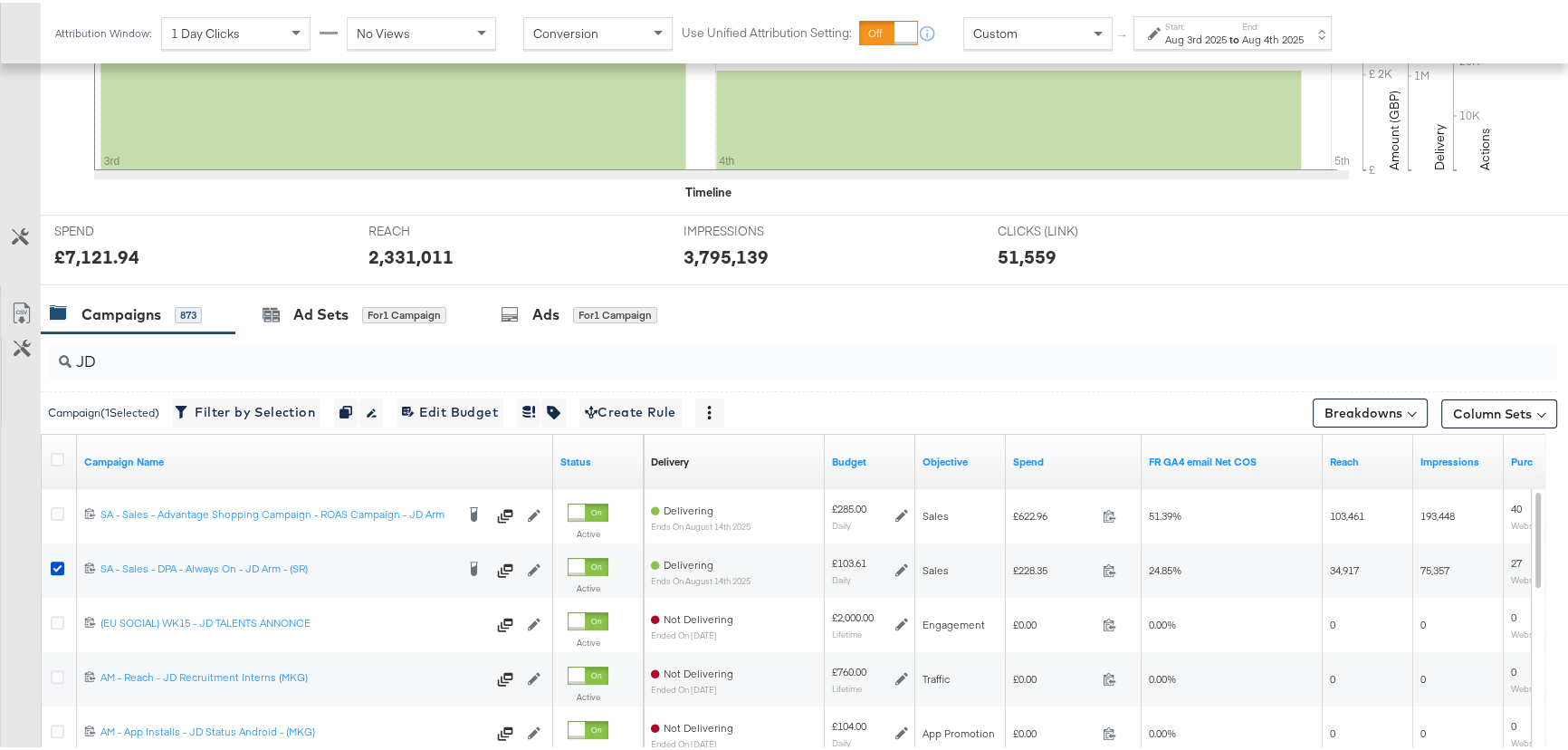 scroll, scrollTop: 567, scrollLeft: 0, axis: vertical 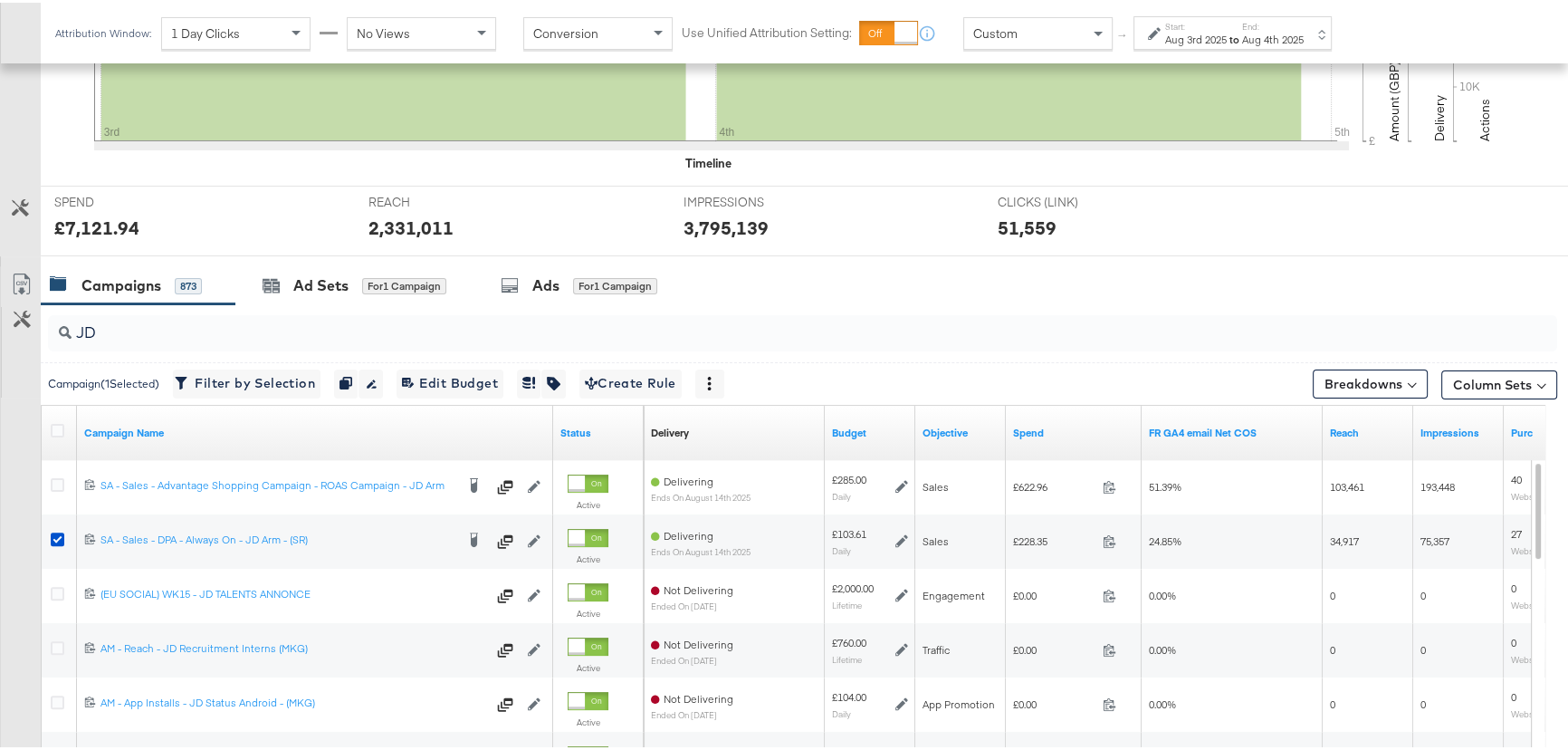 click on "to" at bounding box center [1234, 36] 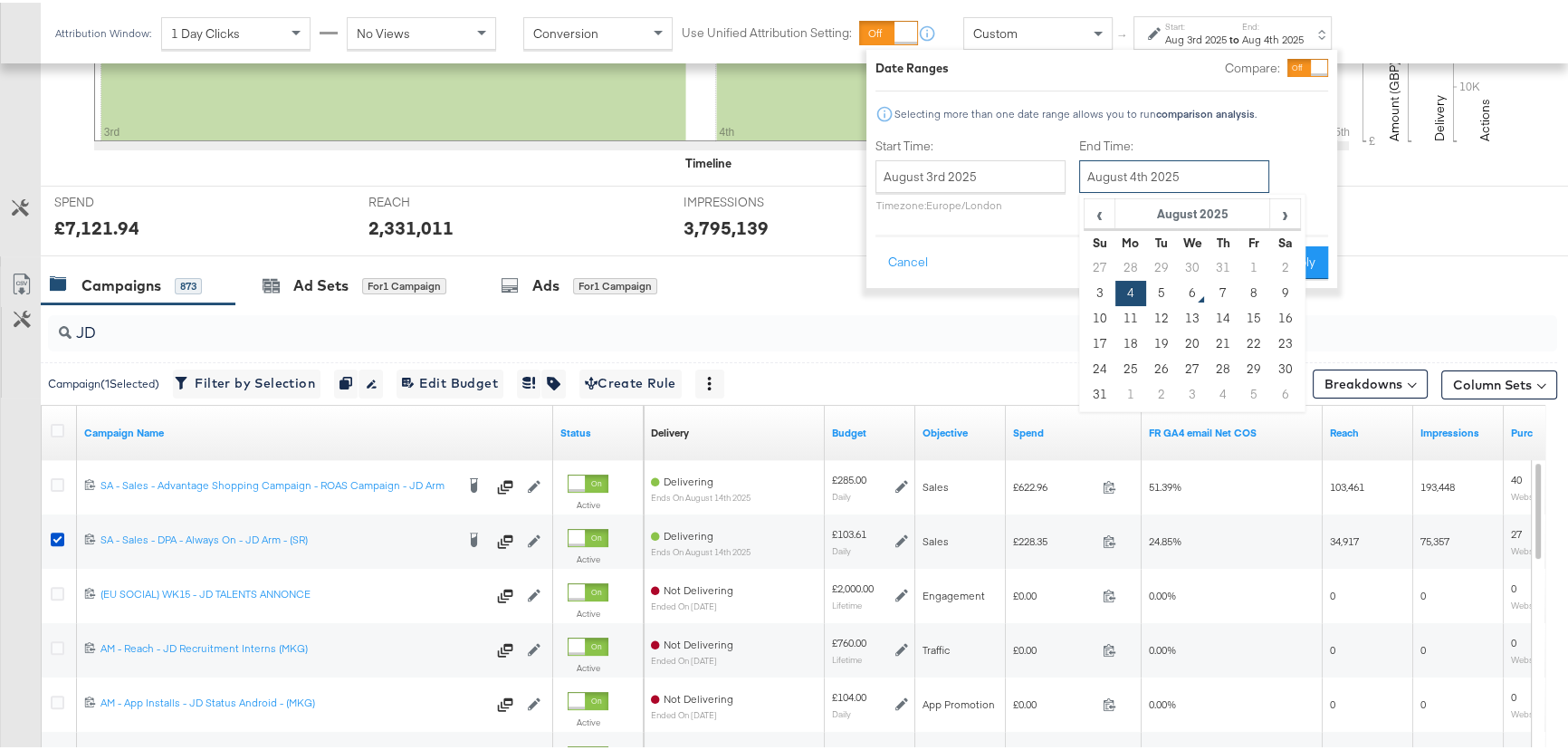 click on "August 4th 2025" at bounding box center [1174, 174] 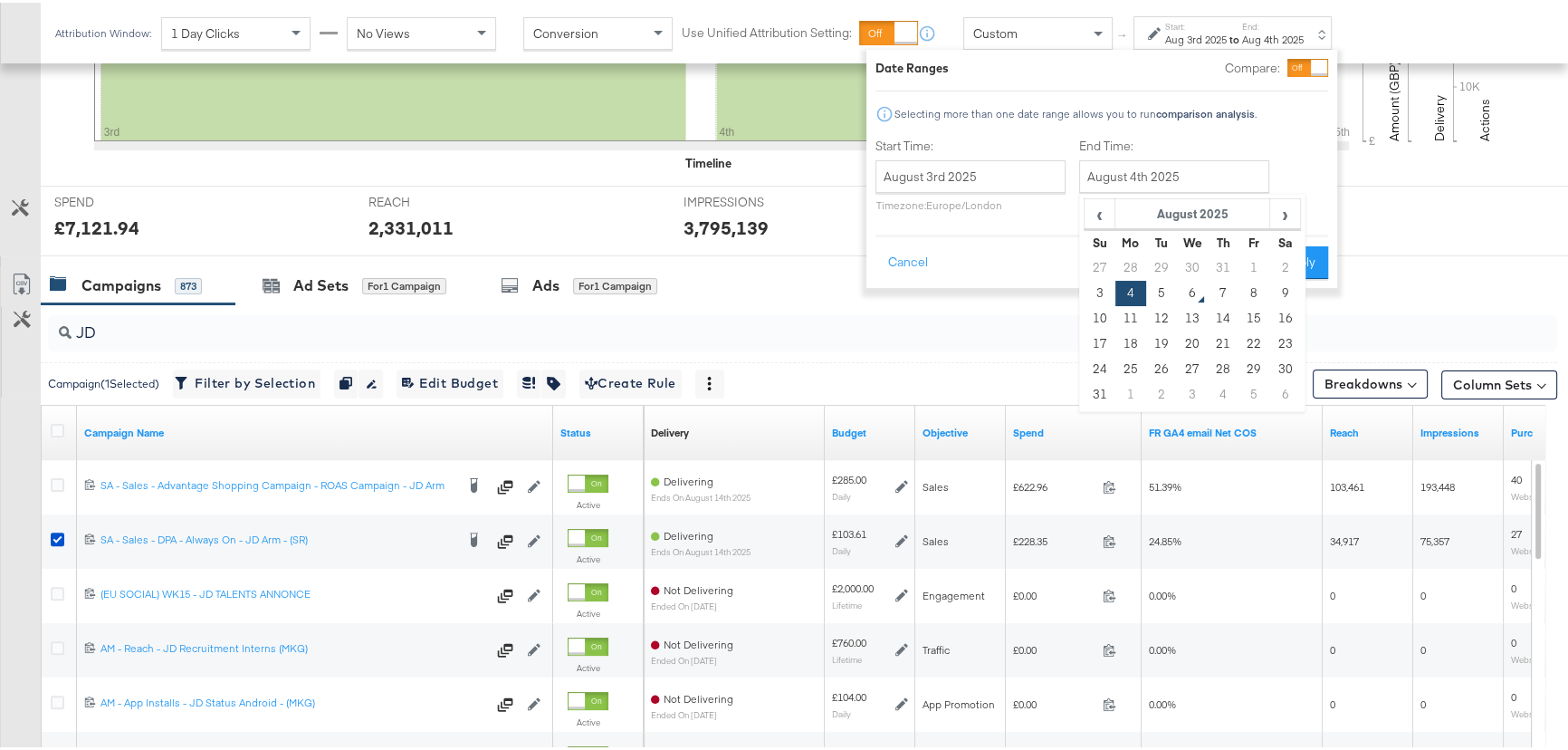 click on "Start Time: [DATE] ‹ August 2025 › Su Mo Tu We Th Fr Sa 27 28 29 30 31 1 2 3 4 5 6 7 8 9 10 11 12 13 14 15 16 17 18 19 20 21 22 23 24 25 26 27 28 29 30 31 1 2 3 4 5 6 Timezone: Europe/London End Time: [DATE] ‹ August 2025 › Su Mo Tu We Th Fr Sa 27 28 29 30 31 1 2 3 4 5 6 7 8 9 10 11 12 13 14 15 16 17 18 19 20 21 22 23 24 25 26 27 28 29 30 31 1 2 3 4 5 6" at bounding box center [1102, 176] 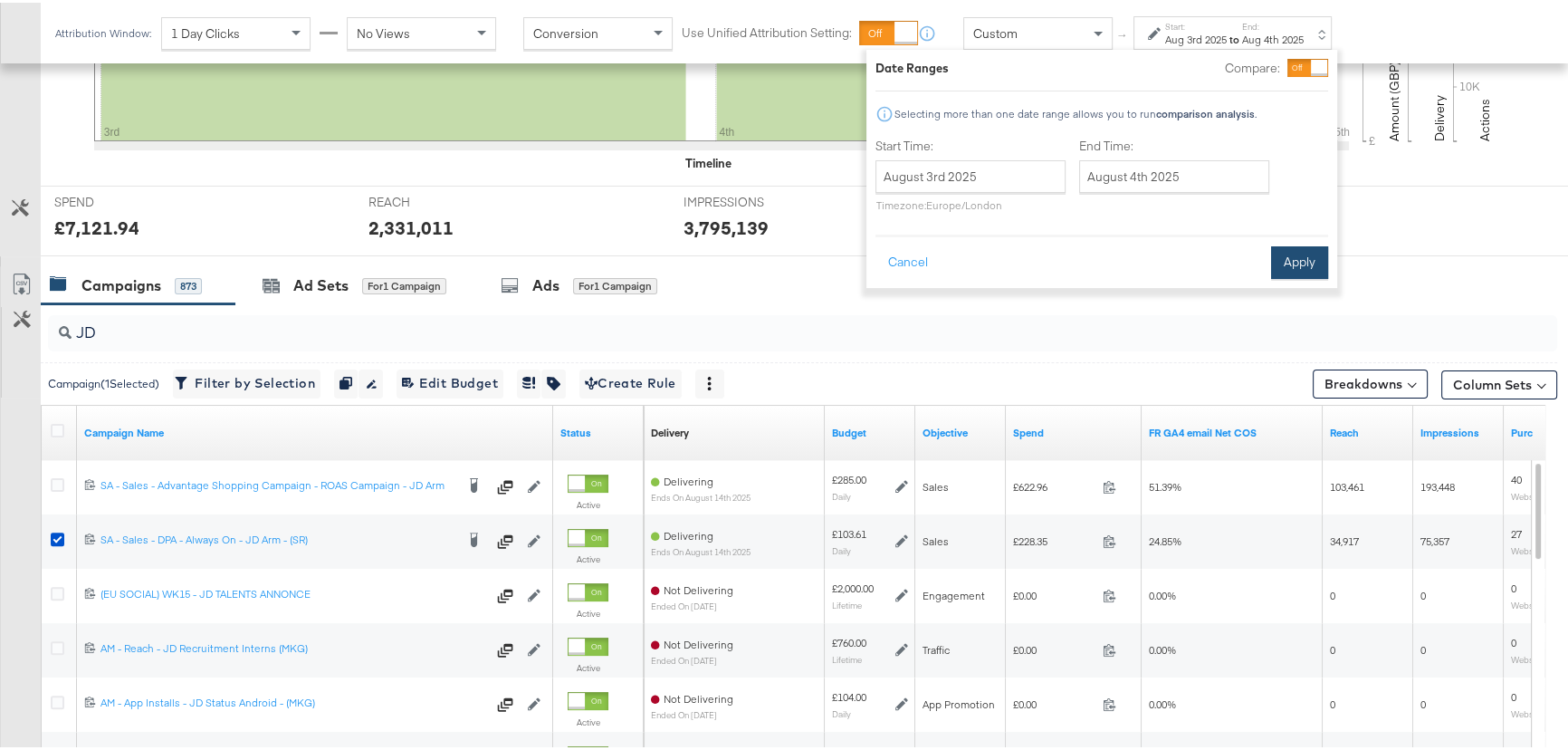 click on "Apply" at bounding box center [1299, 260] 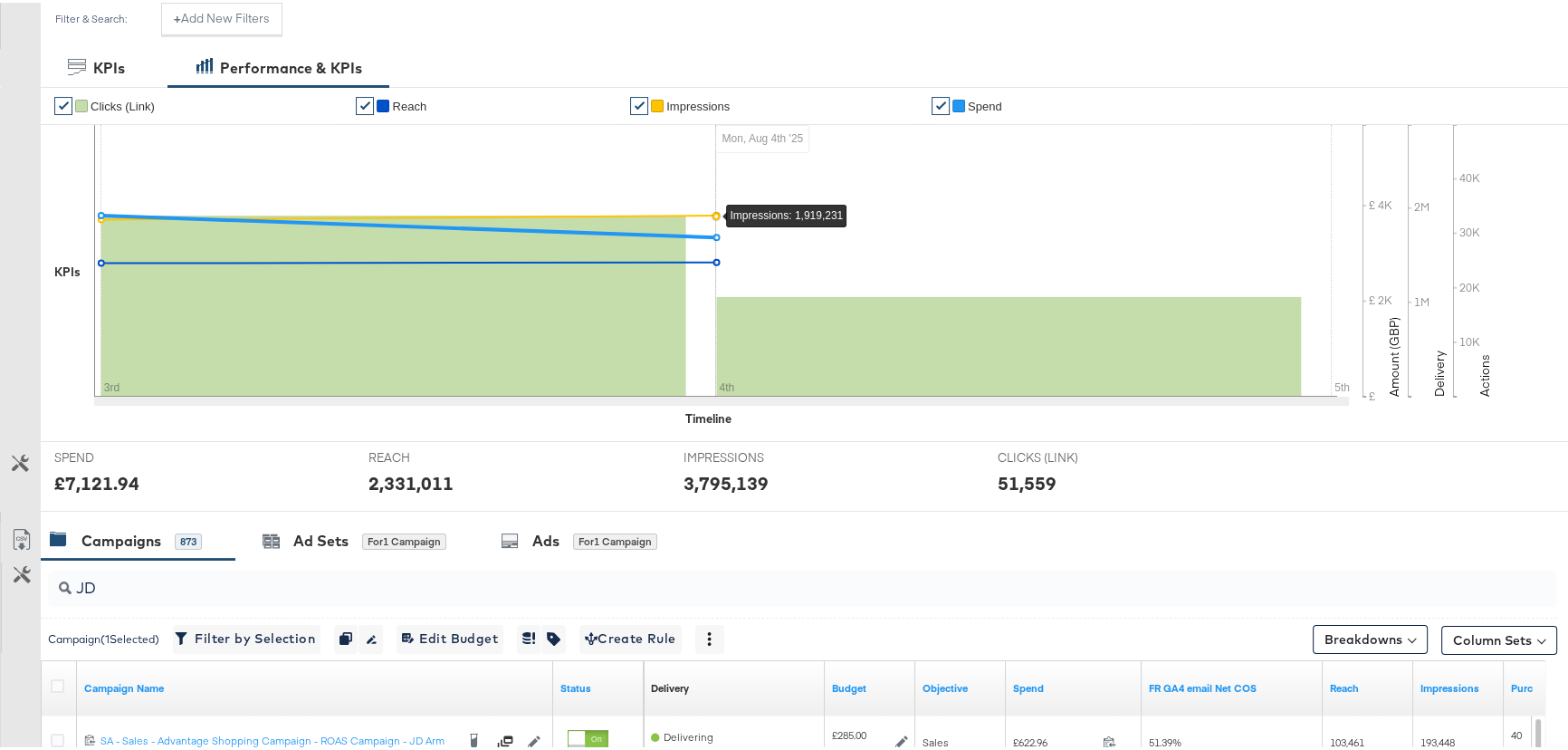 scroll, scrollTop: 494, scrollLeft: 0, axis: vertical 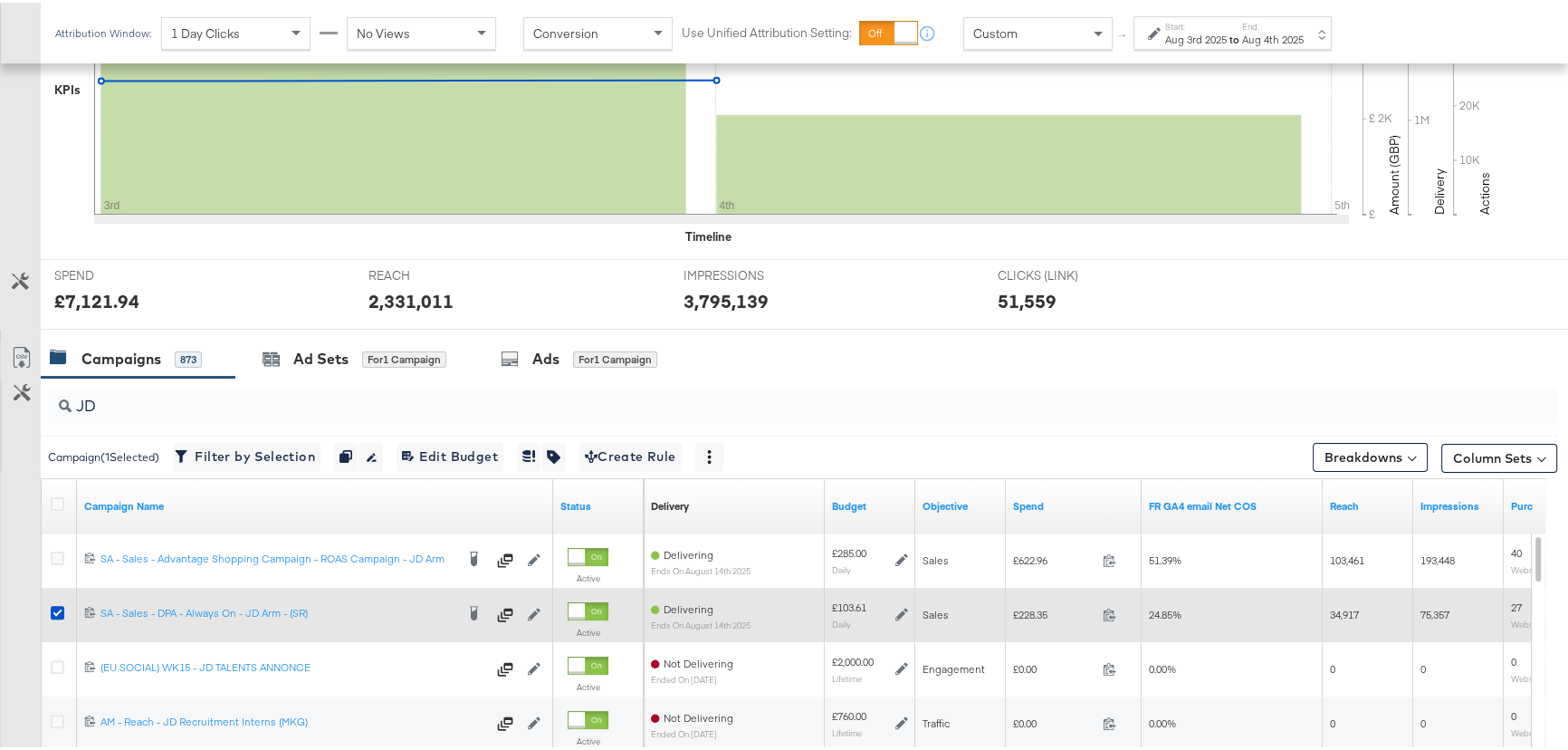 click at bounding box center [60, 612] 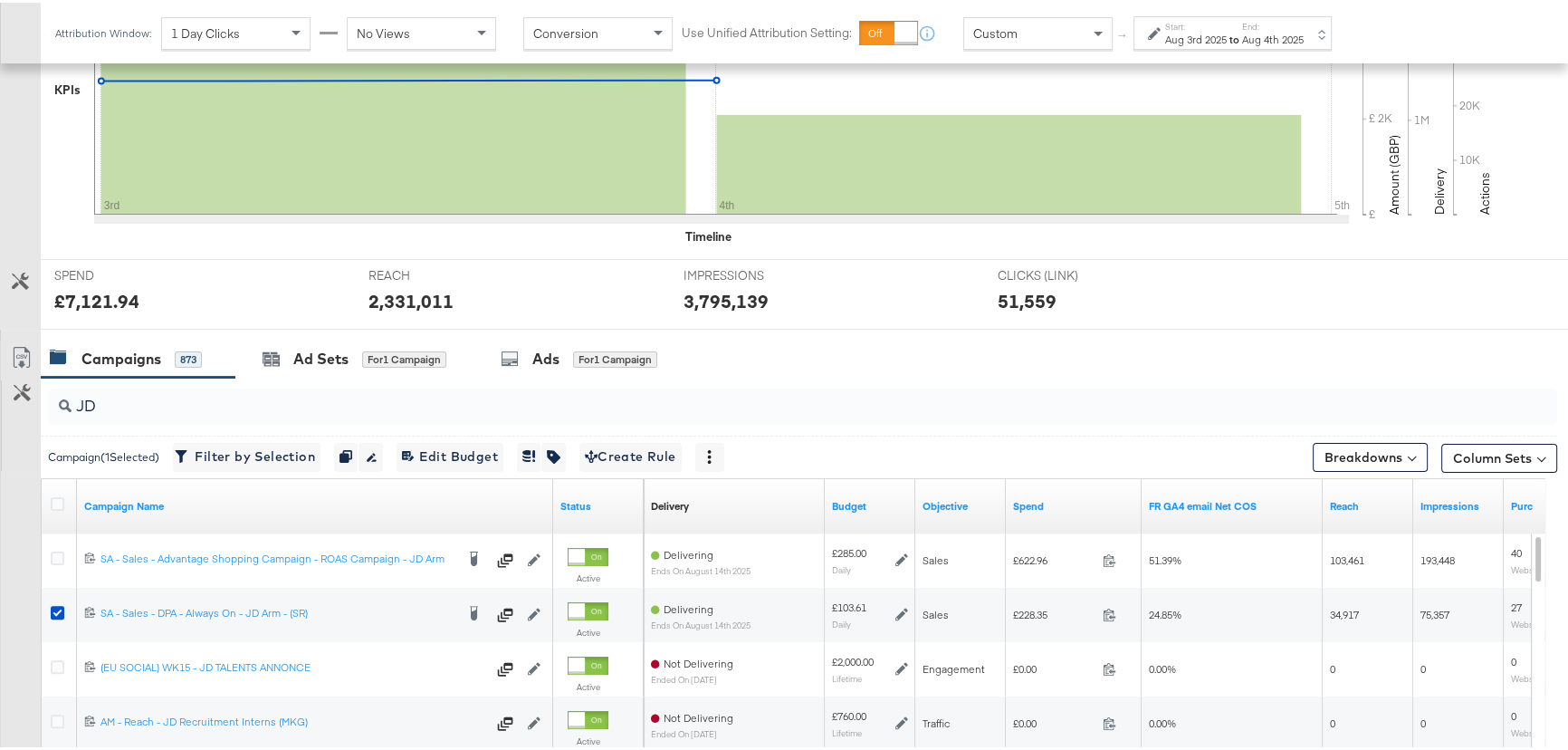 click on "JD" at bounding box center (746, 396) 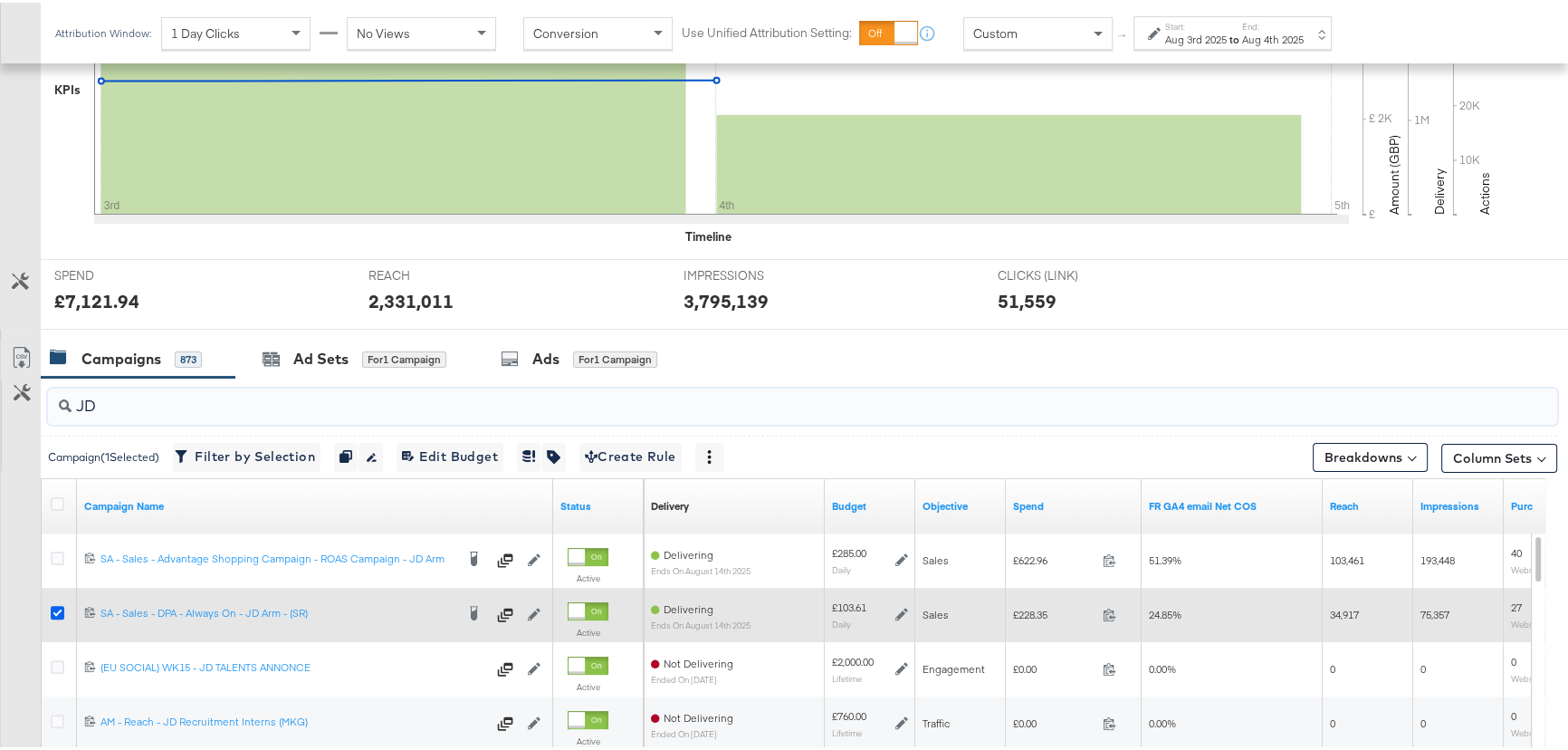 click at bounding box center (57, 610) 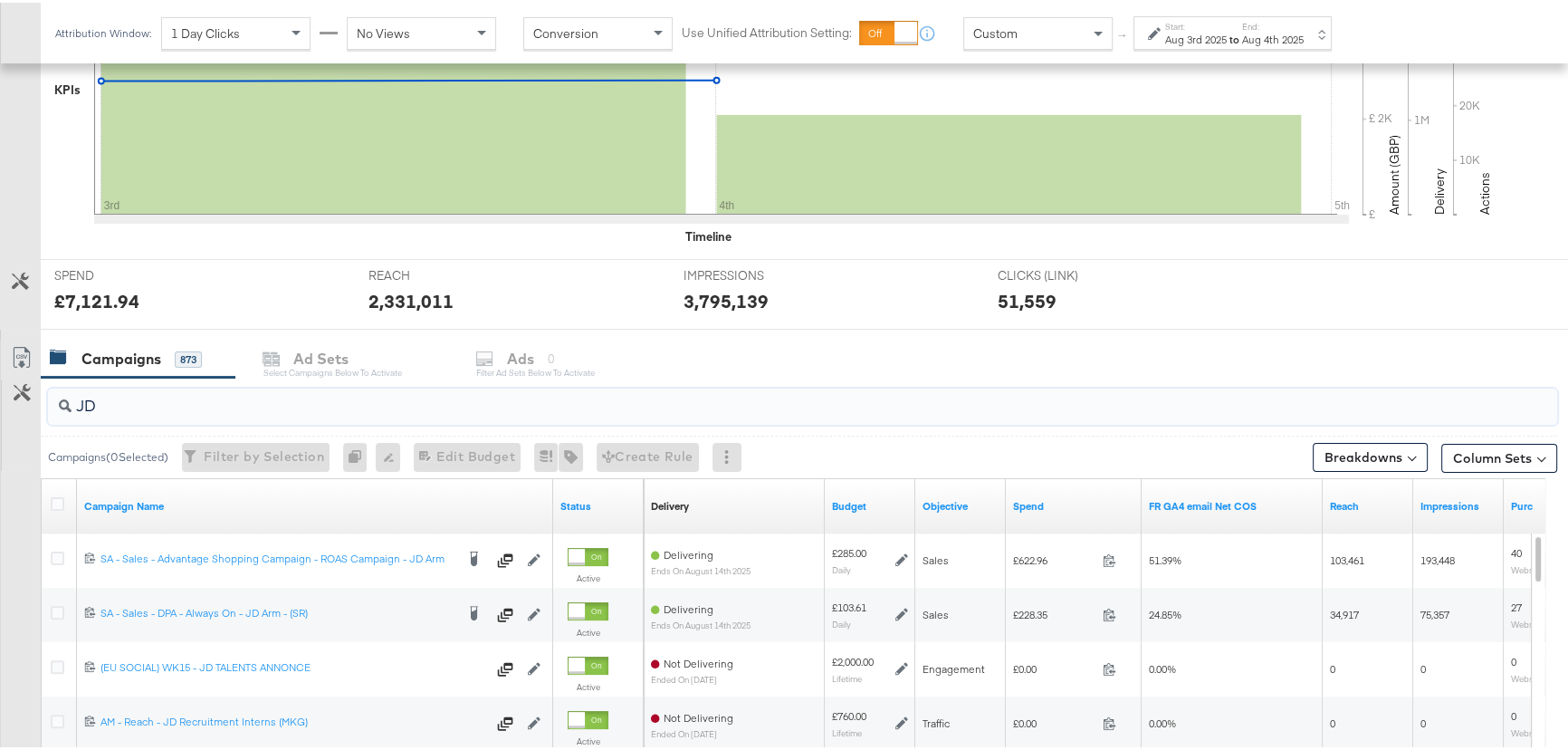 click on "JD" at bounding box center [746, 396] 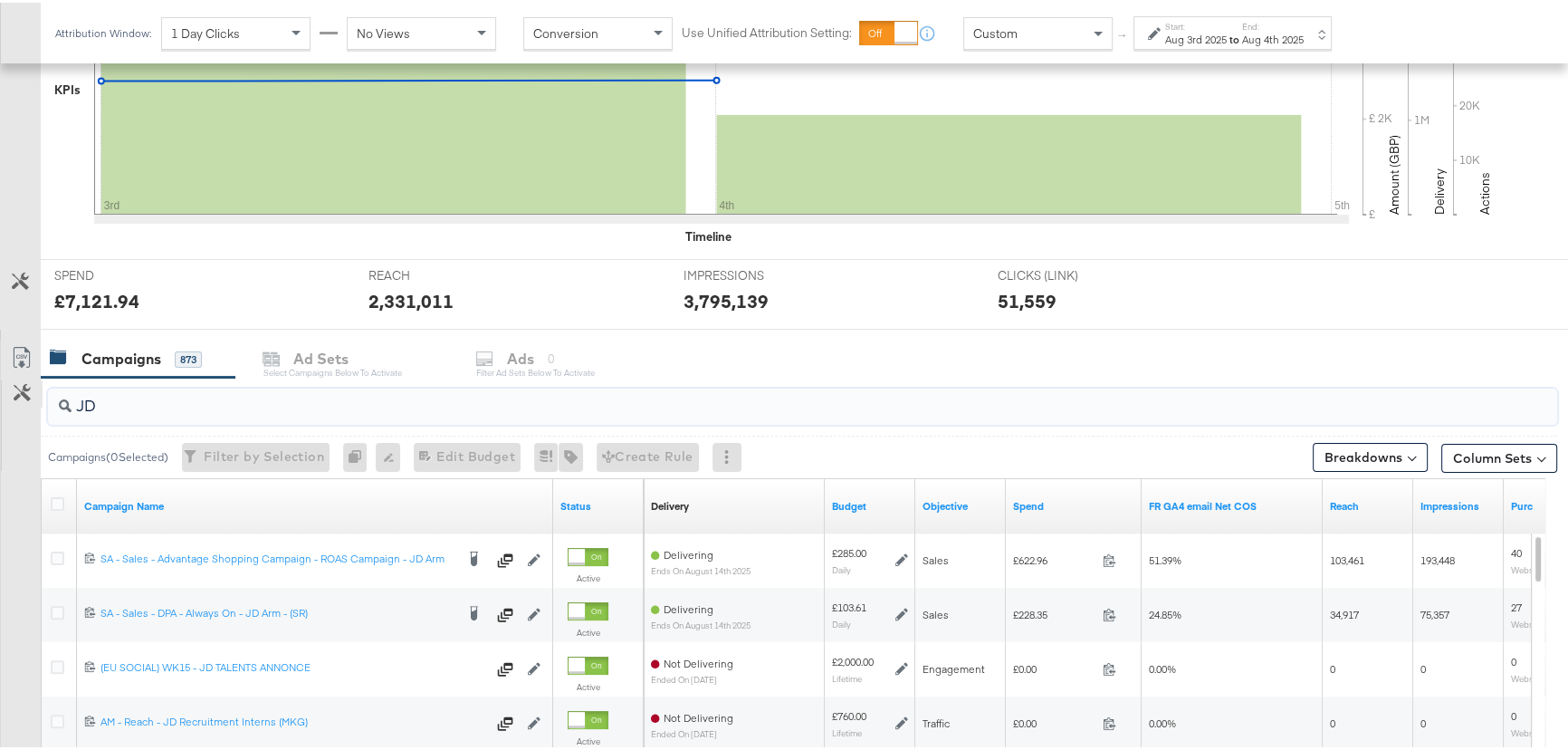 drag, startPoint x: 101, startPoint y: 404, endPoint x: 37, endPoint y: 398, distance: 64.28063 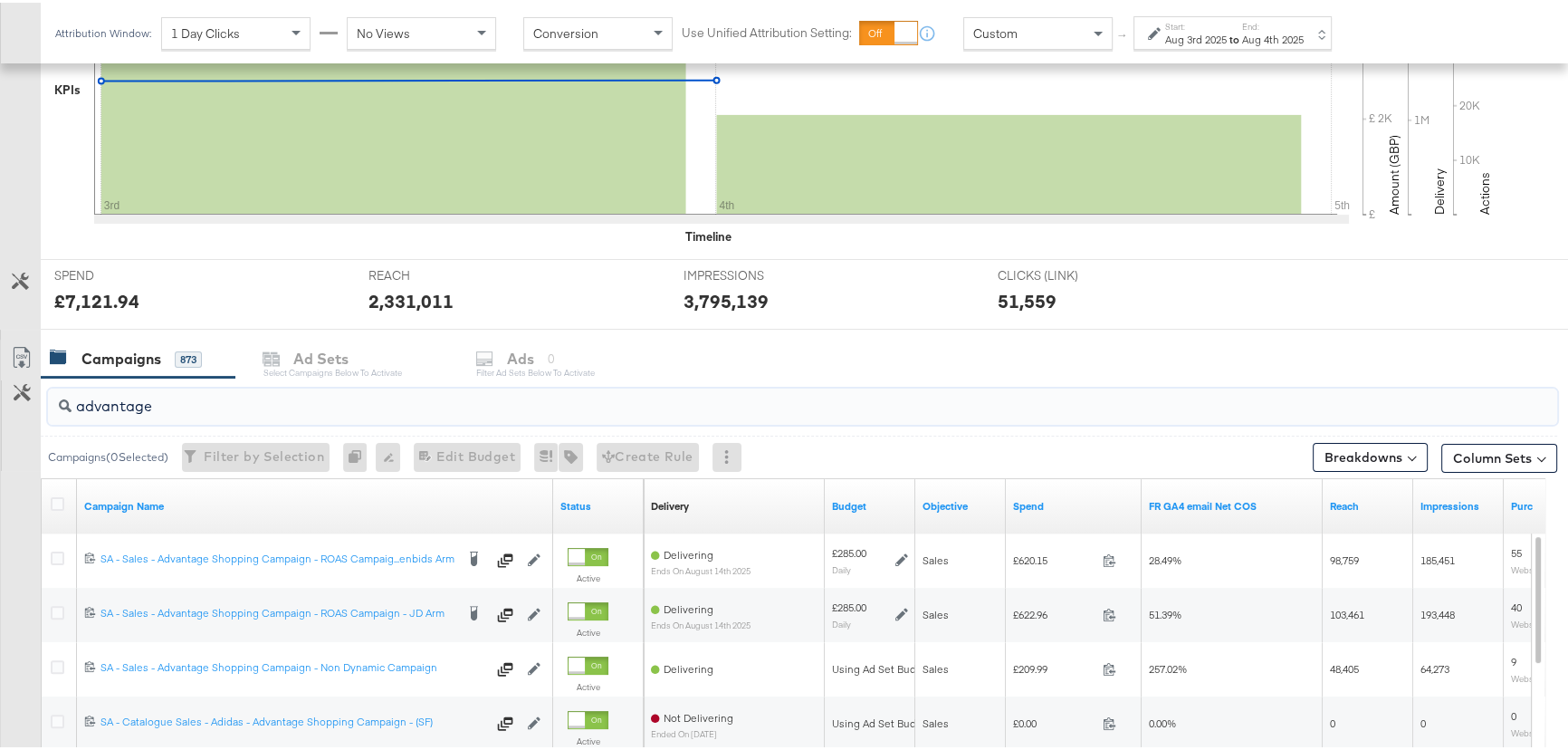 scroll, scrollTop: 576, scrollLeft: 0, axis: vertical 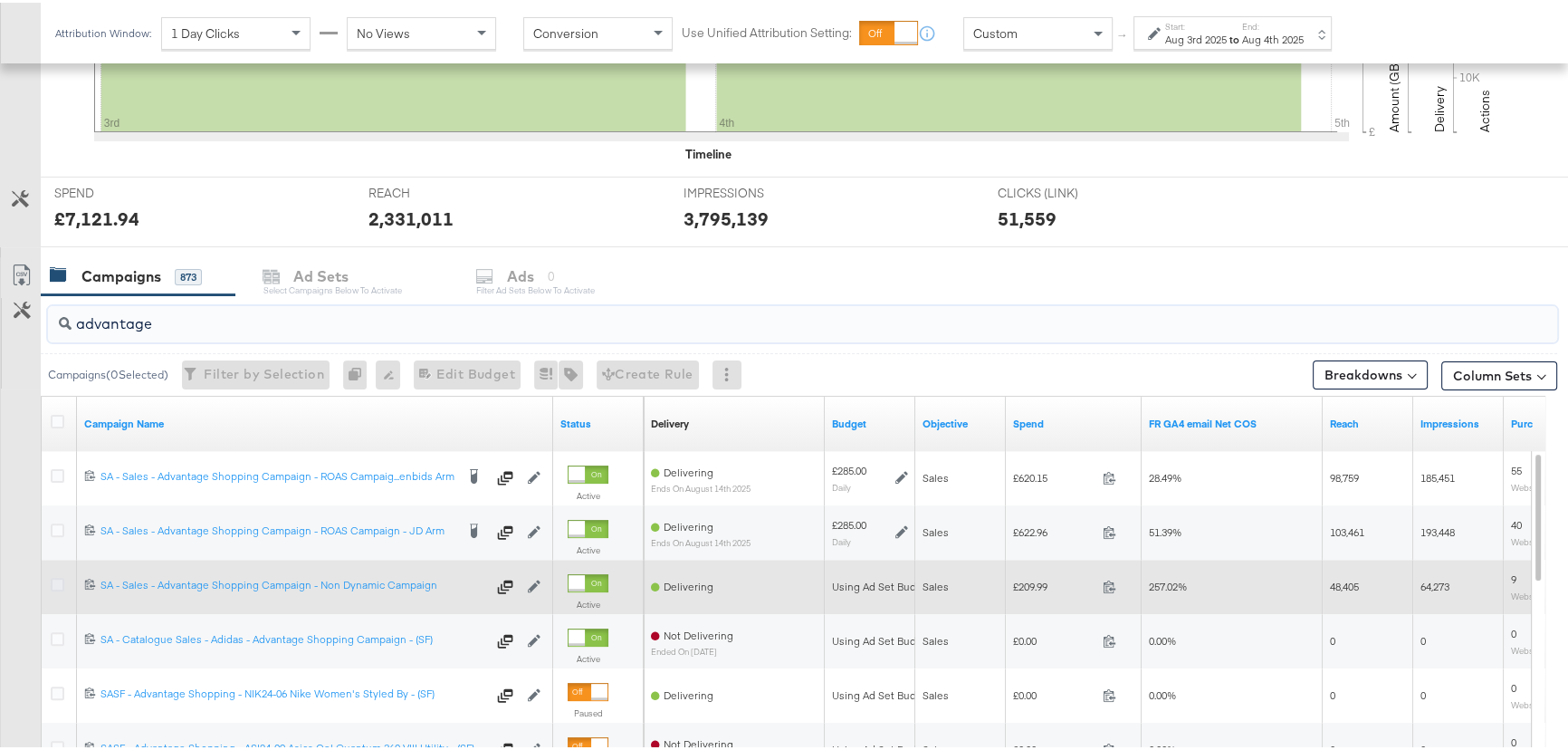 type on "advantage" 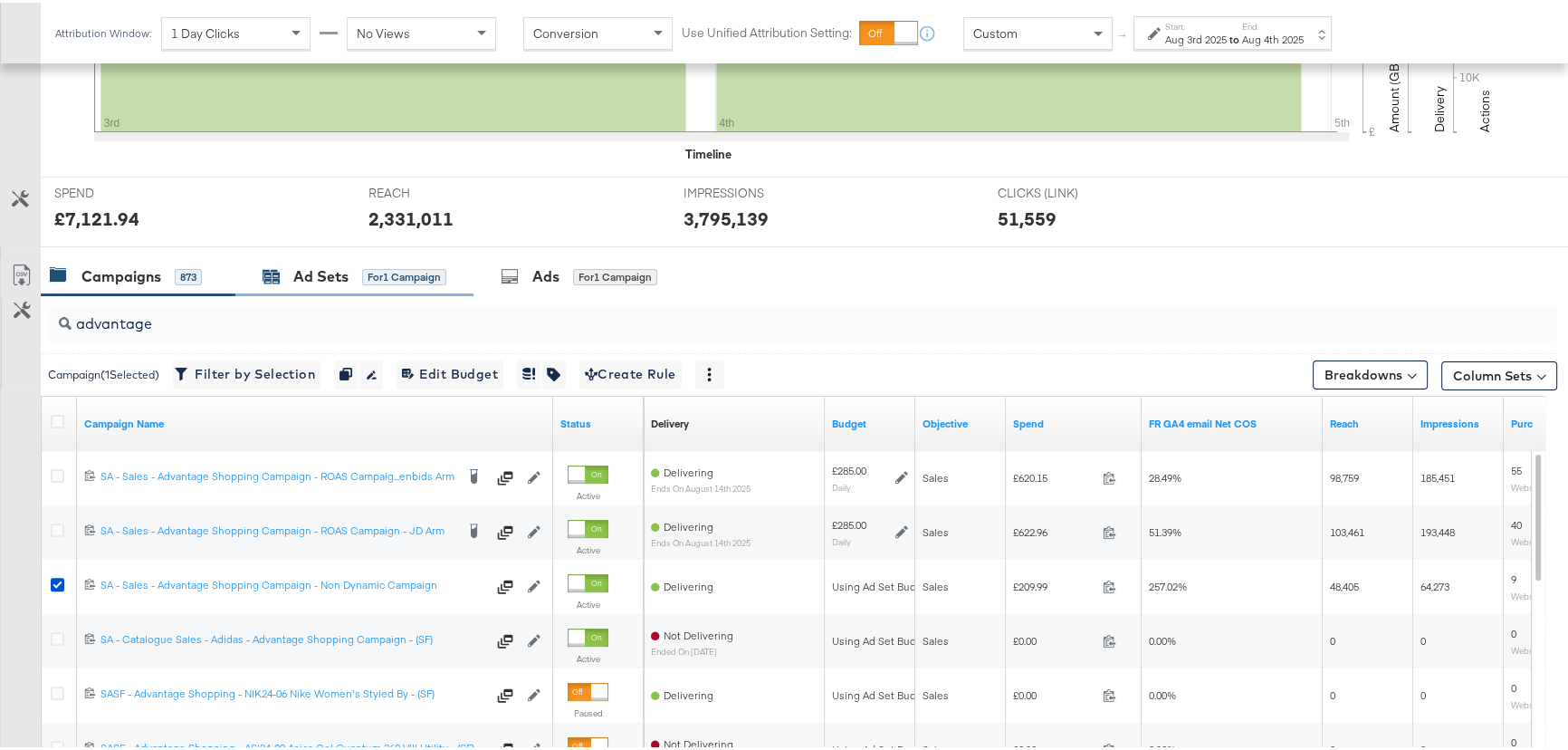 click on "Ad Sets" at bounding box center (320, 274) 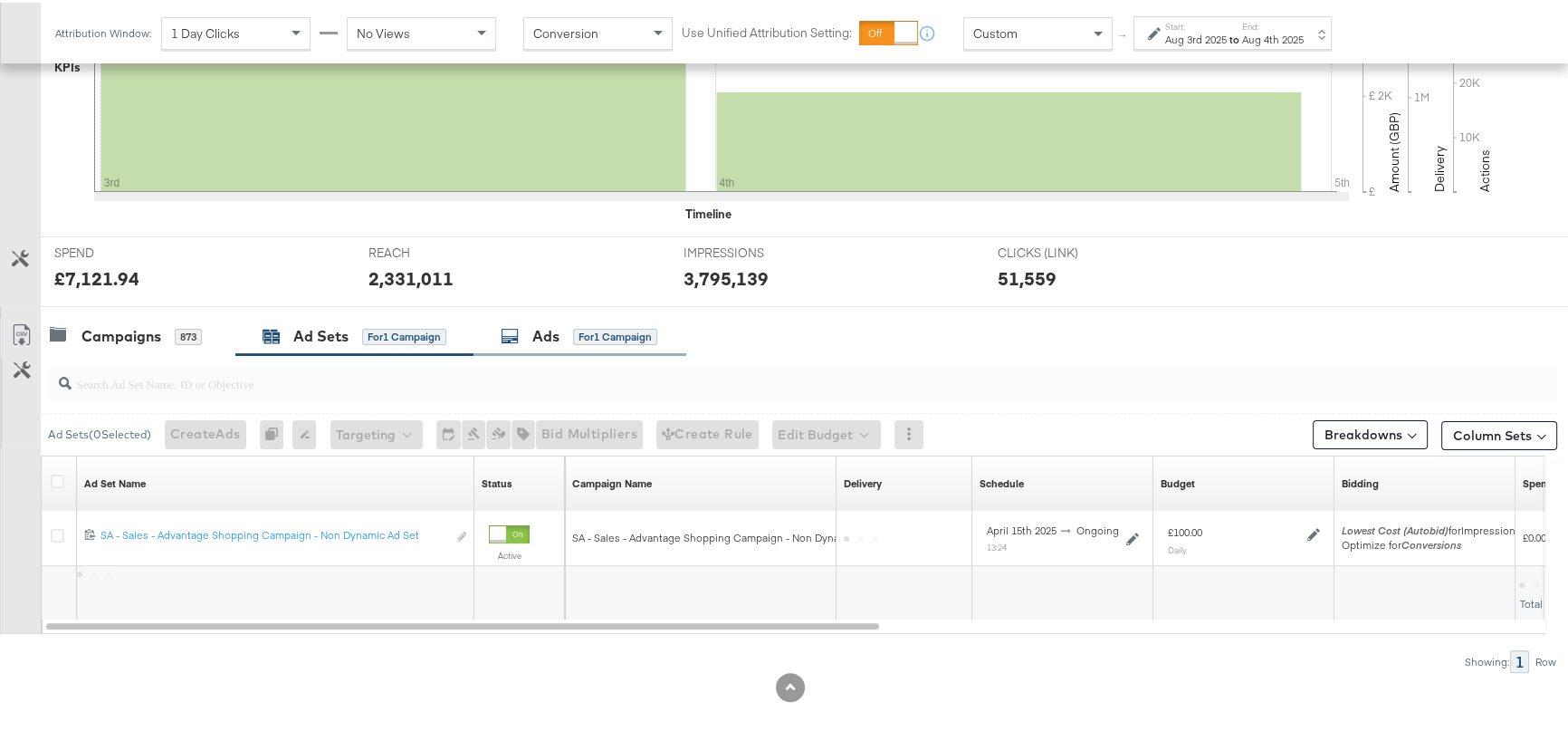 scroll, scrollTop: 514, scrollLeft: 0, axis: vertical 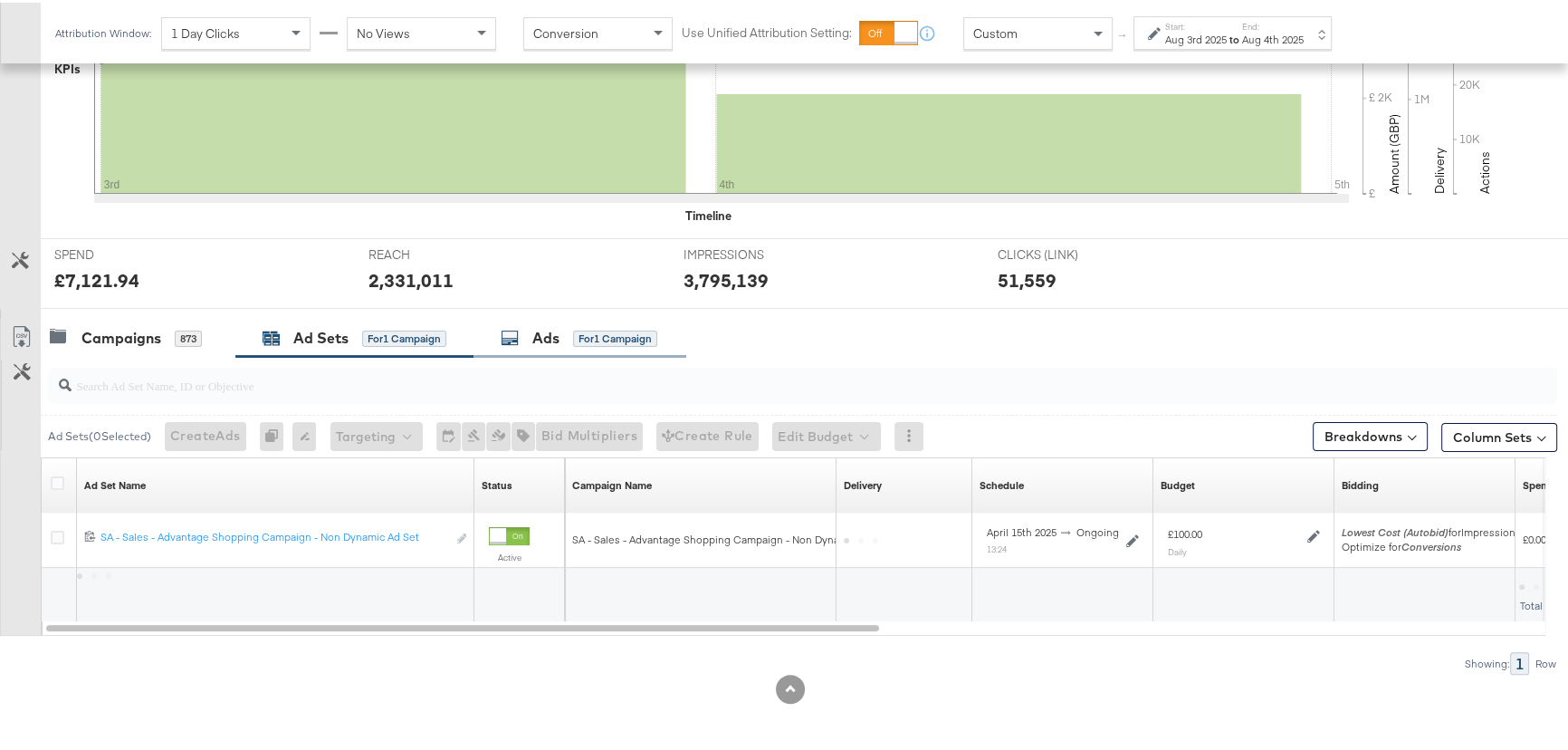 click on "2,331,011" at bounding box center (512, 277) 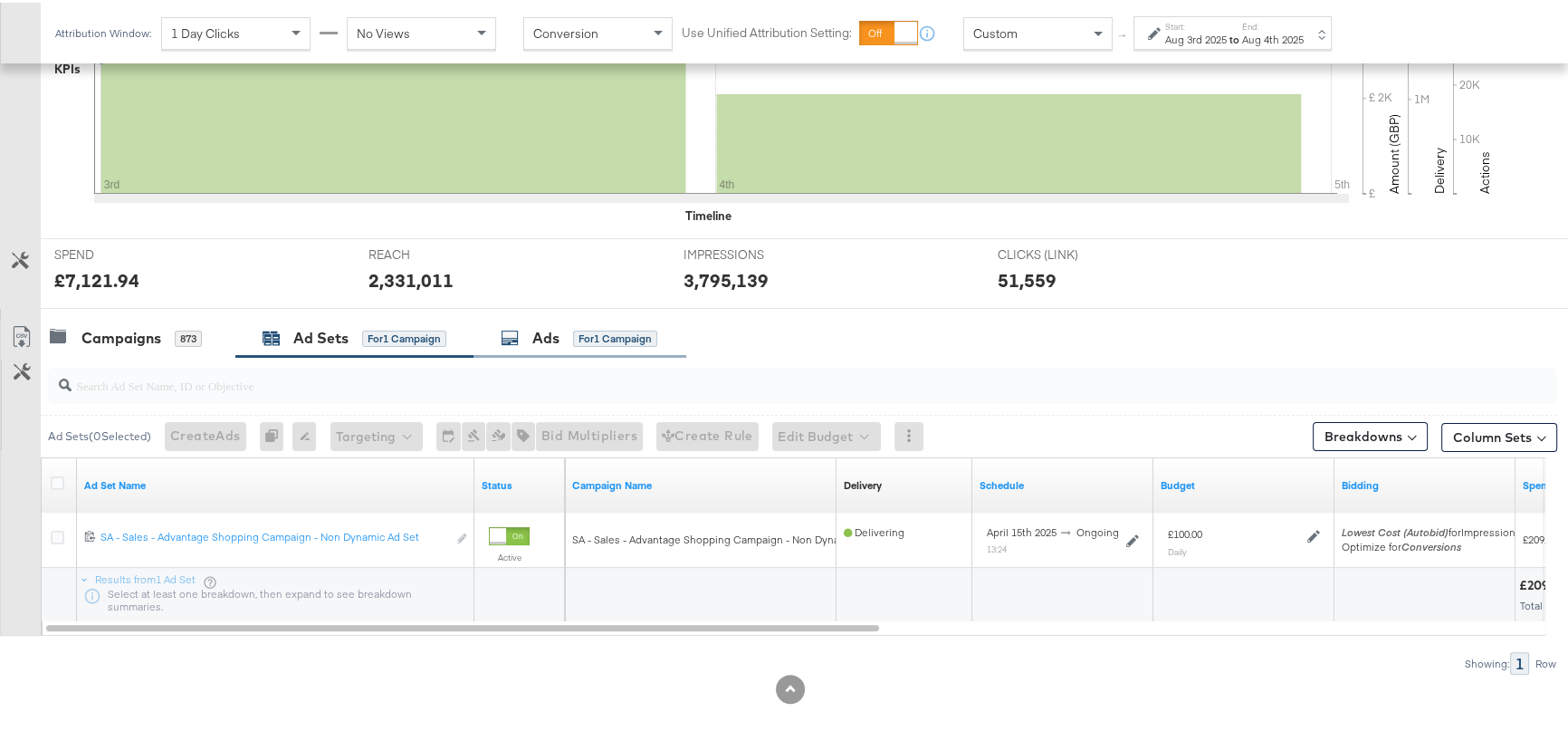 click on "Ads" at bounding box center (546, 335) 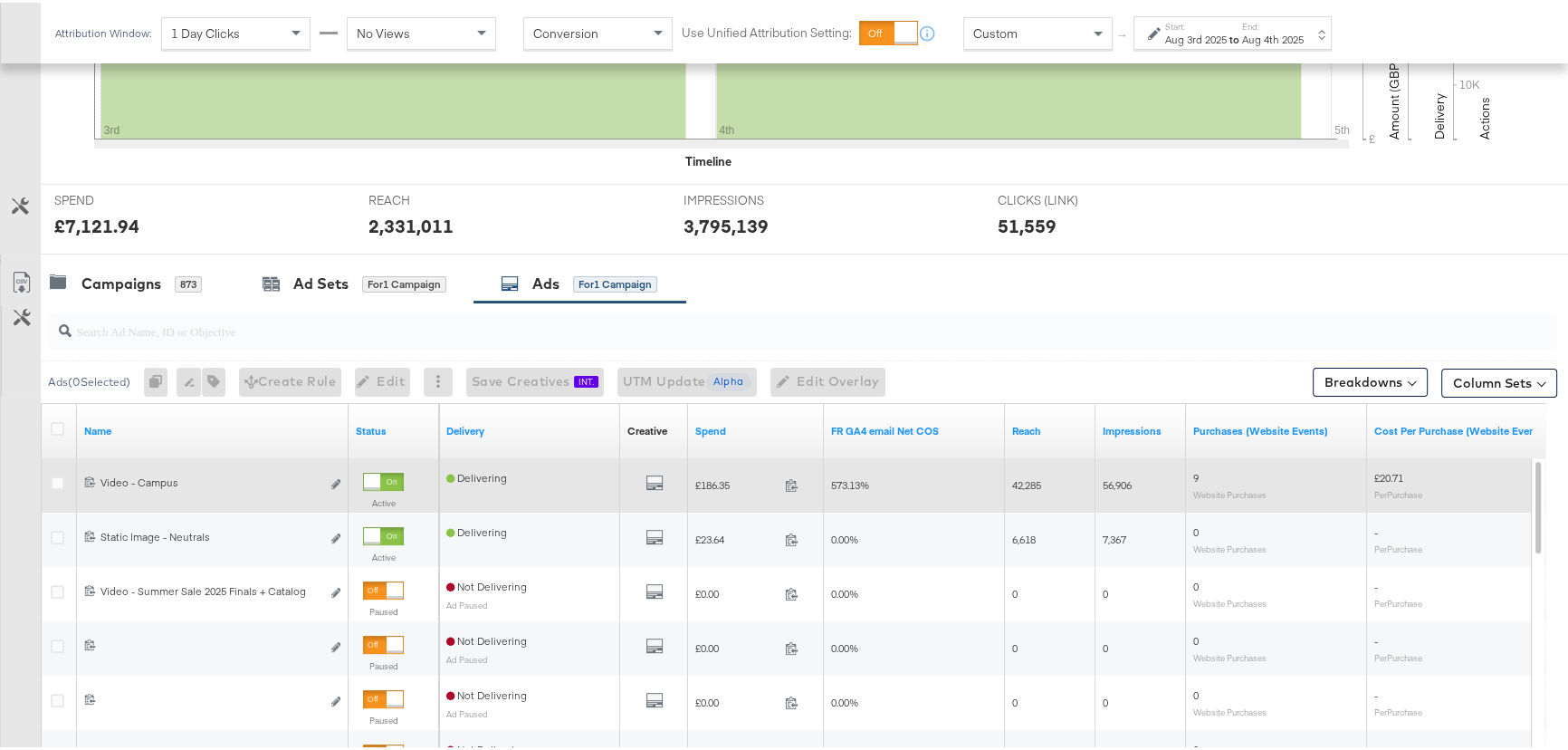 scroll, scrollTop: 576, scrollLeft: 0, axis: vertical 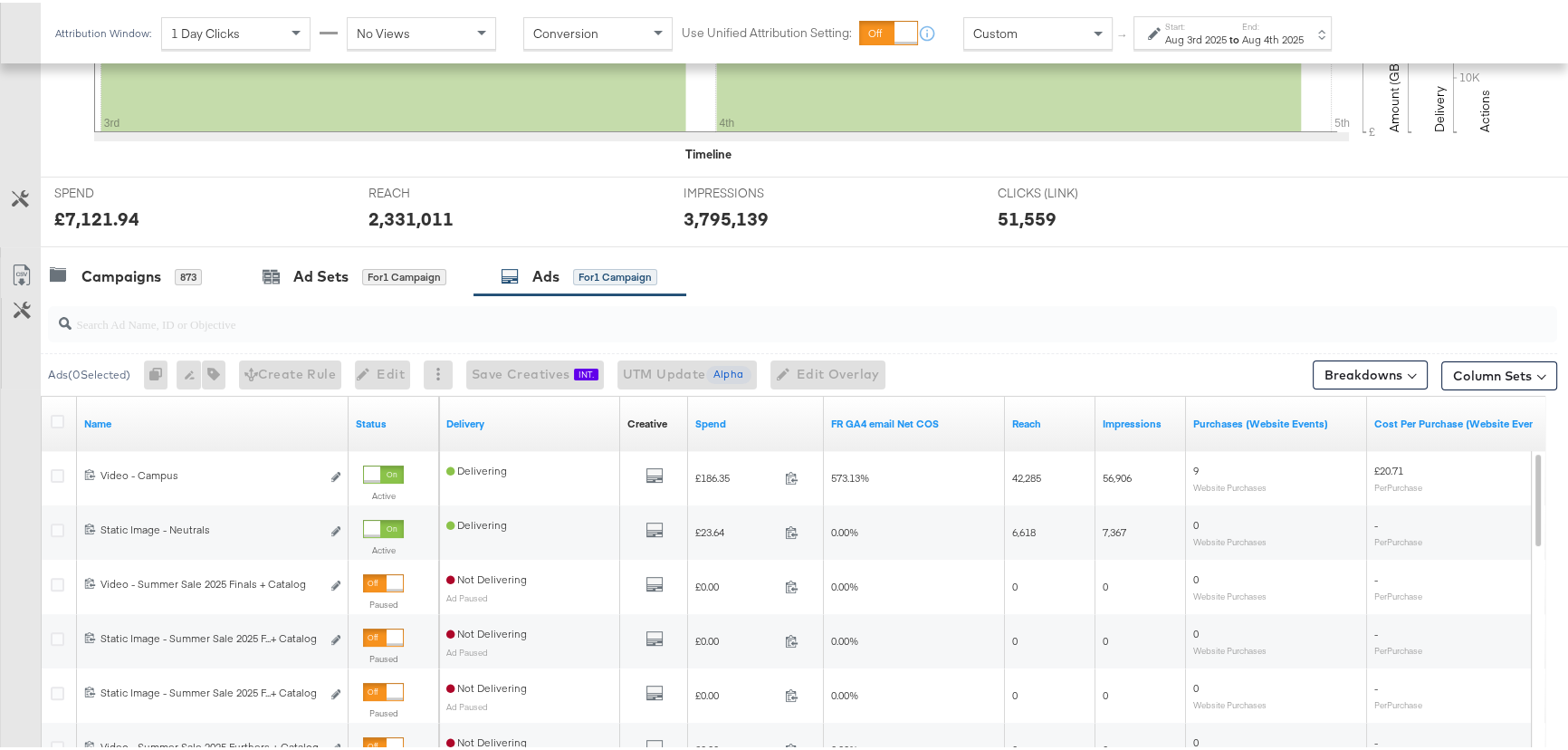 click on "End:" at bounding box center (1273, 24) 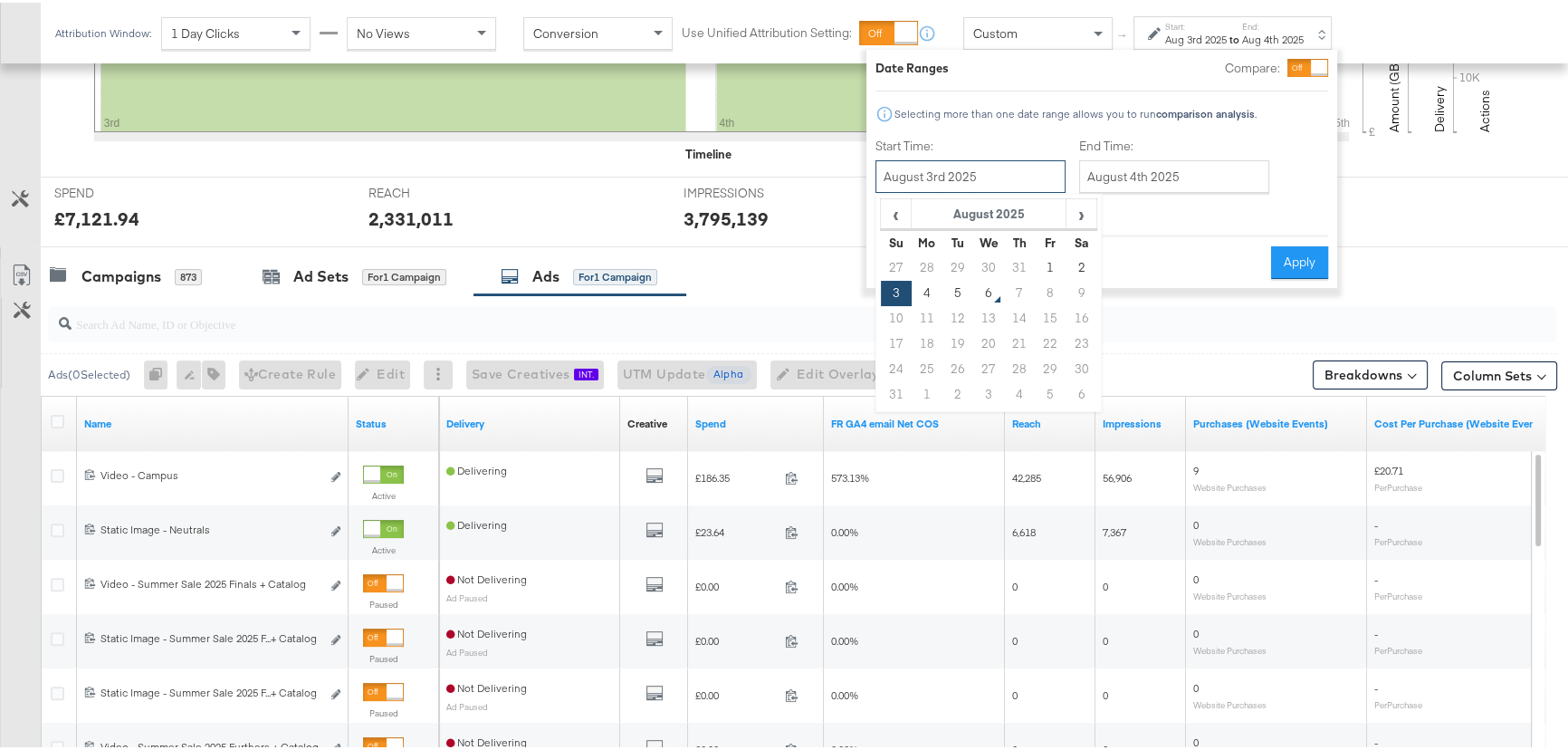 click on "August 3rd 2025" at bounding box center [970, 174] 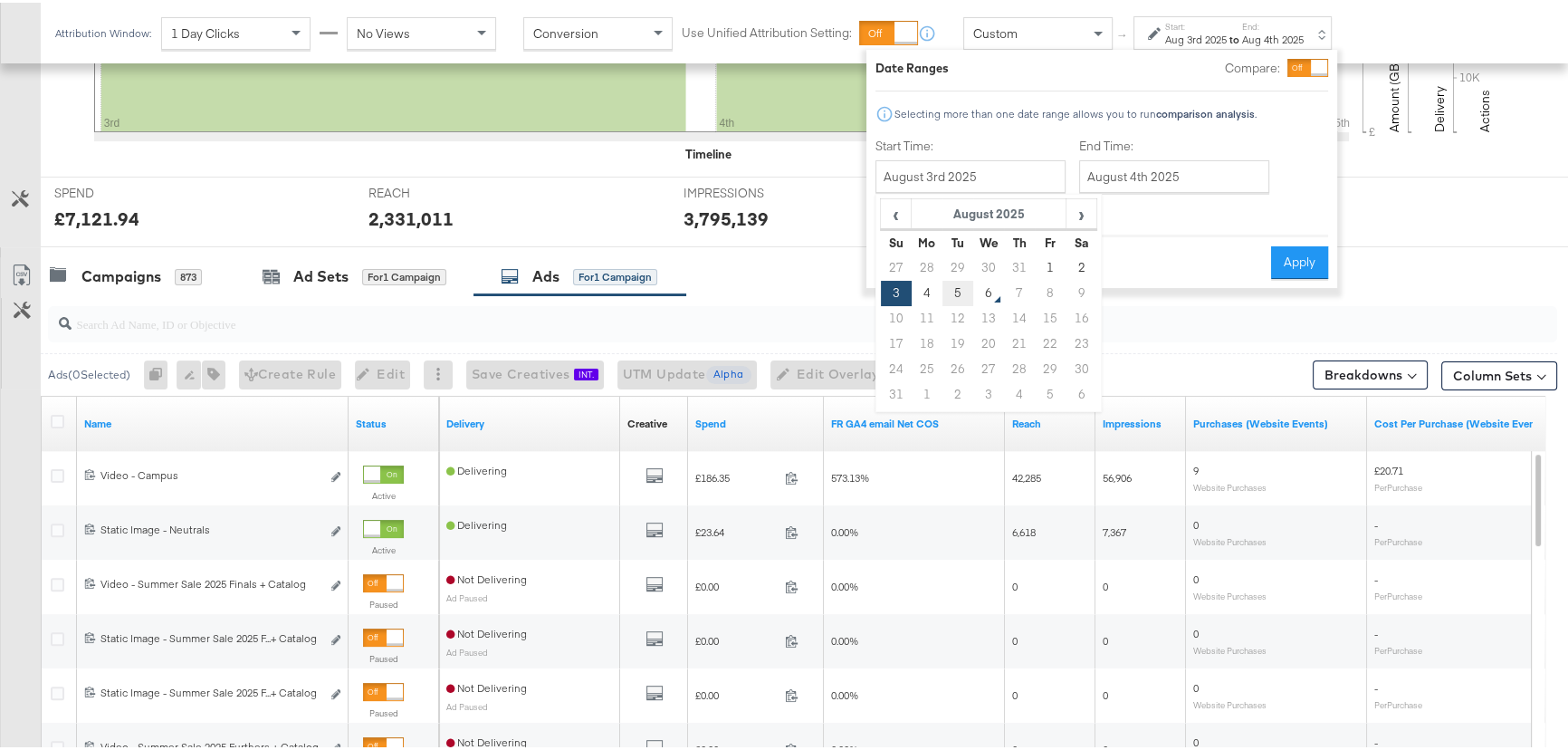 click on "5" at bounding box center [958, 291] 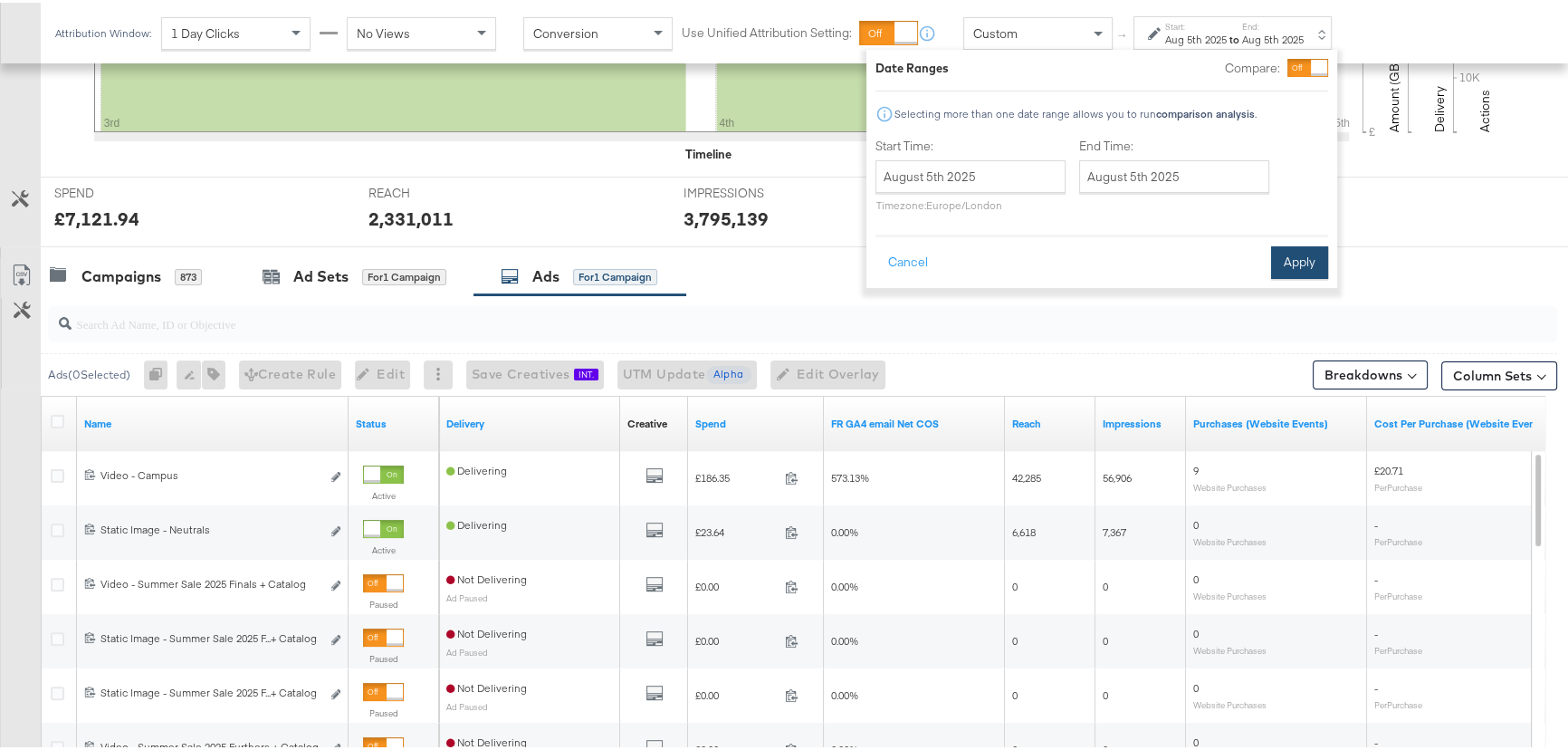 click on "Apply" at bounding box center (1299, 260) 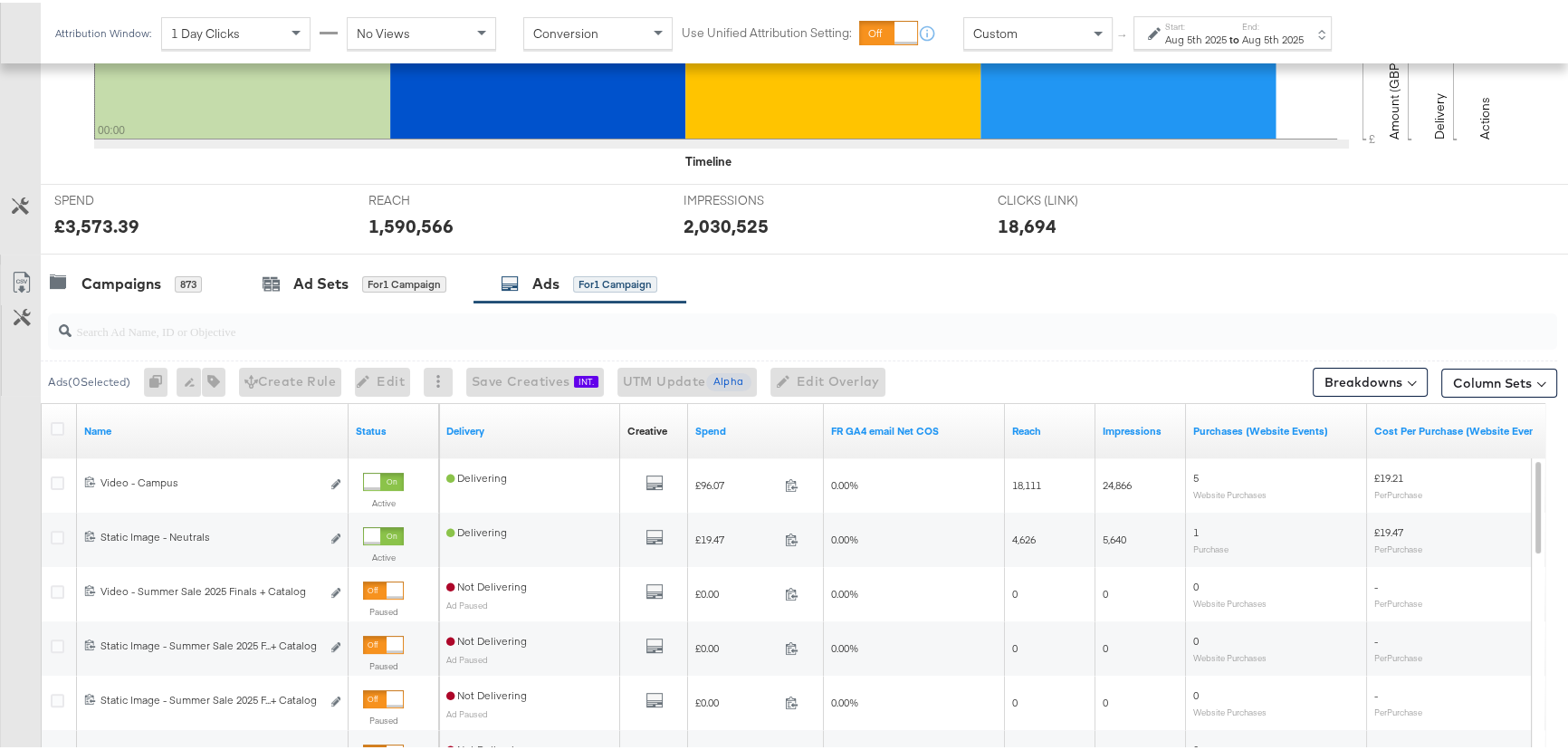scroll, scrollTop: 576, scrollLeft: 0, axis: vertical 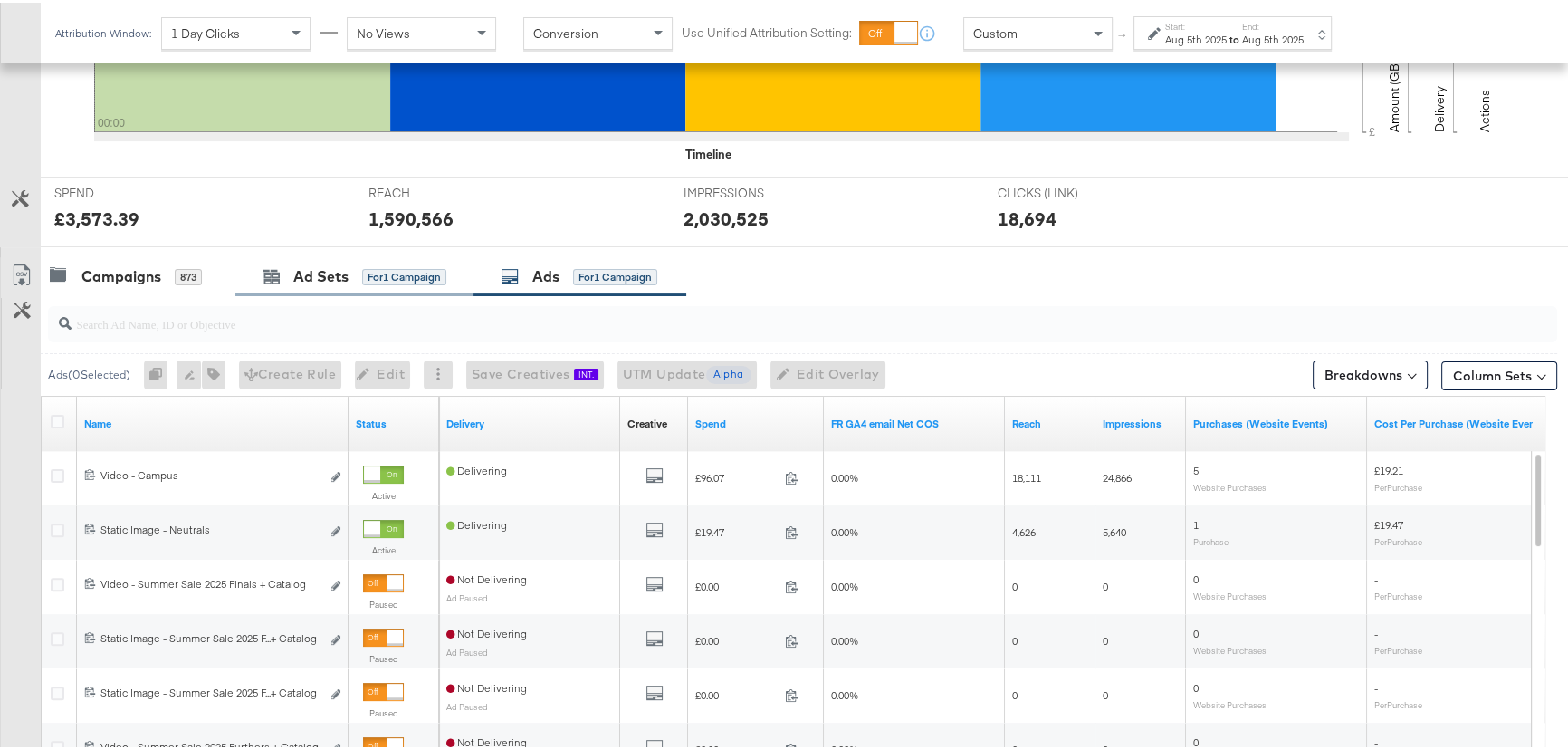click on "Ad Sets for  1   Campaign" at bounding box center (354, 274) 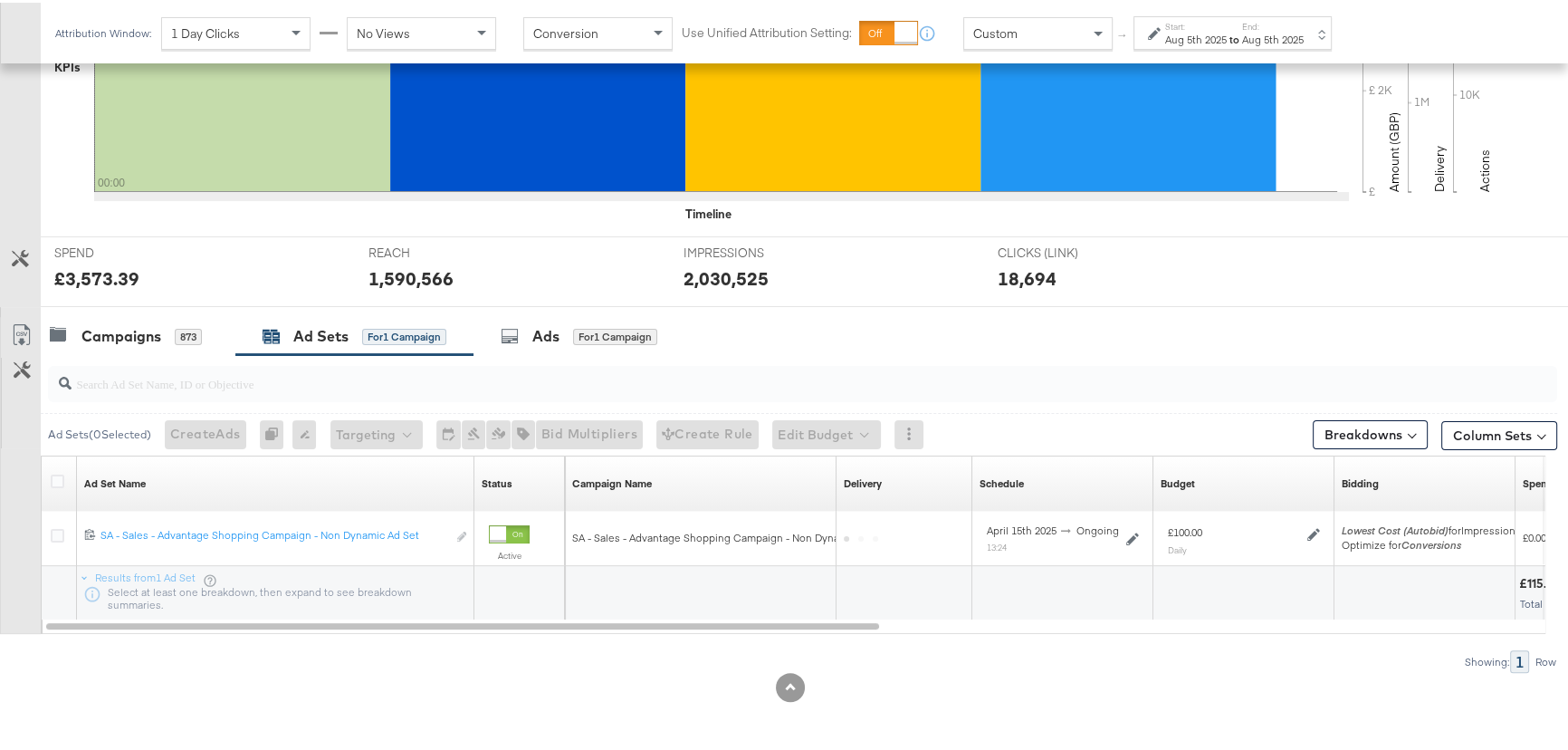 scroll, scrollTop: 514, scrollLeft: 0, axis: vertical 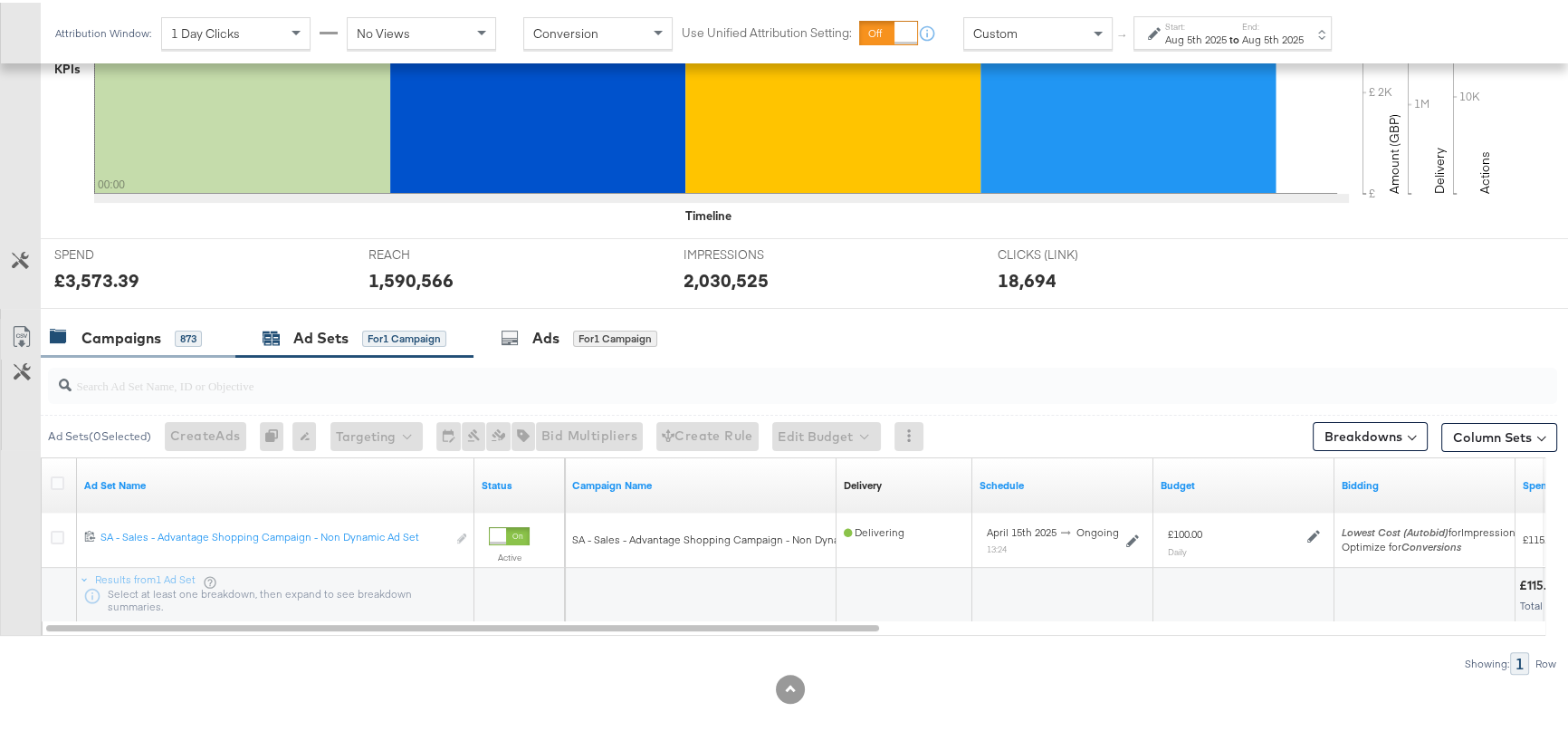 click on "Campaigns" at bounding box center (121, 335) 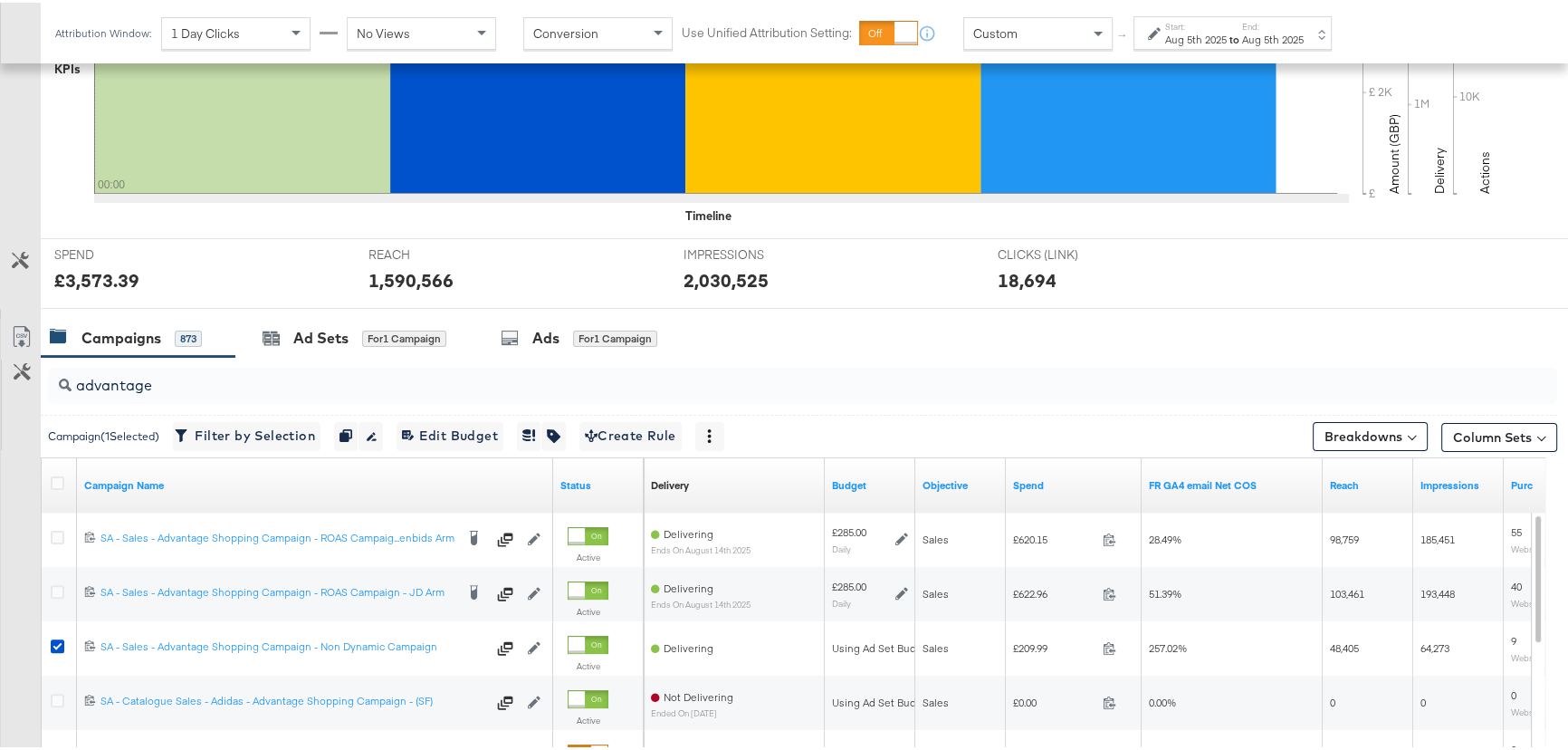 scroll, scrollTop: 576, scrollLeft: 0, axis: vertical 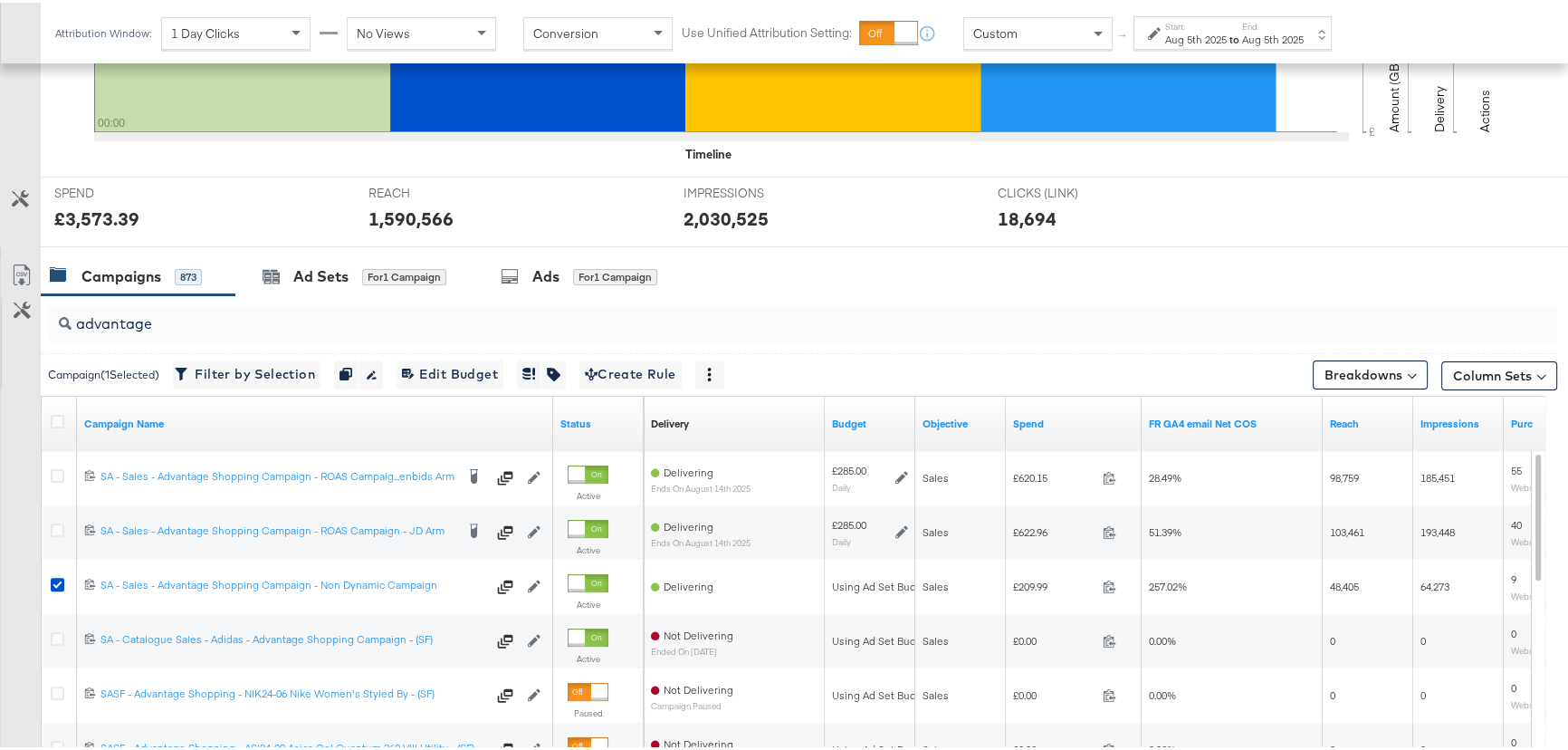 click on "Aug 5th 2025" at bounding box center [1273, 37] 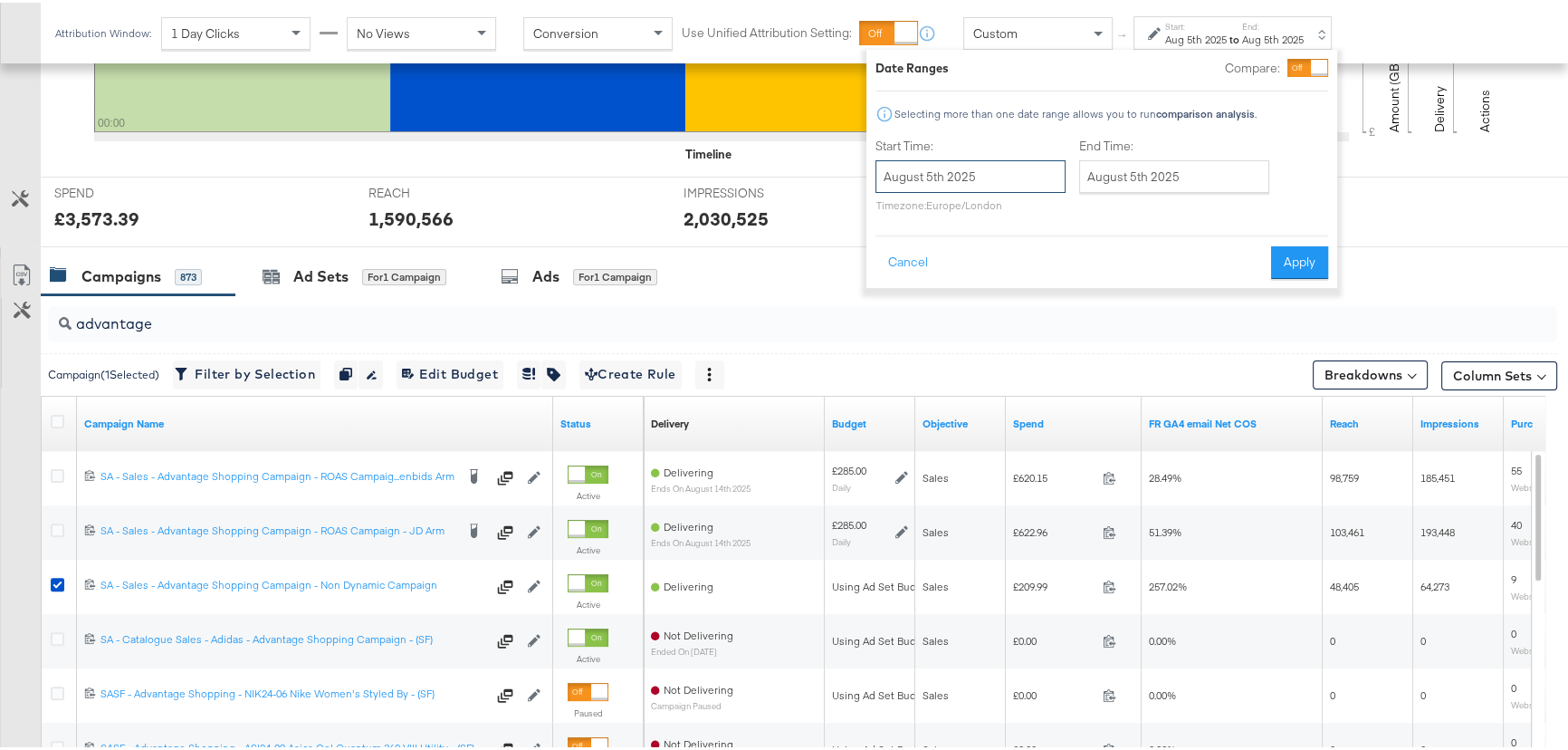 click on "August 5th 2025" at bounding box center (970, 174) 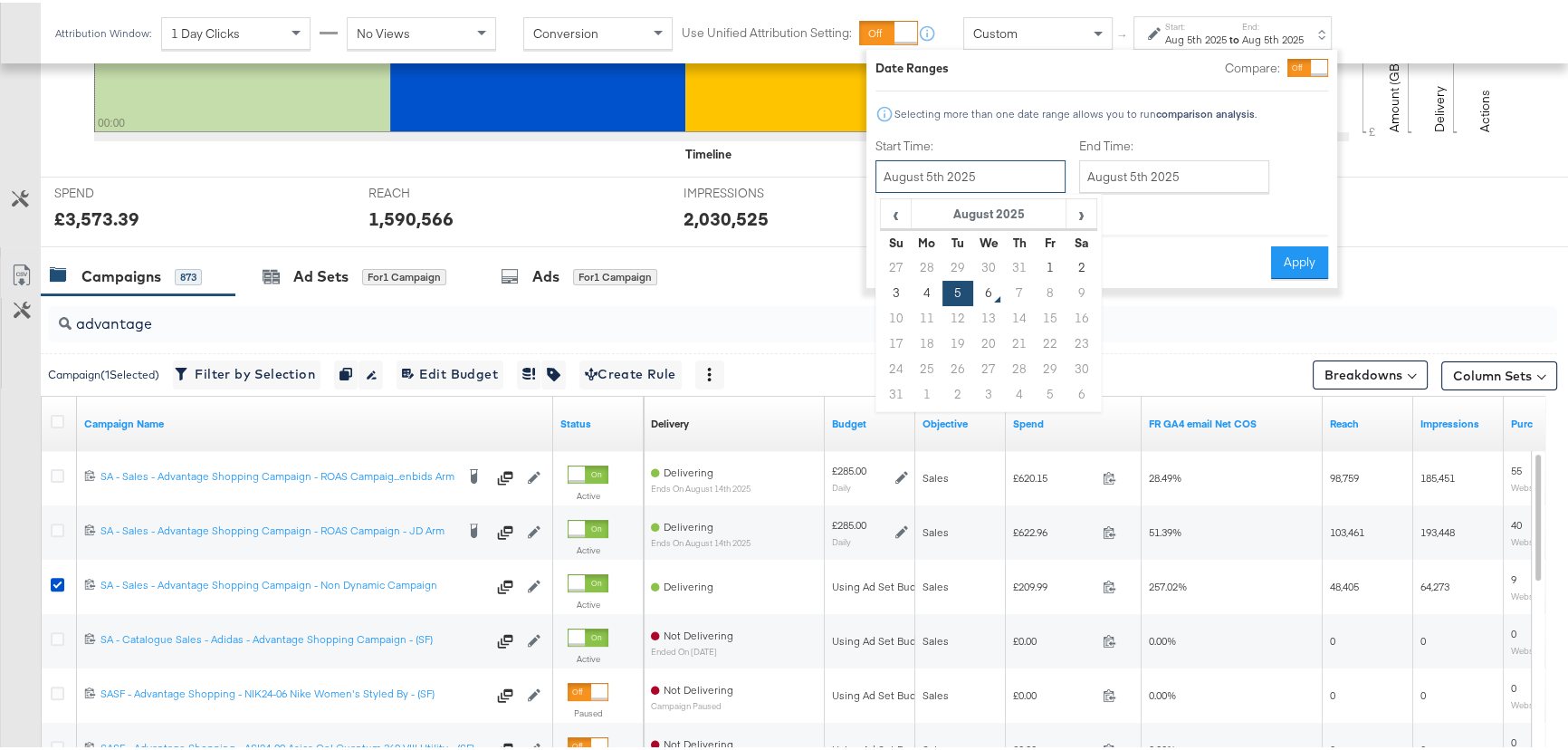 click on "August 5th 2025" at bounding box center (970, 174) 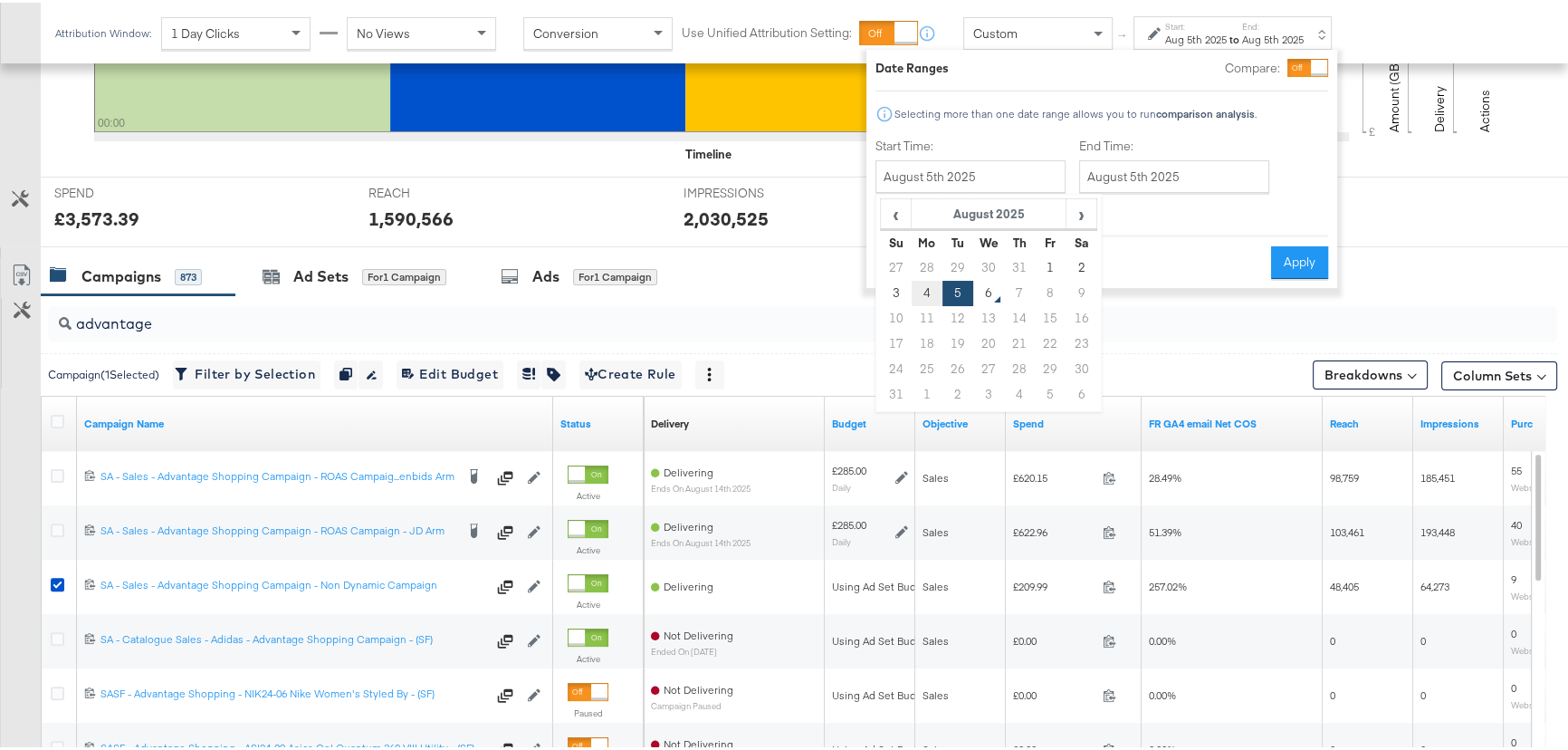 click on "4" at bounding box center [927, 291] 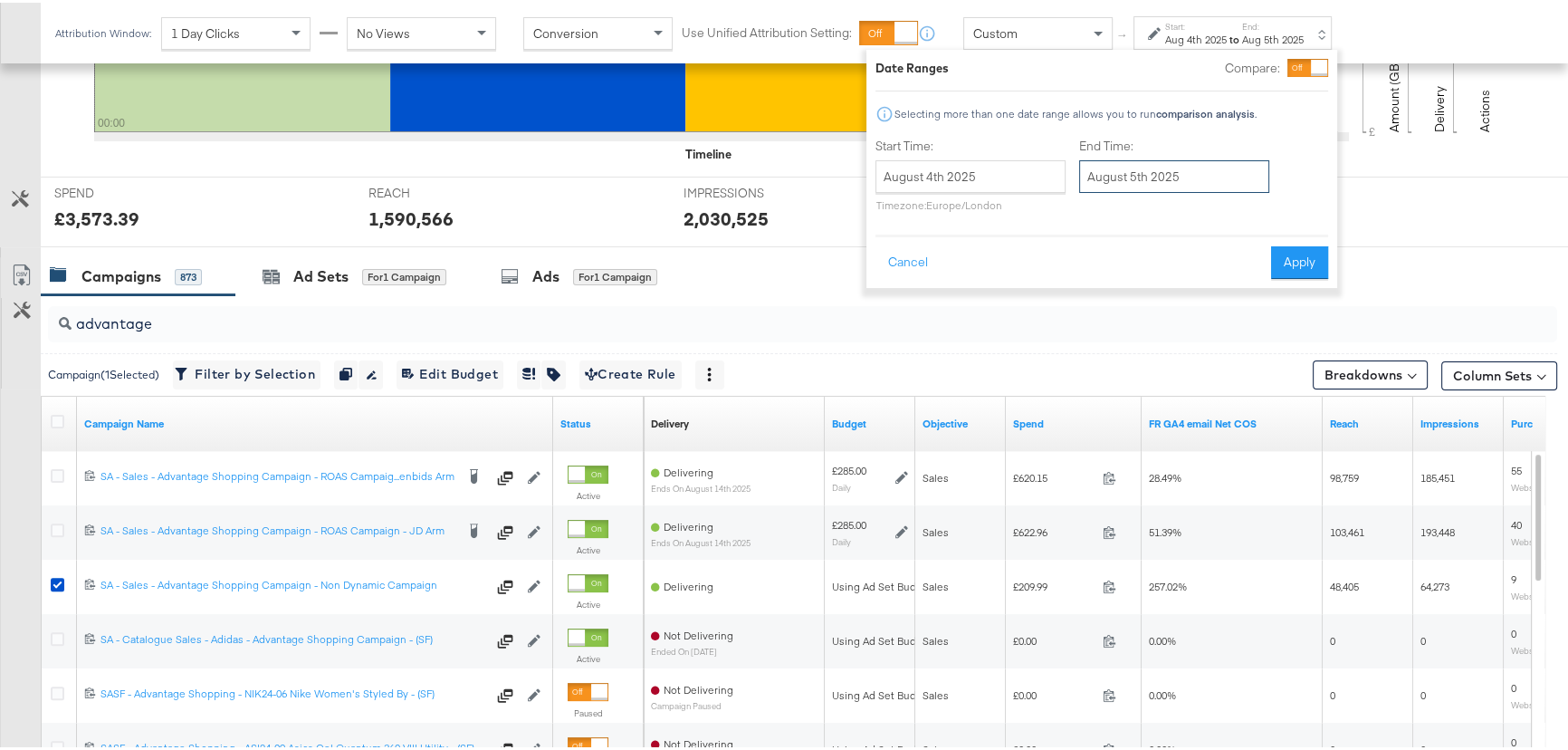 click on "August 5th 2025" at bounding box center (1174, 174) 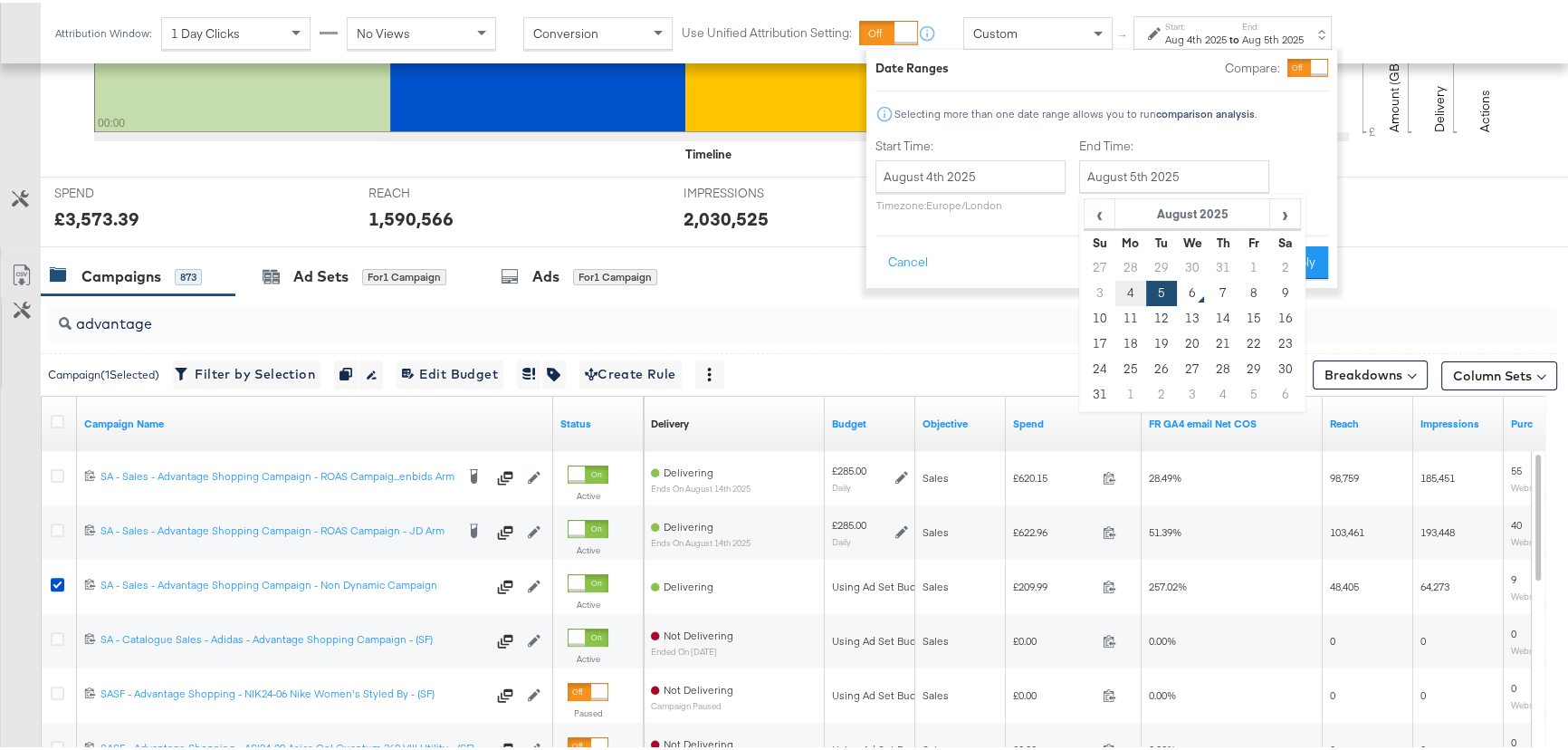 click on "4" at bounding box center (1131, 291) 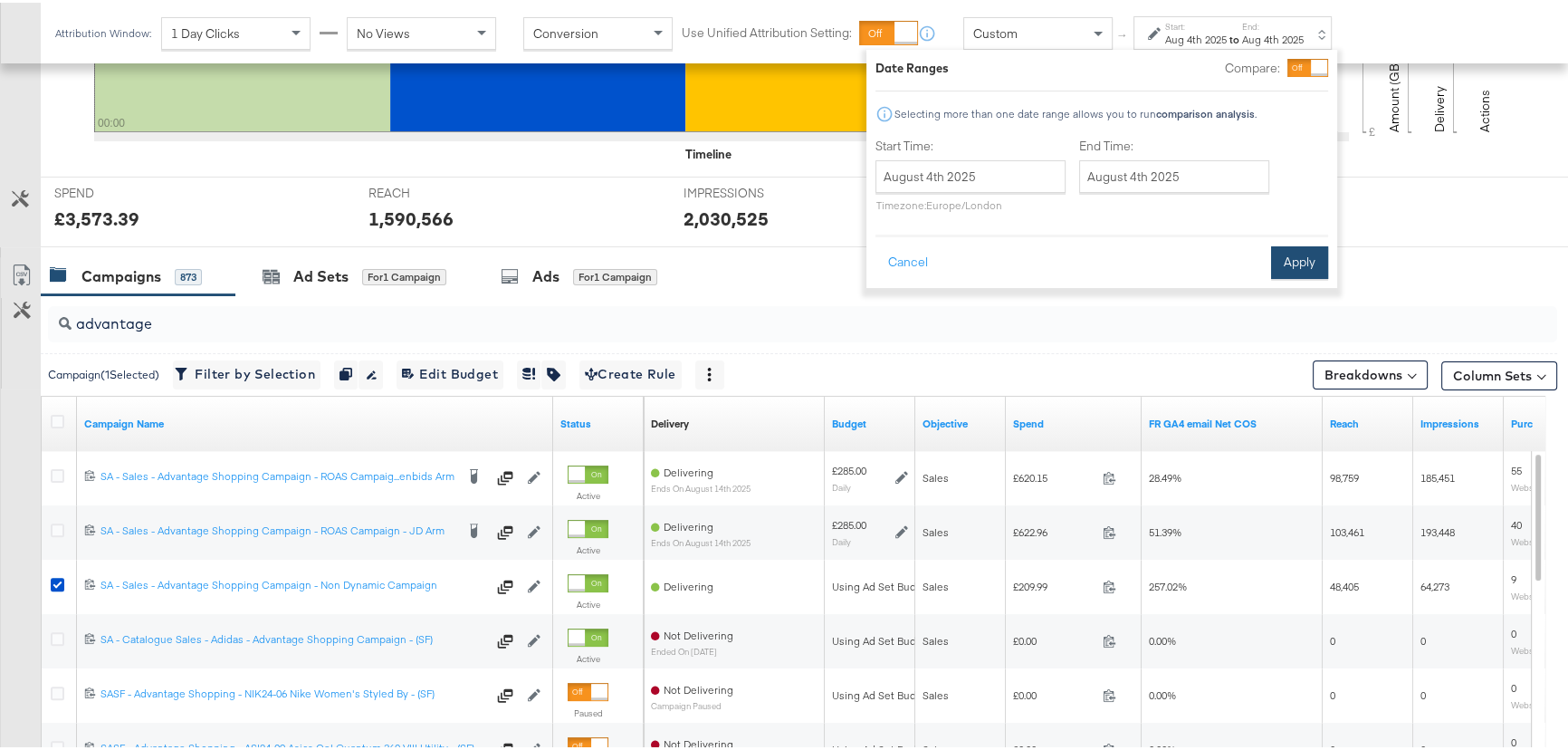 drag, startPoint x: 1295, startPoint y: 263, endPoint x: 1299, endPoint y: 254, distance: 9.84886 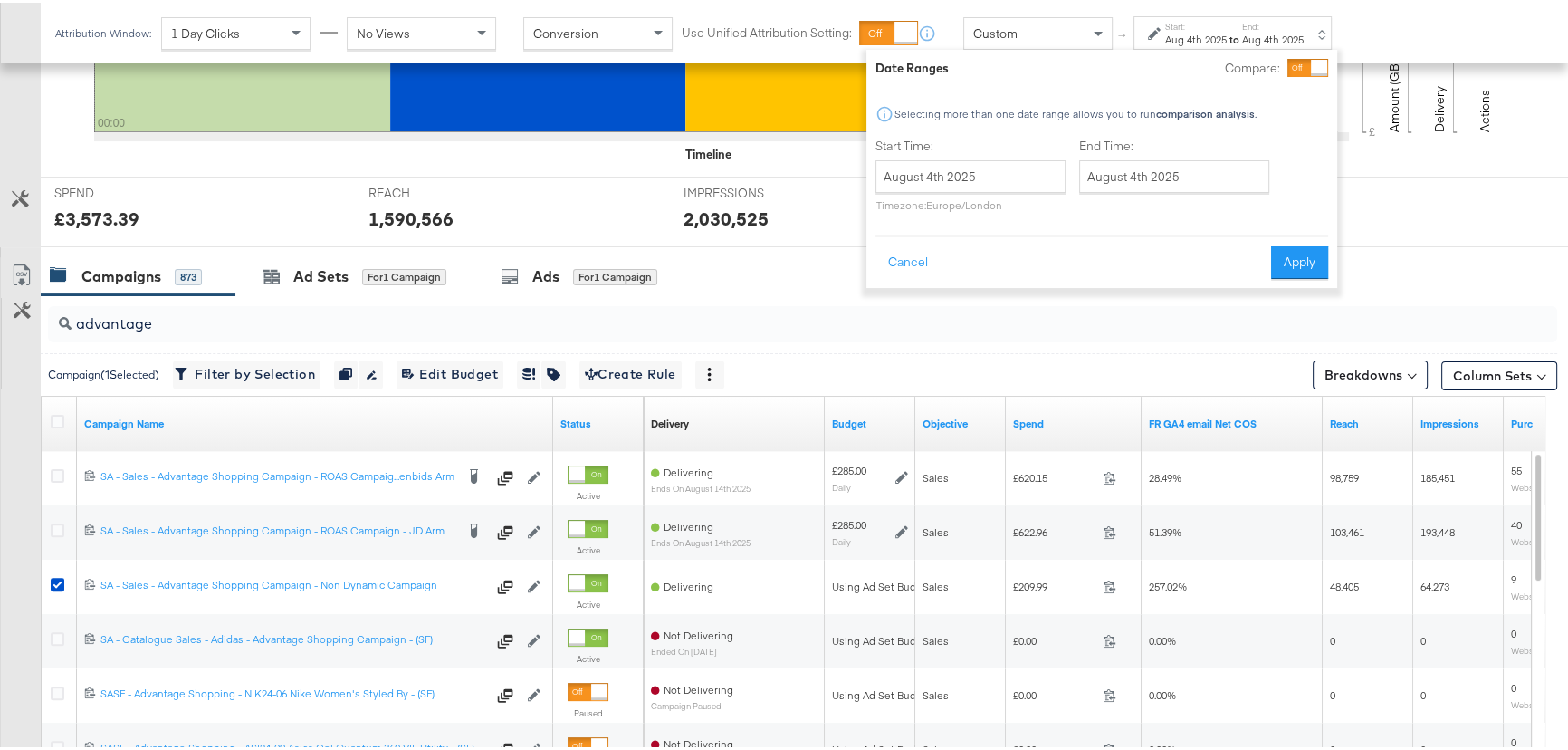 click on "Apply" at bounding box center (1299, 260) 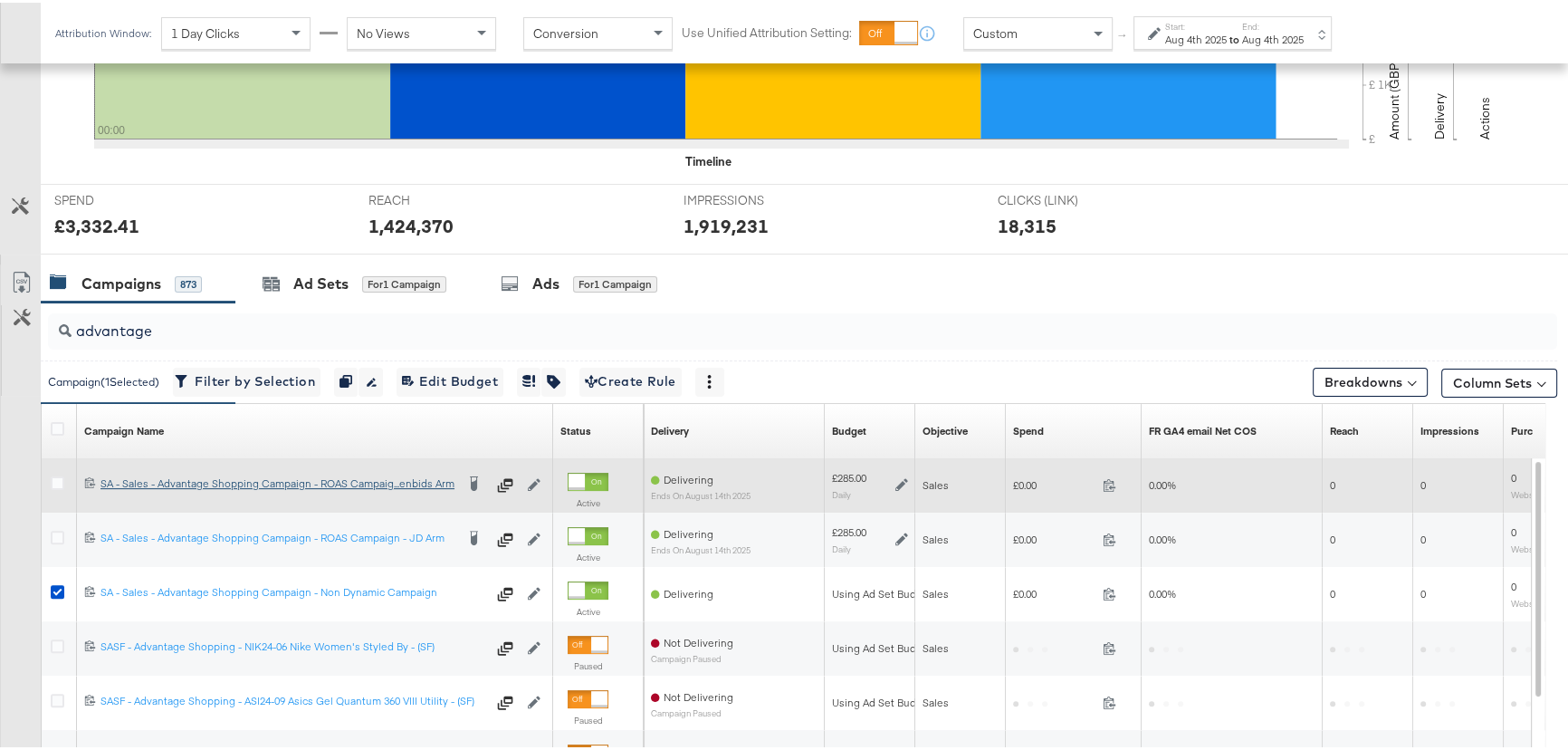 scroll, scrollTop: 576, scrollLeft: 0, axis: vertical 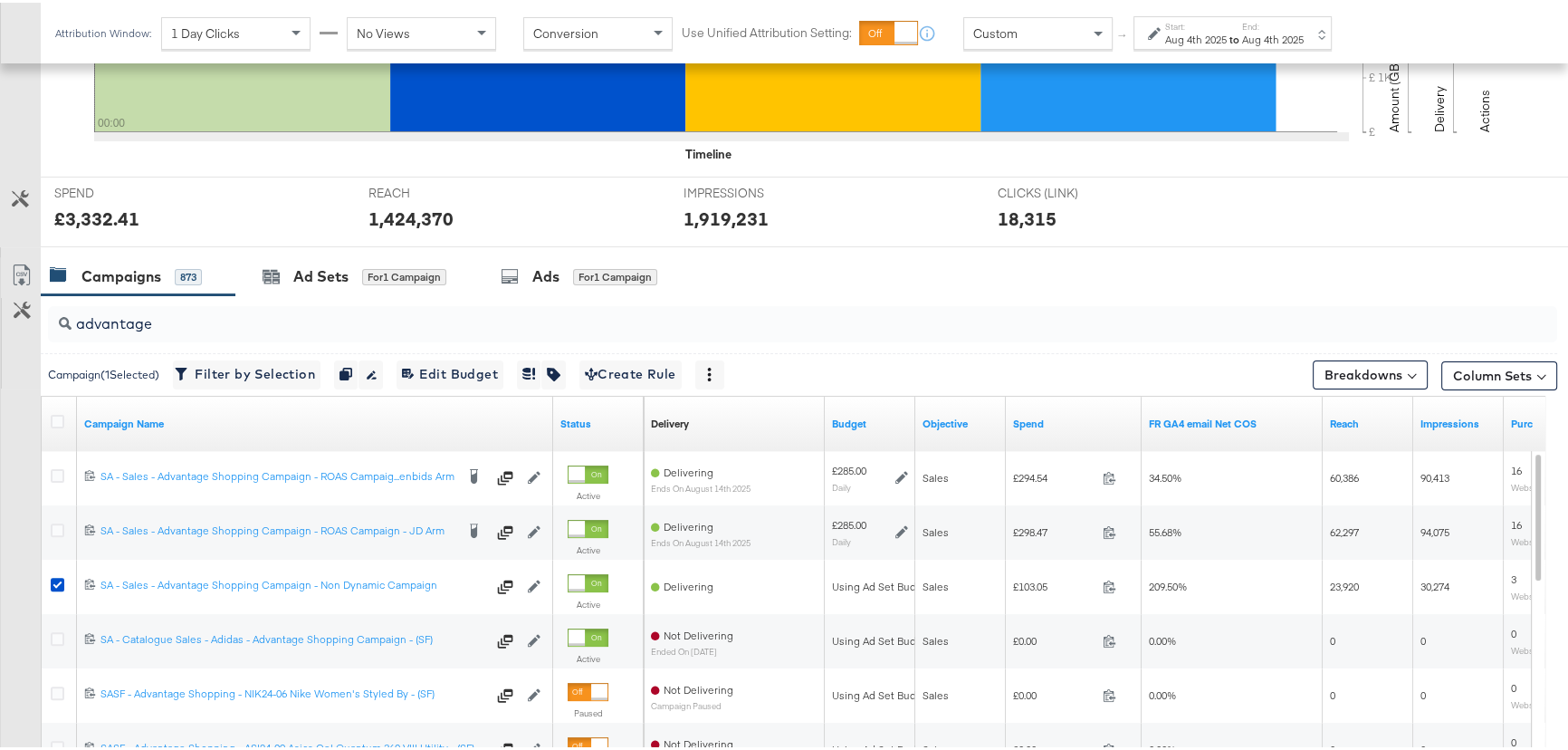 click on "to" at bounding box center [1234, 36] 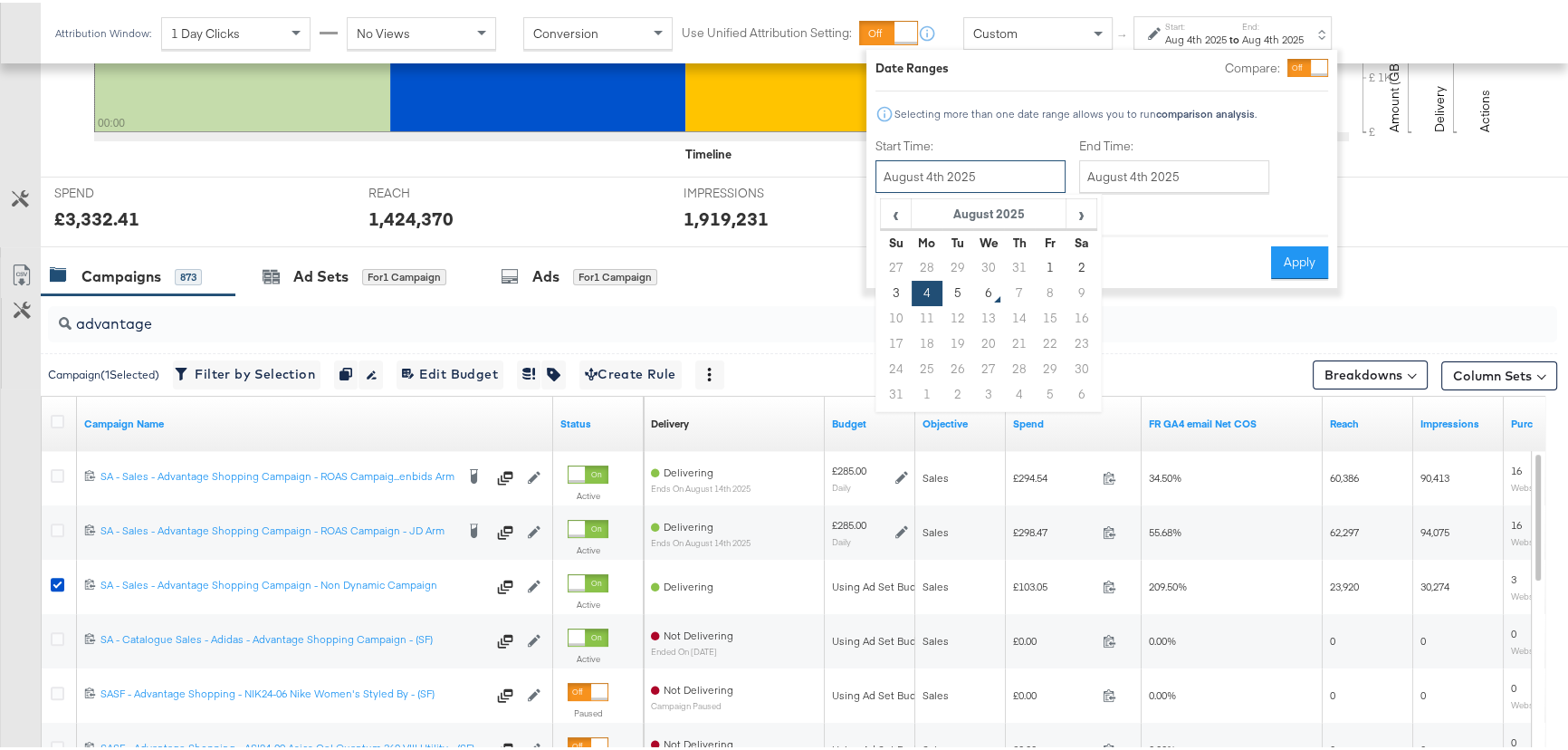 click on "August 4th 2025" at bounding box center [970, 174] 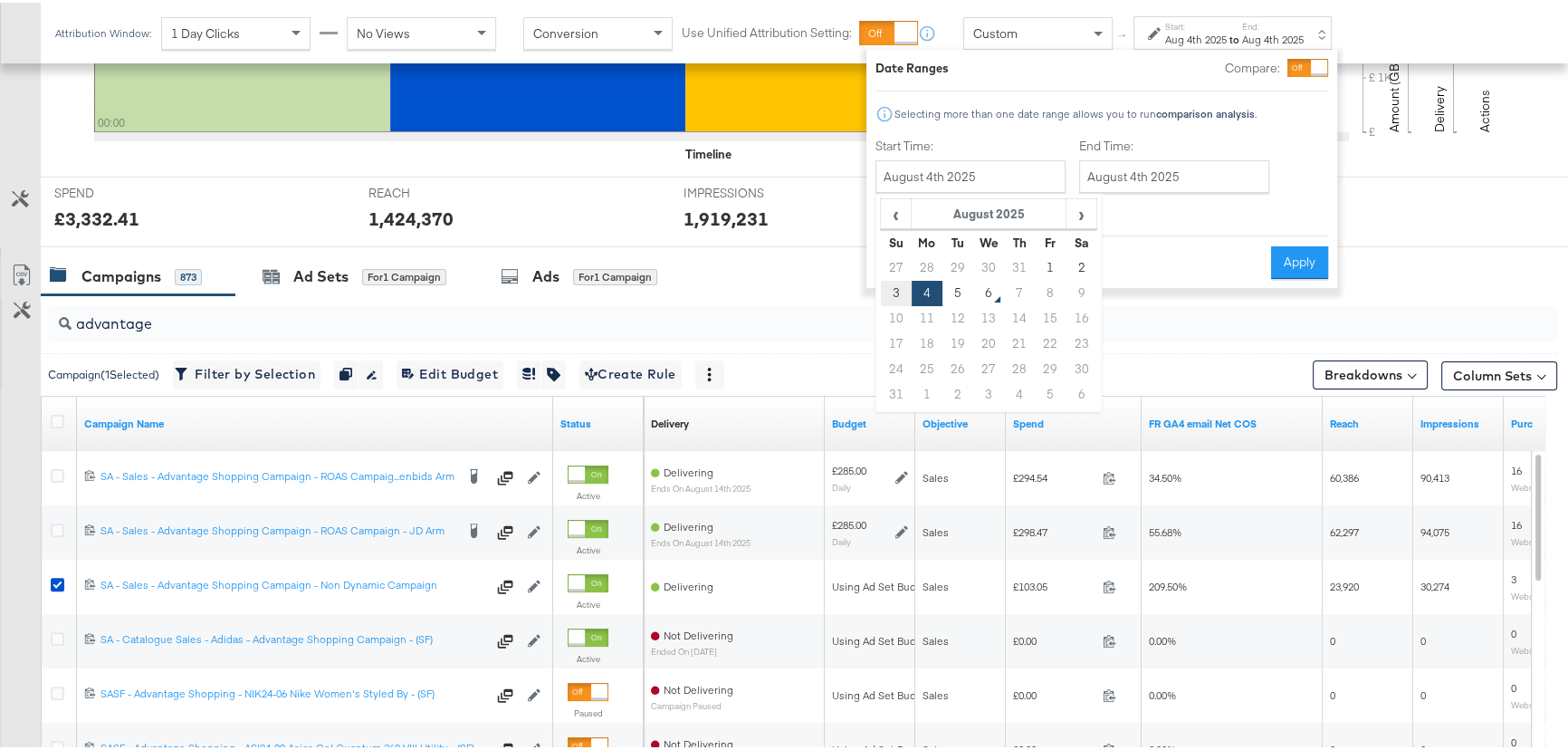 click on "3" at bounding box center [896, 291] 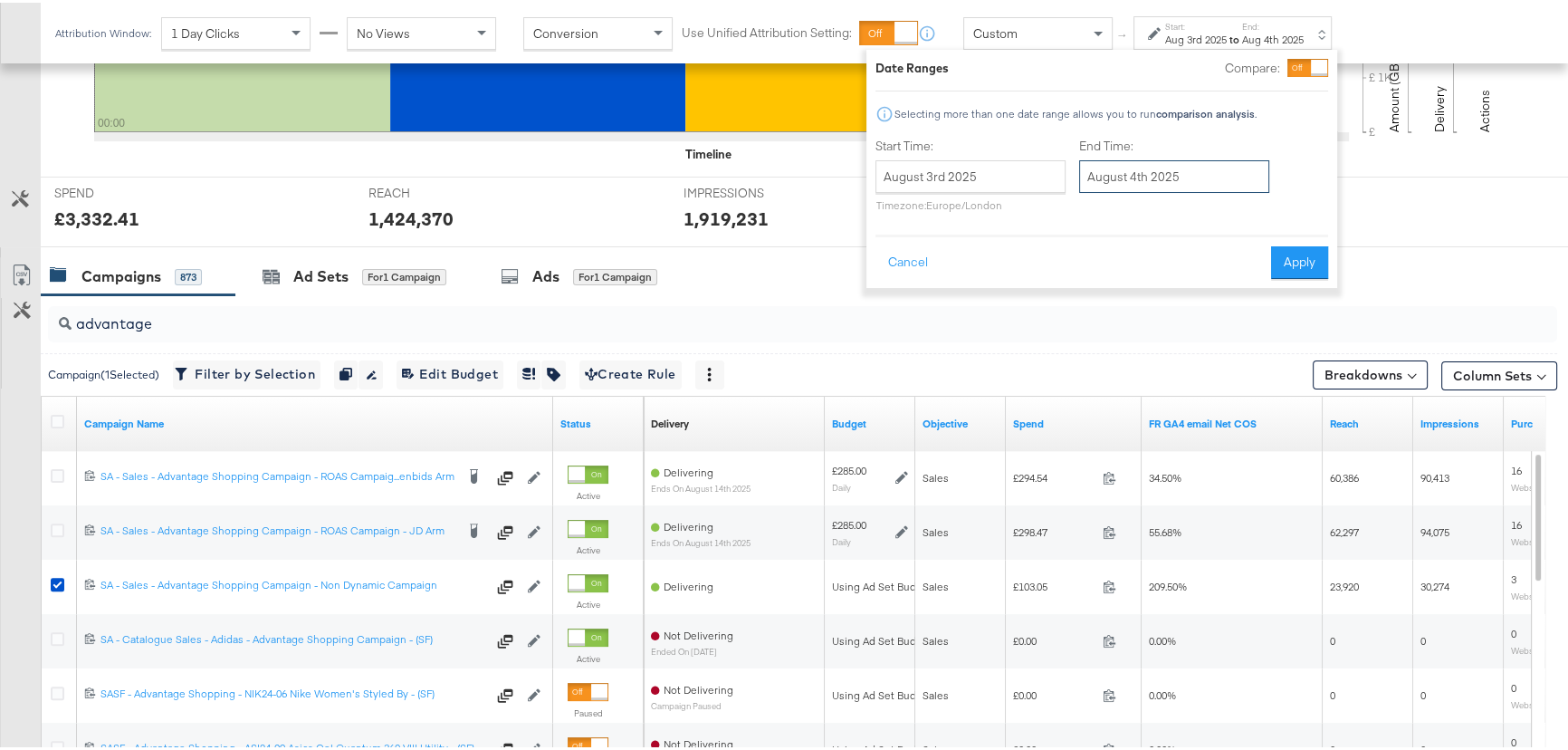click on "August 4th 2025" at bounding box center (1174, 174) 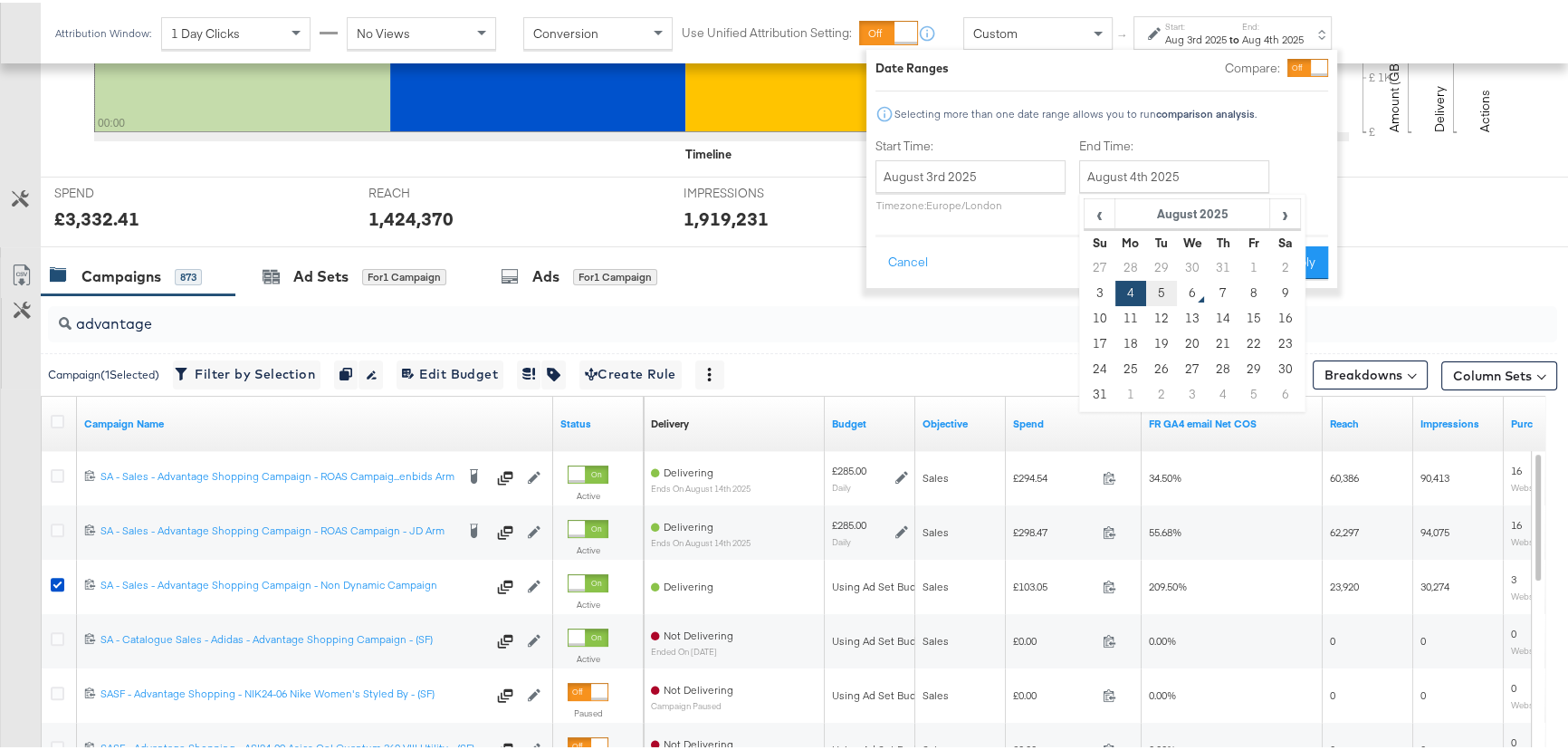 click on "5" at bounding box center (1162, 291) 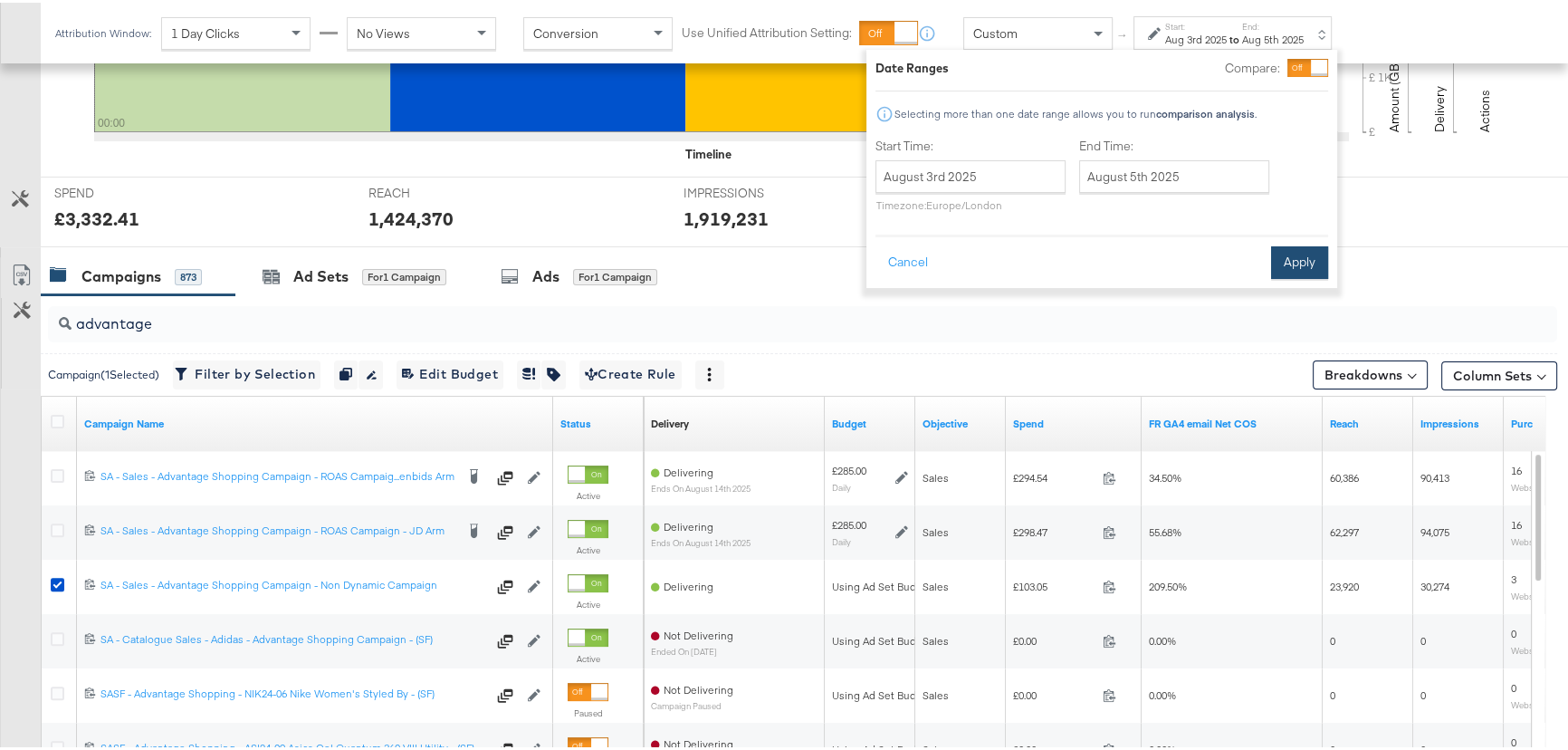 click on "Apply" at bounding box center [1299, 260] 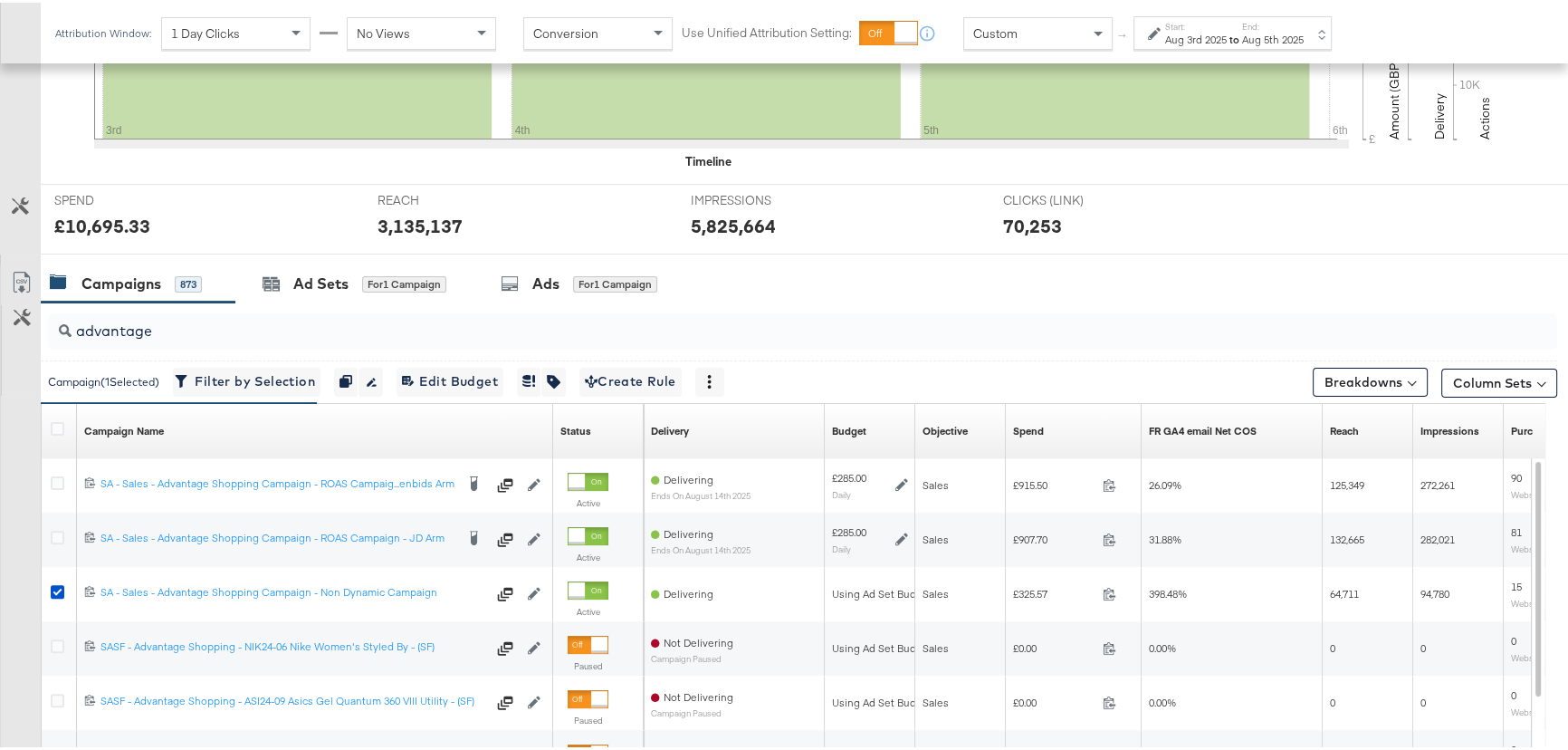 scroll, scrollTop: 576, scrollLeft: 0, axis: vertical 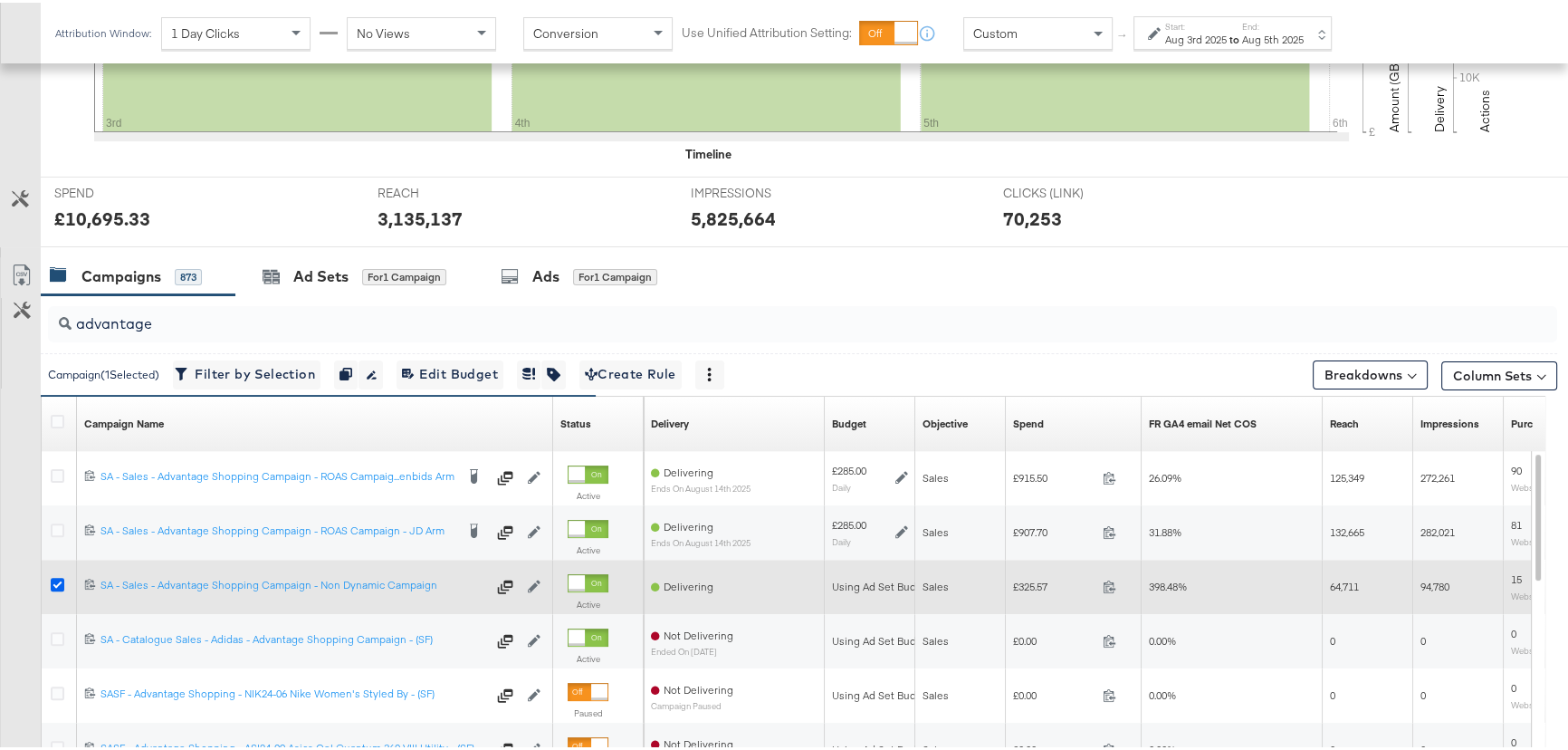 click at bounding box center (57, 582) 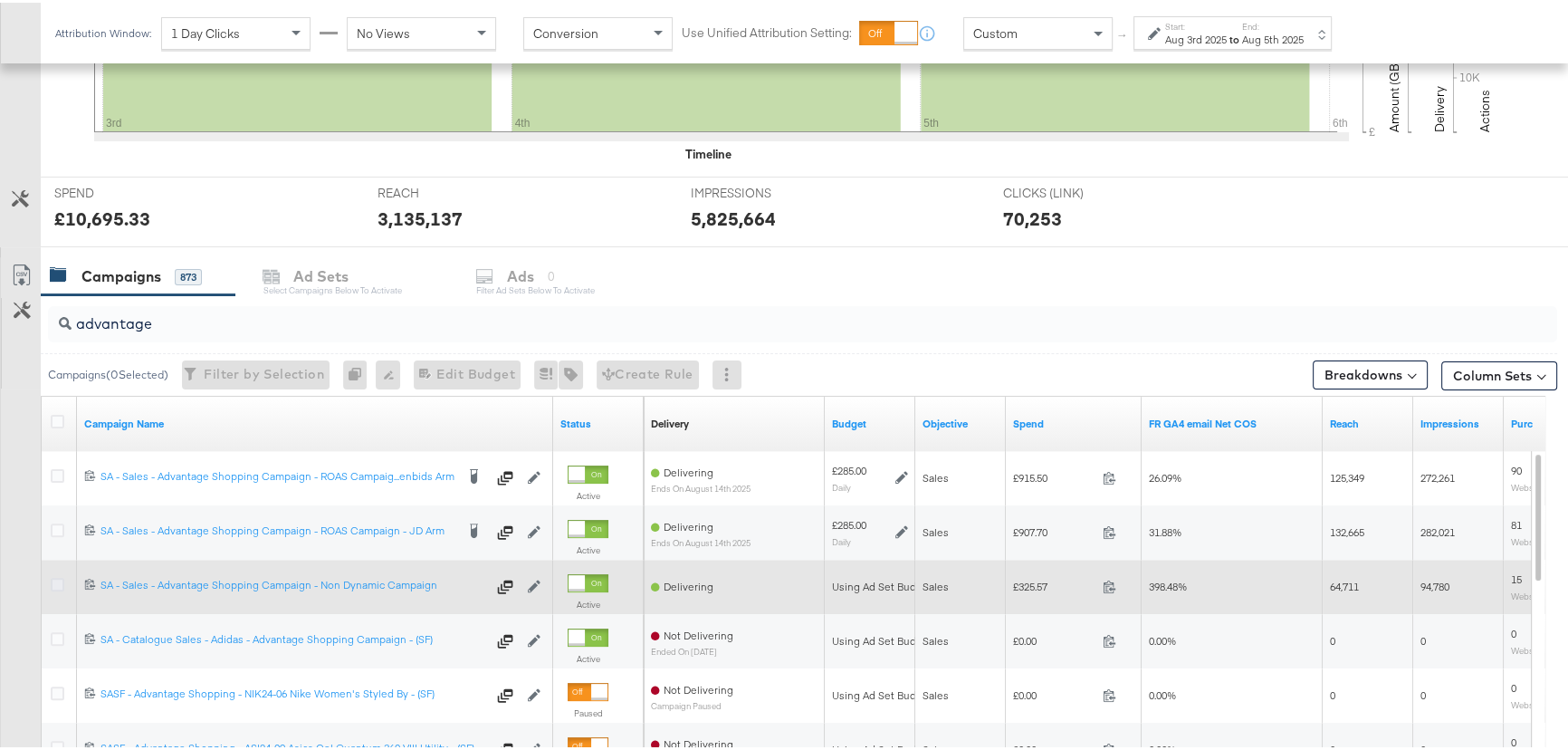 click at bounding box center [57, 582] 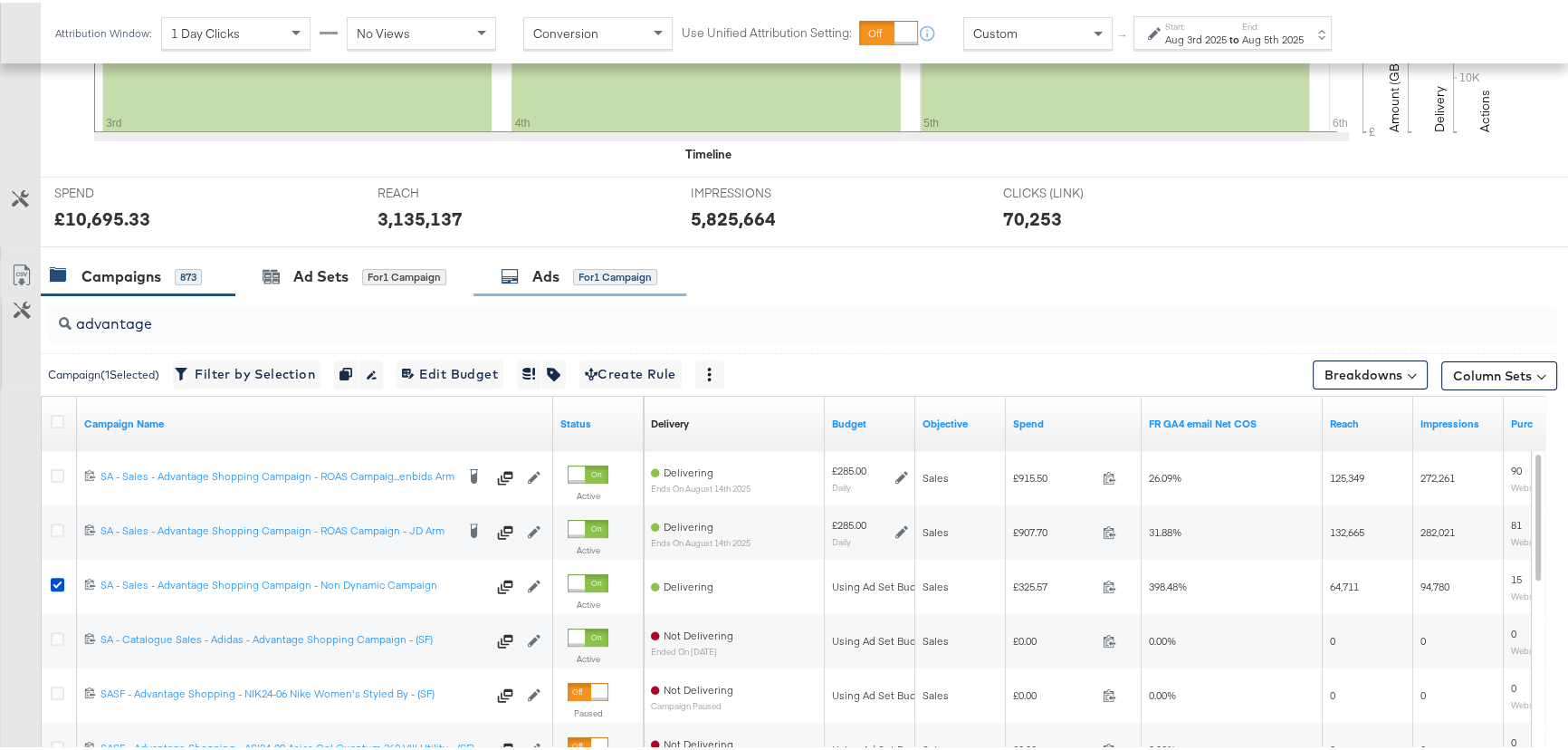 click on "Ads for  1   Campaign" at bounding box center [578, 274] 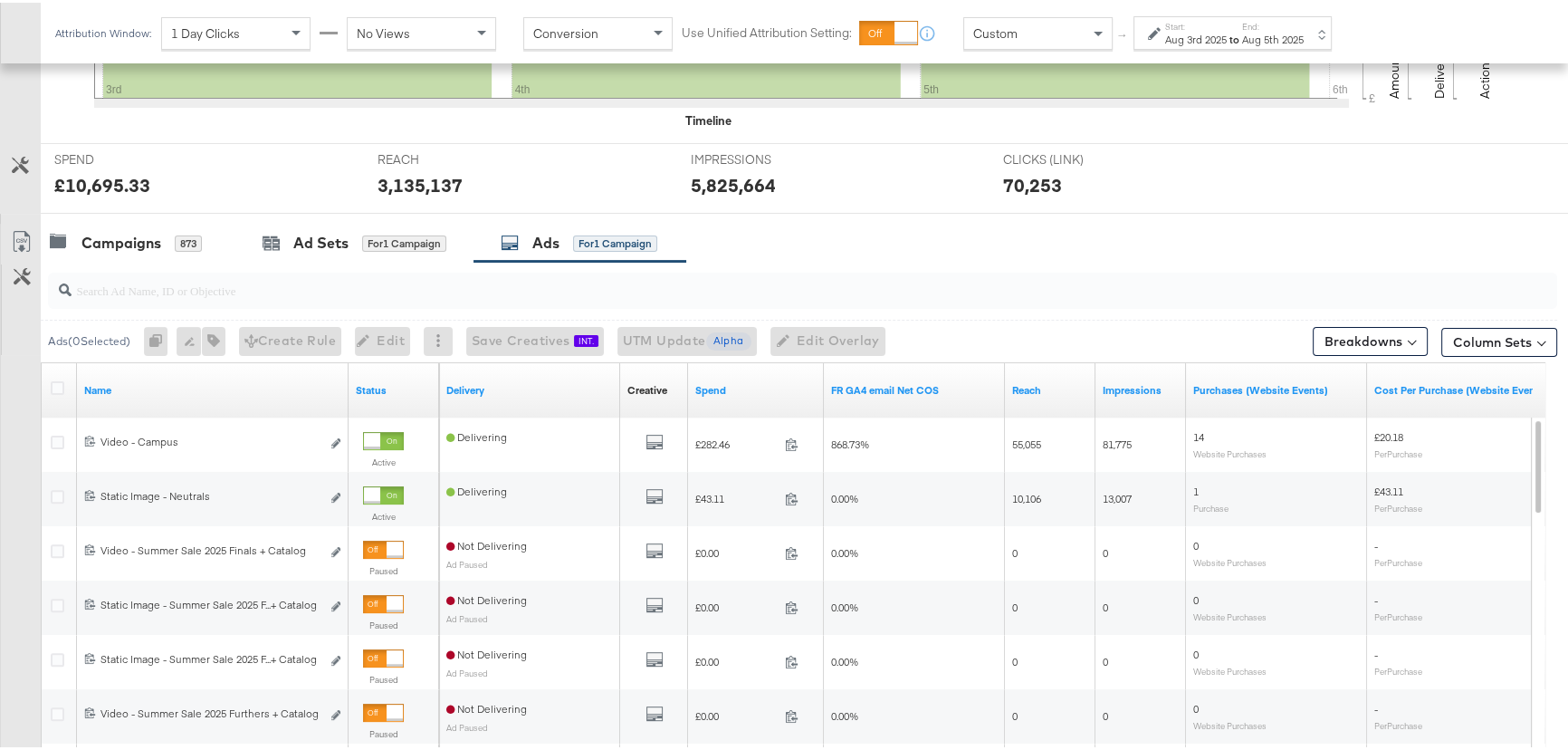 scroll, scrollTop: 659, scrollLeft: 0, axis: vertical 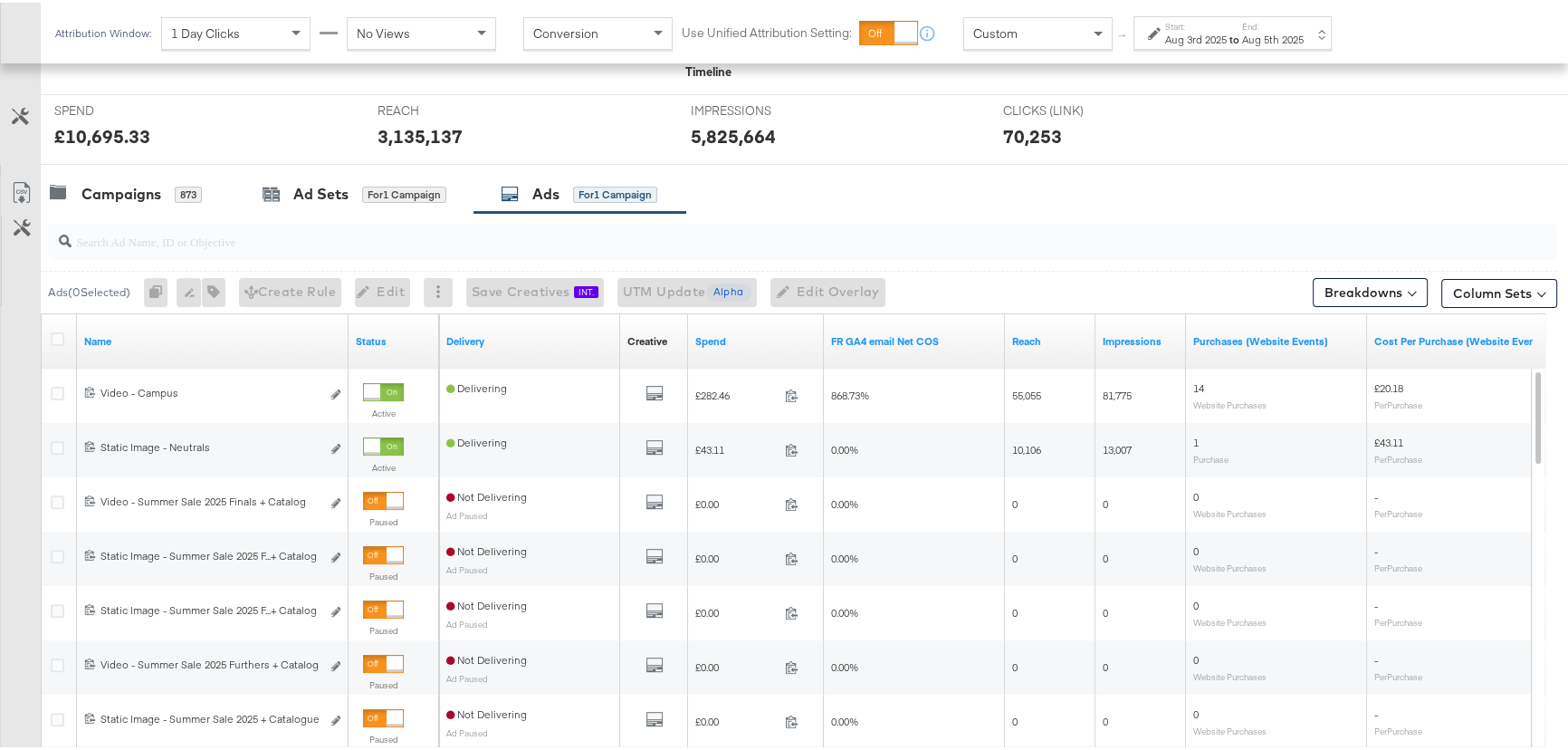 click on "70,253" at bounding box center (1142, 133) 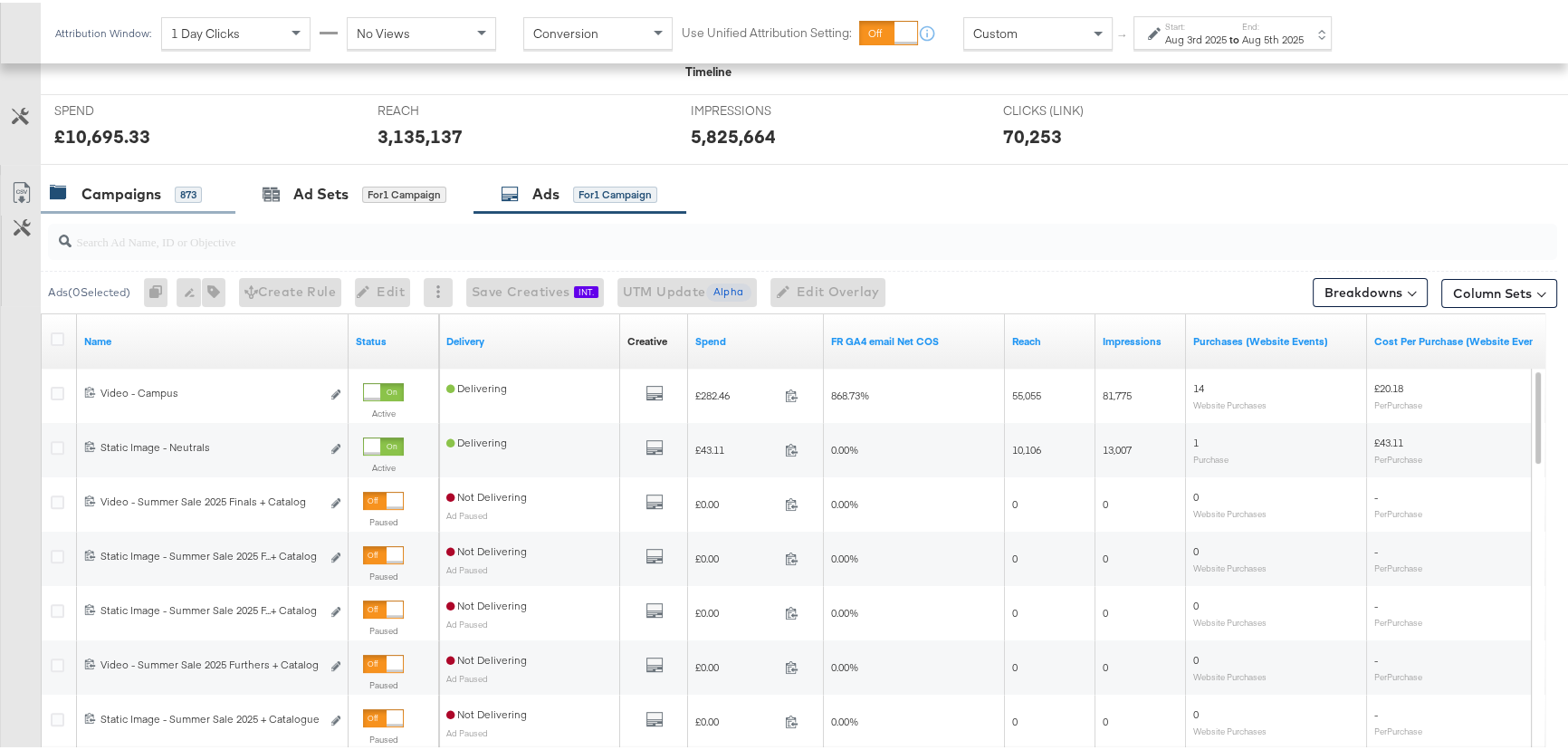 click on "Campaigns" at bounding box center (121, 191) 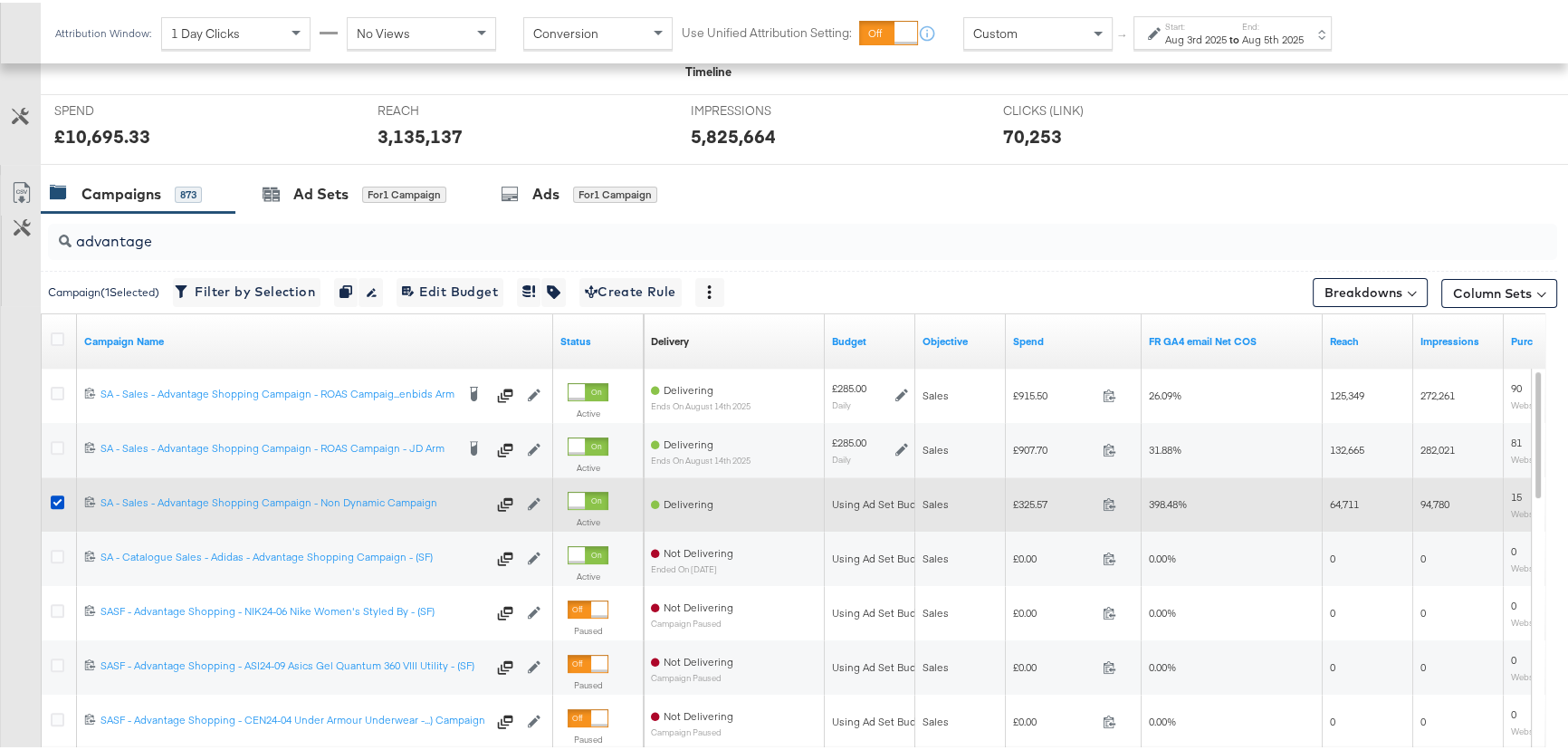 click at bounding box center [57, 499] 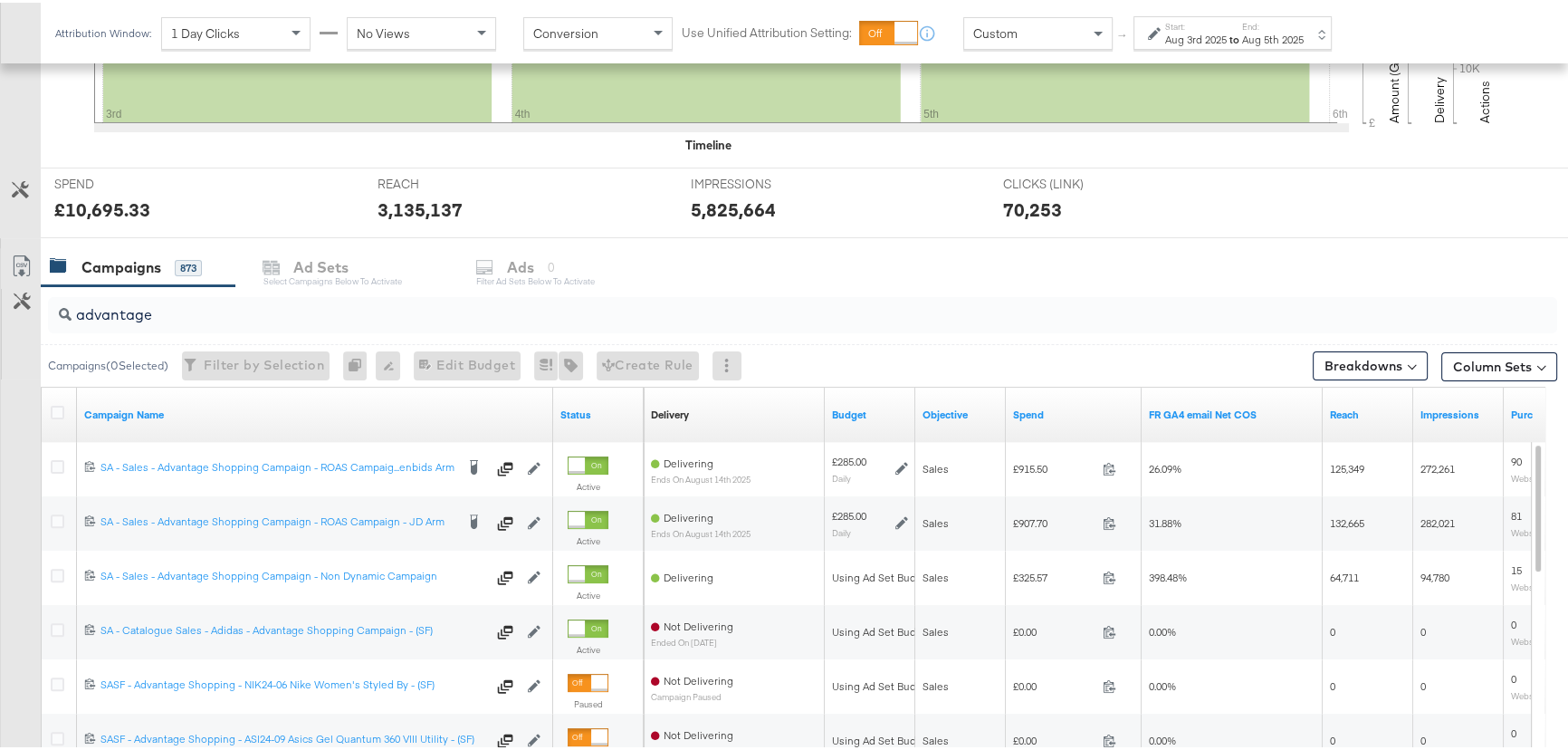 scroll, scrollTop: 659, scrollLeft: 0, axis: vertical 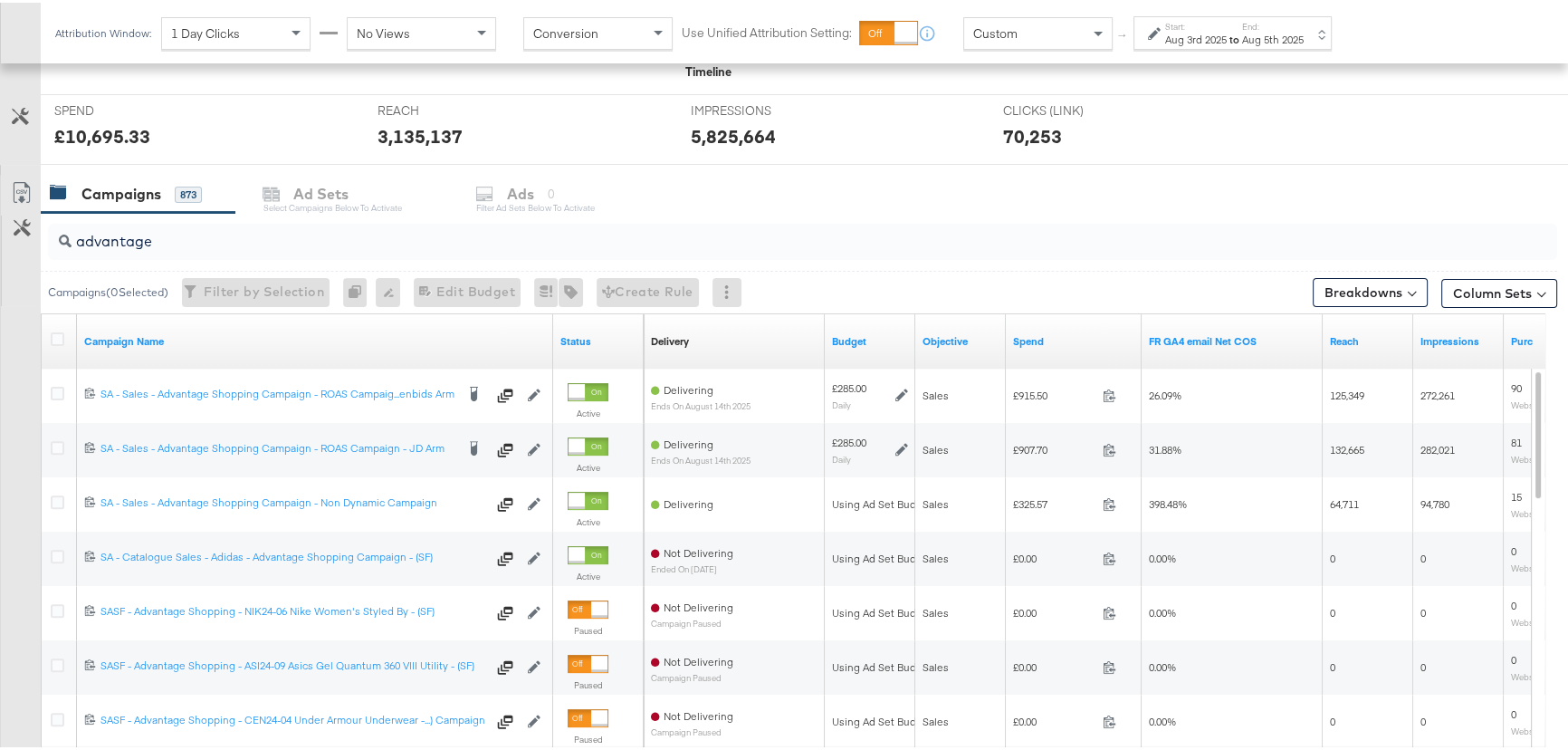click on "to" at bounding box center [1234, 36] 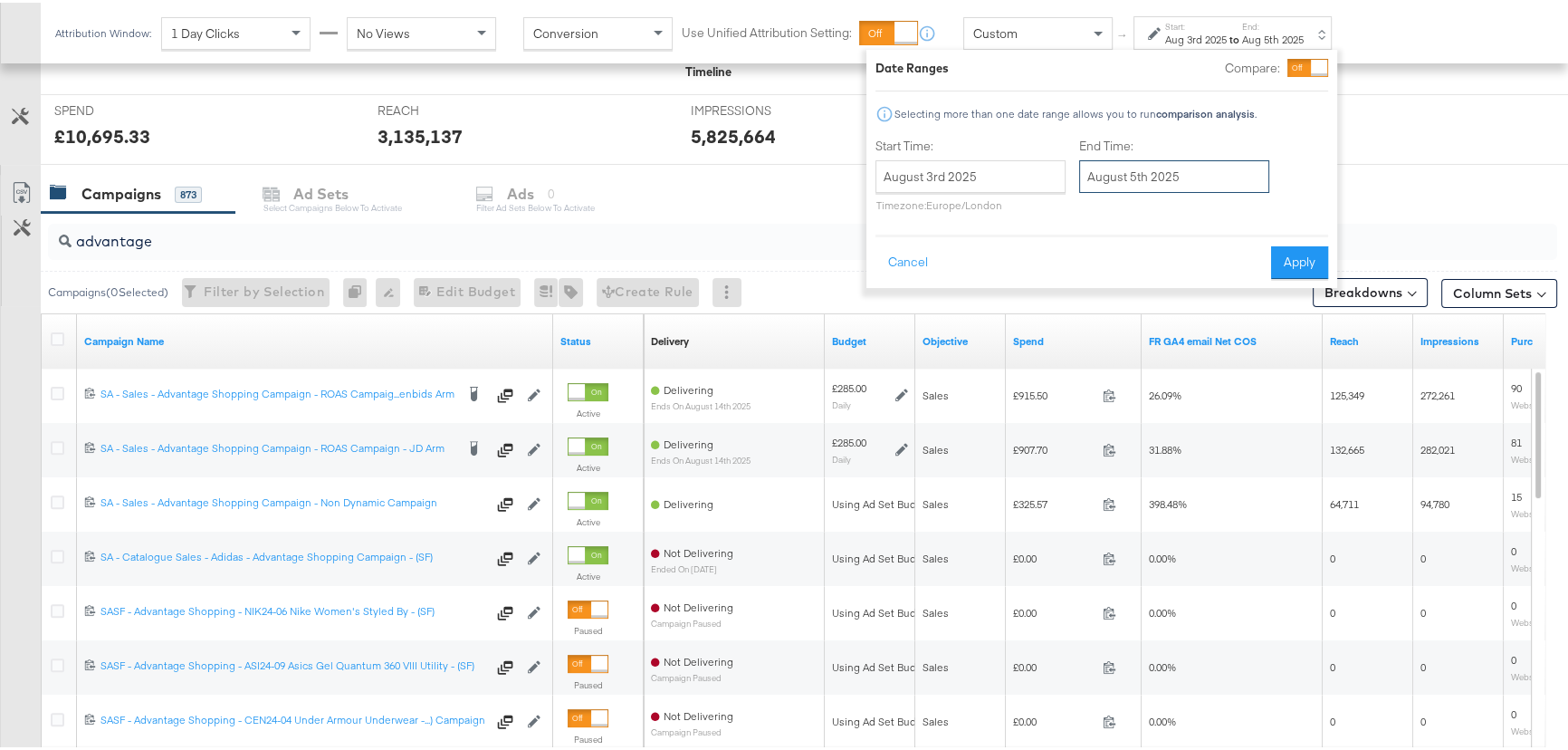 click on "August 5th 2025" at bounding box center [1174, 174] 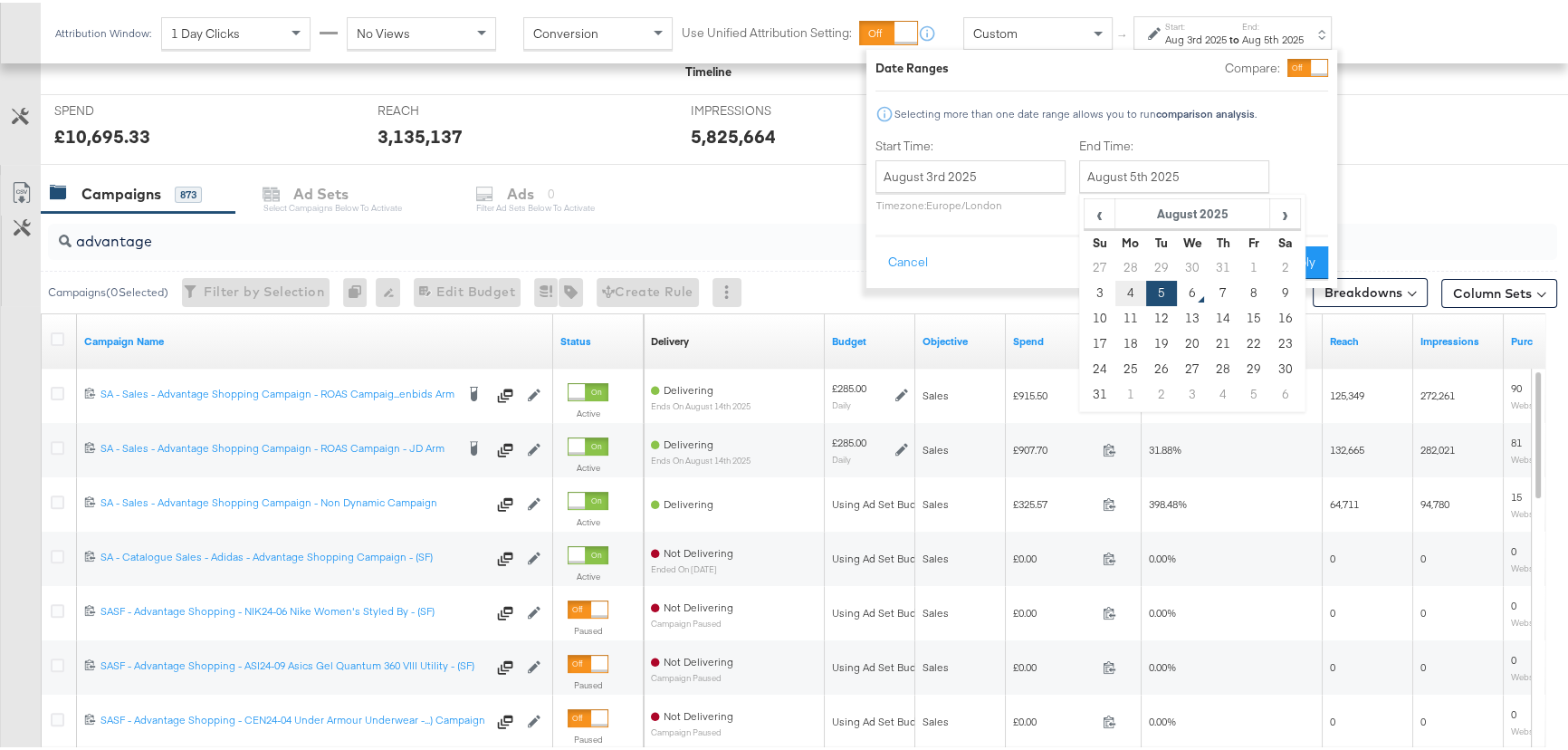 click on "4" at bounding box center (1131, 291) 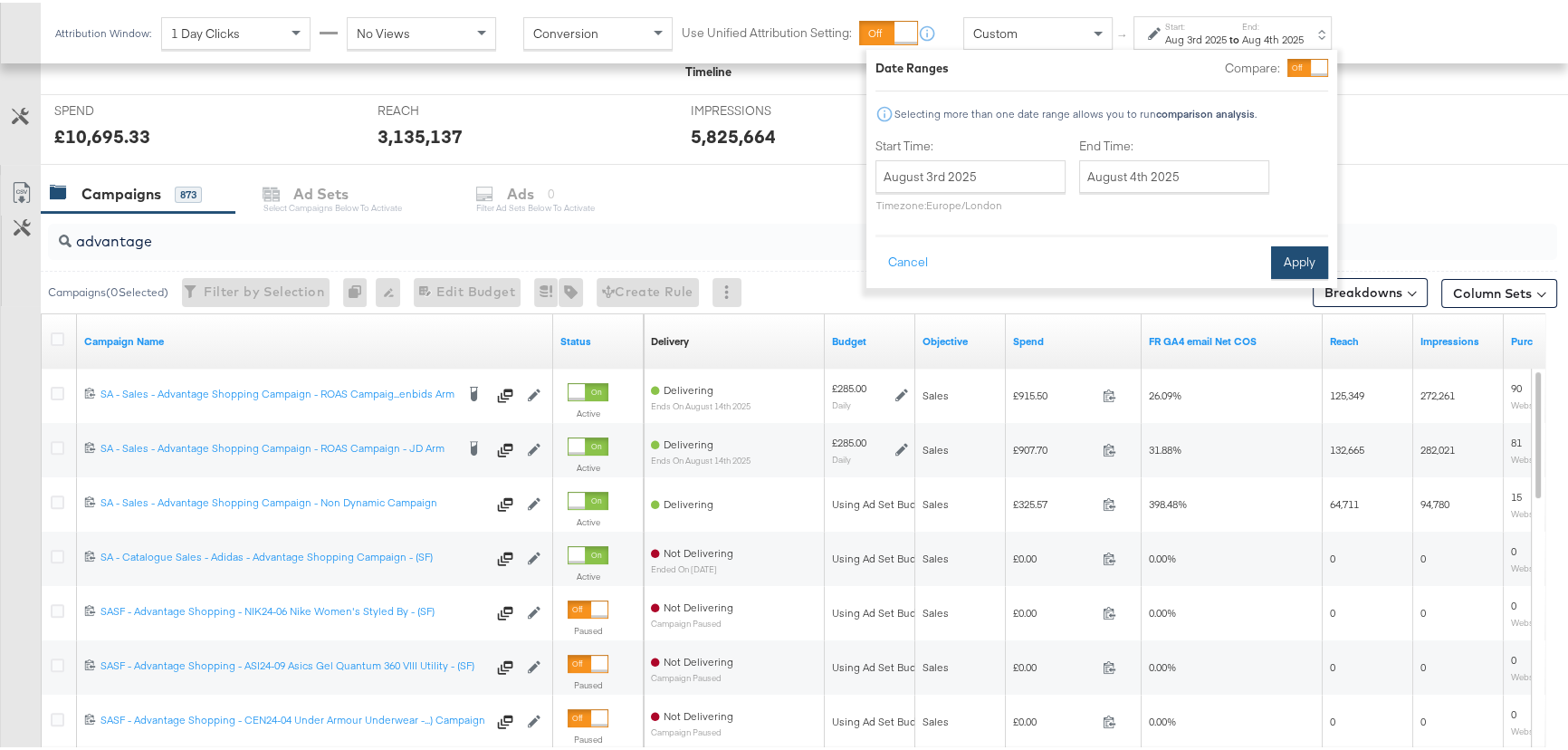 click on "Apply" at bounding box center [1299, 260] 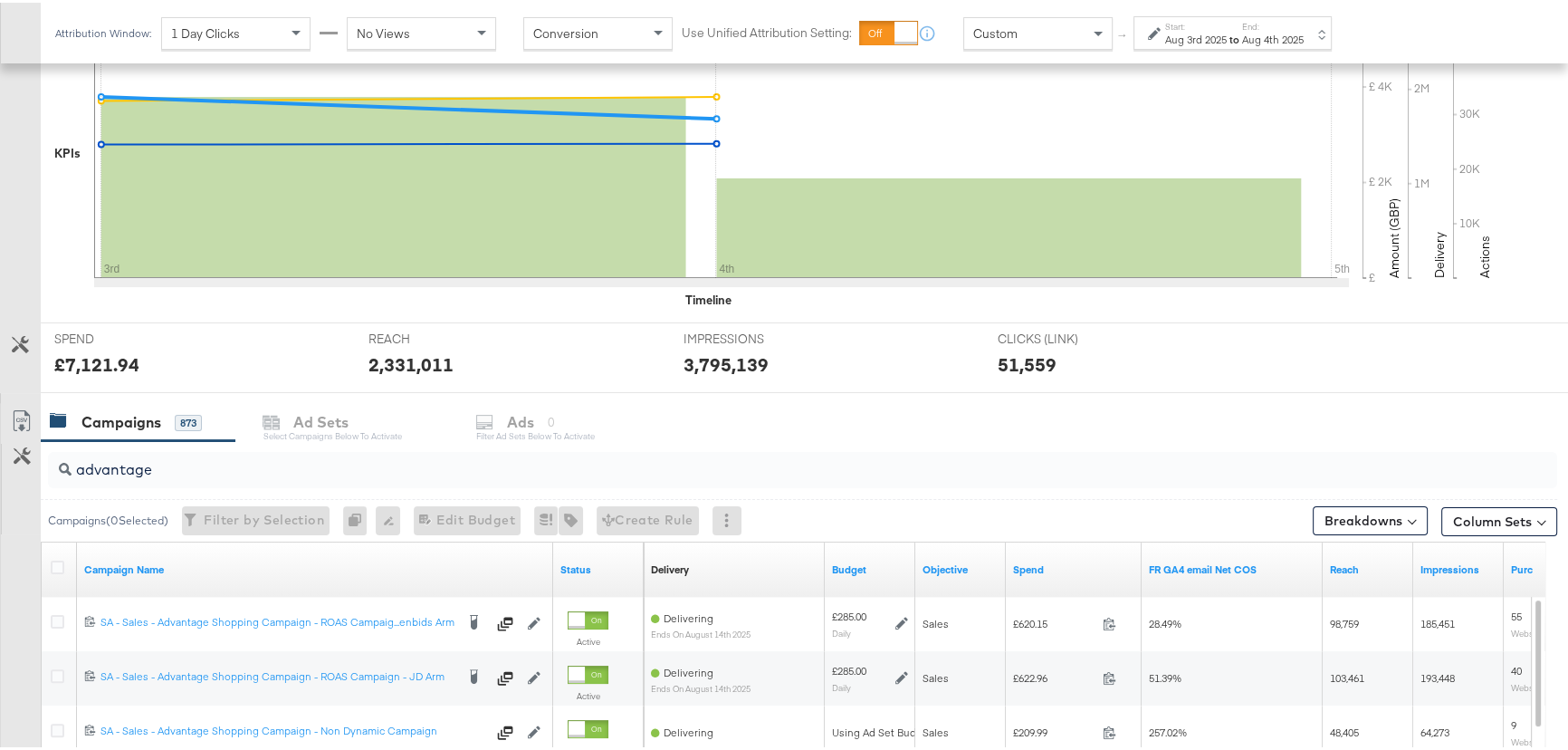 scroll, scrollTop: 329, scrollLeft: 0, axis: vertical 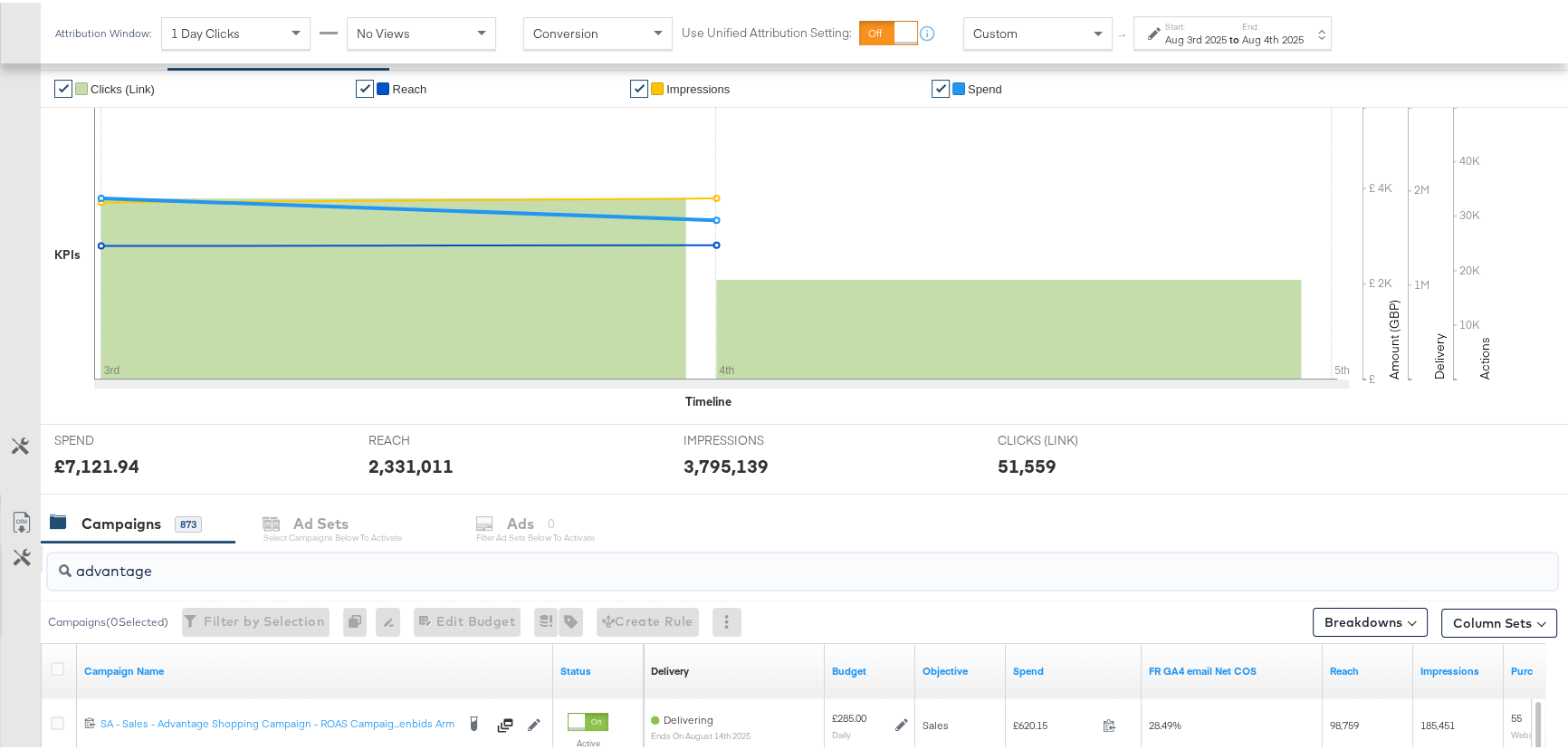 drag, startPoint x: 89, startPoint y: 566, endPoint x: 37, endPoint y: 566, distance: 52 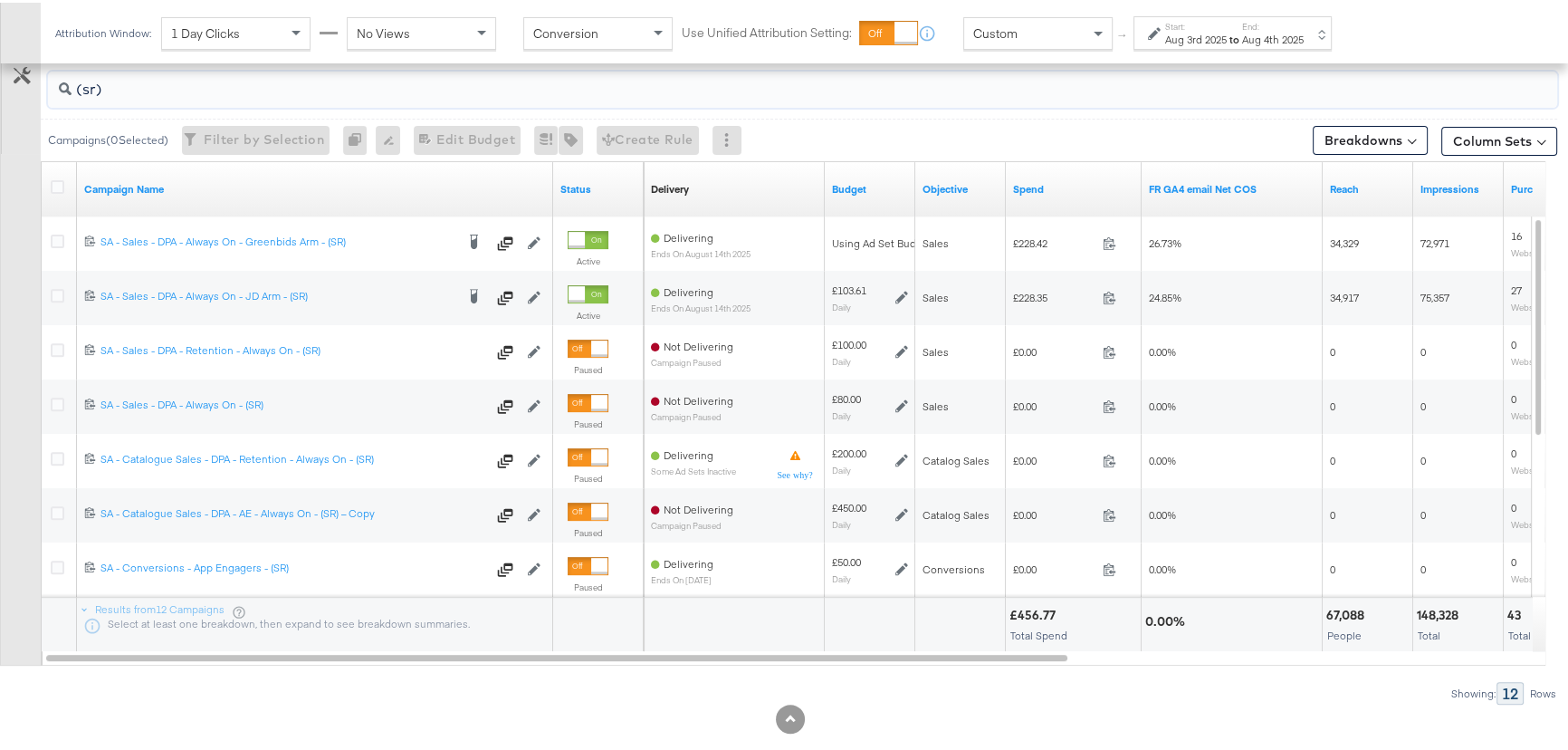 scroll, scrollTop: 823, scrollLeft: 0, axis: vertical 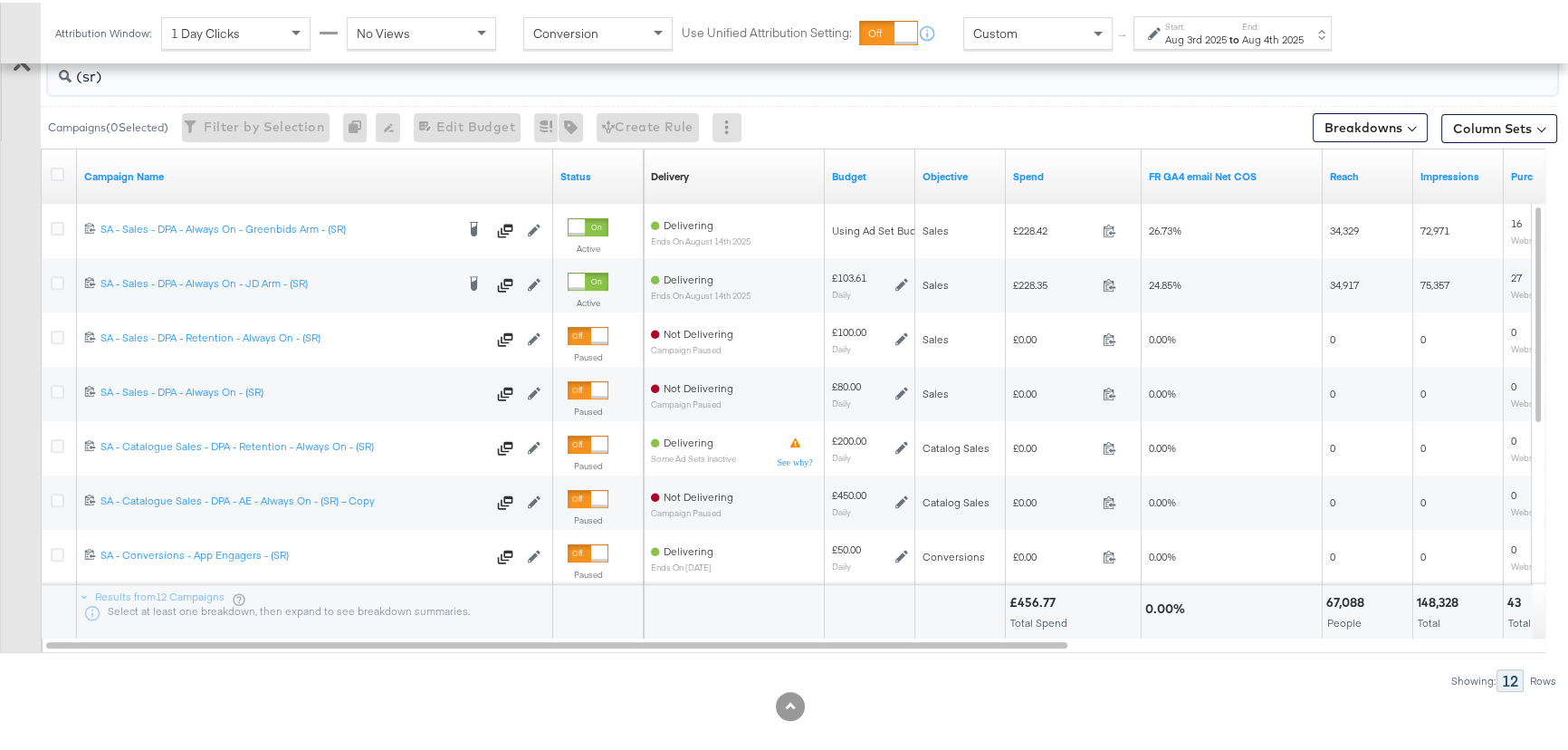 type on "(sr)" 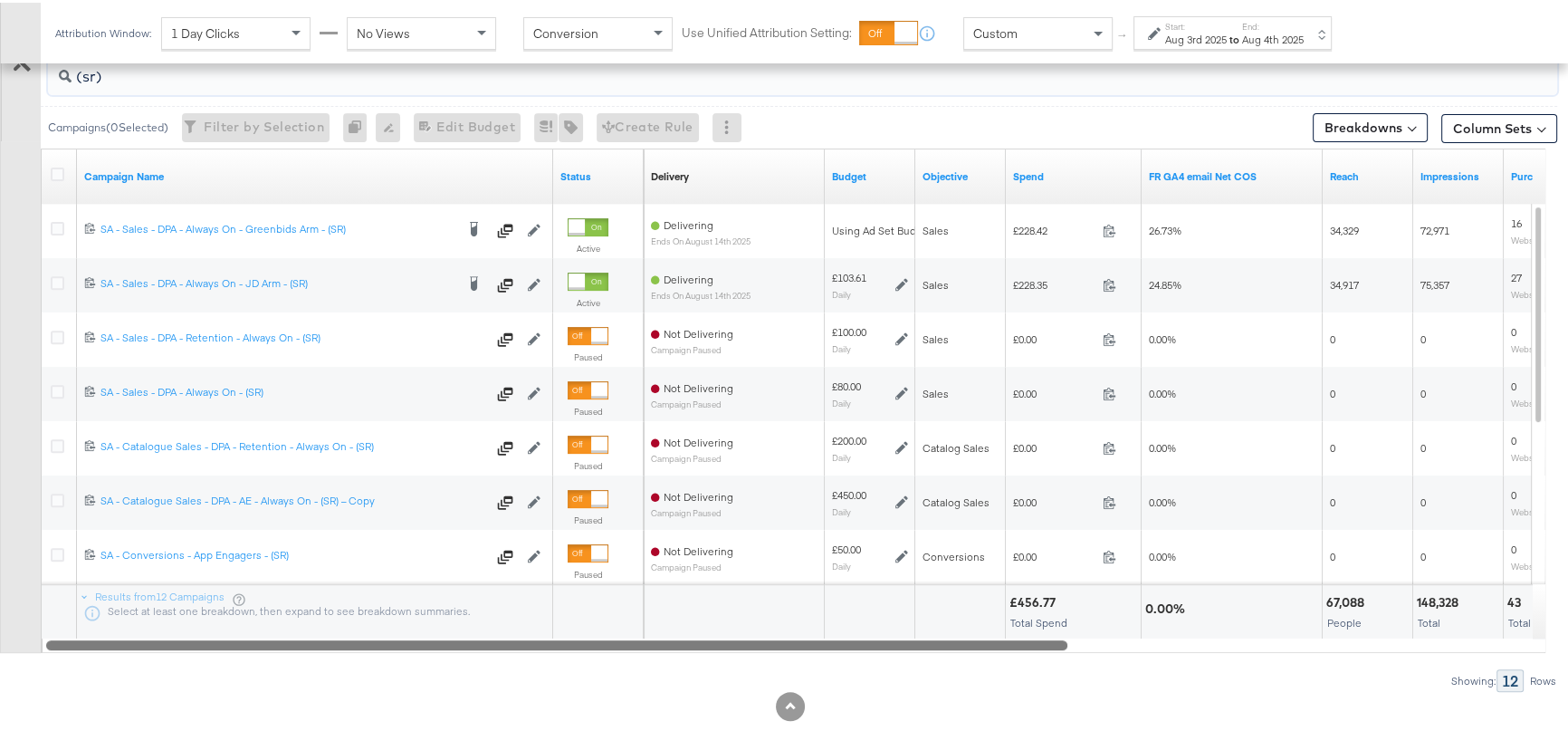 drag, startPoint x: 624, startPoint y: 640, endPoint x: 347, endPoint y: 634, distance: 277.06497 